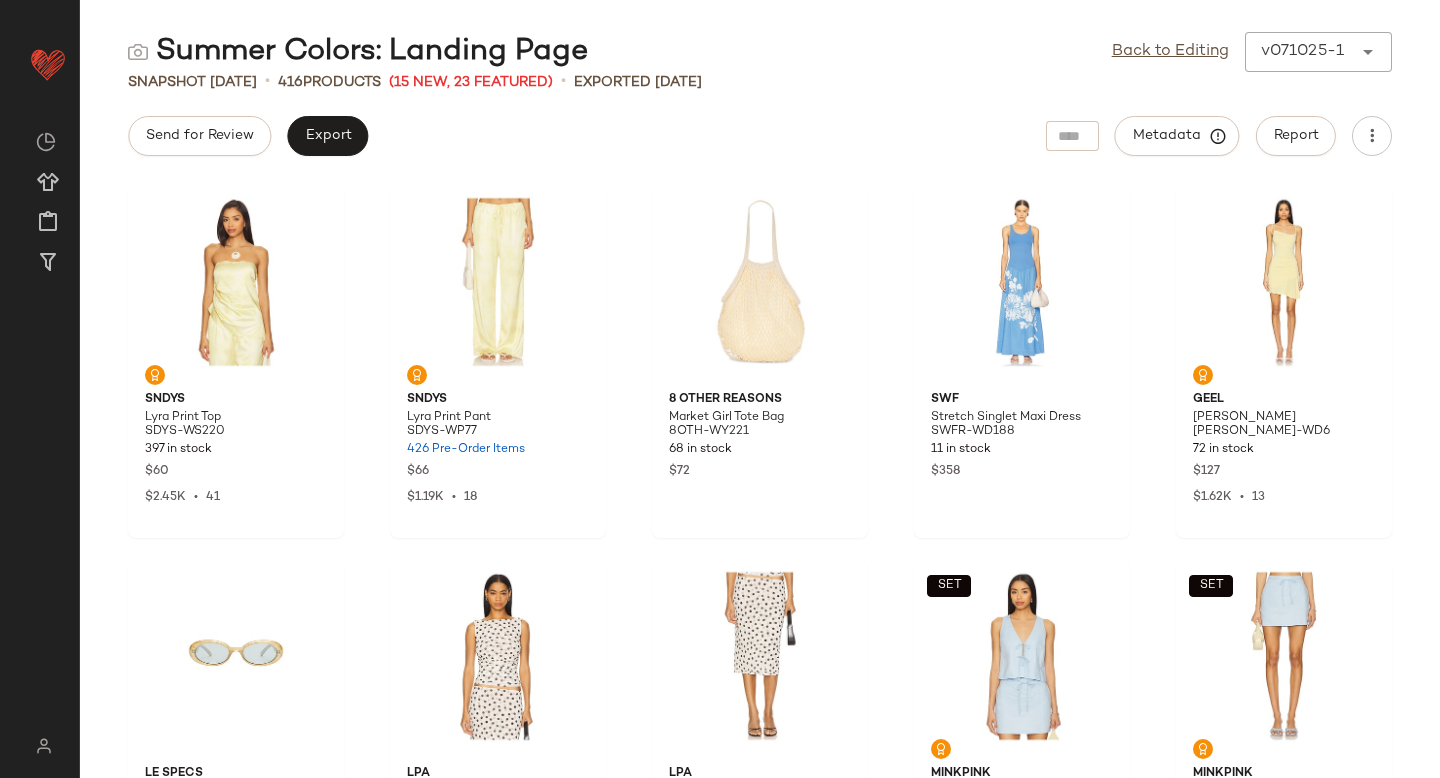 scroll, scrollTop: 0, scrollLeft: 0, axis: both 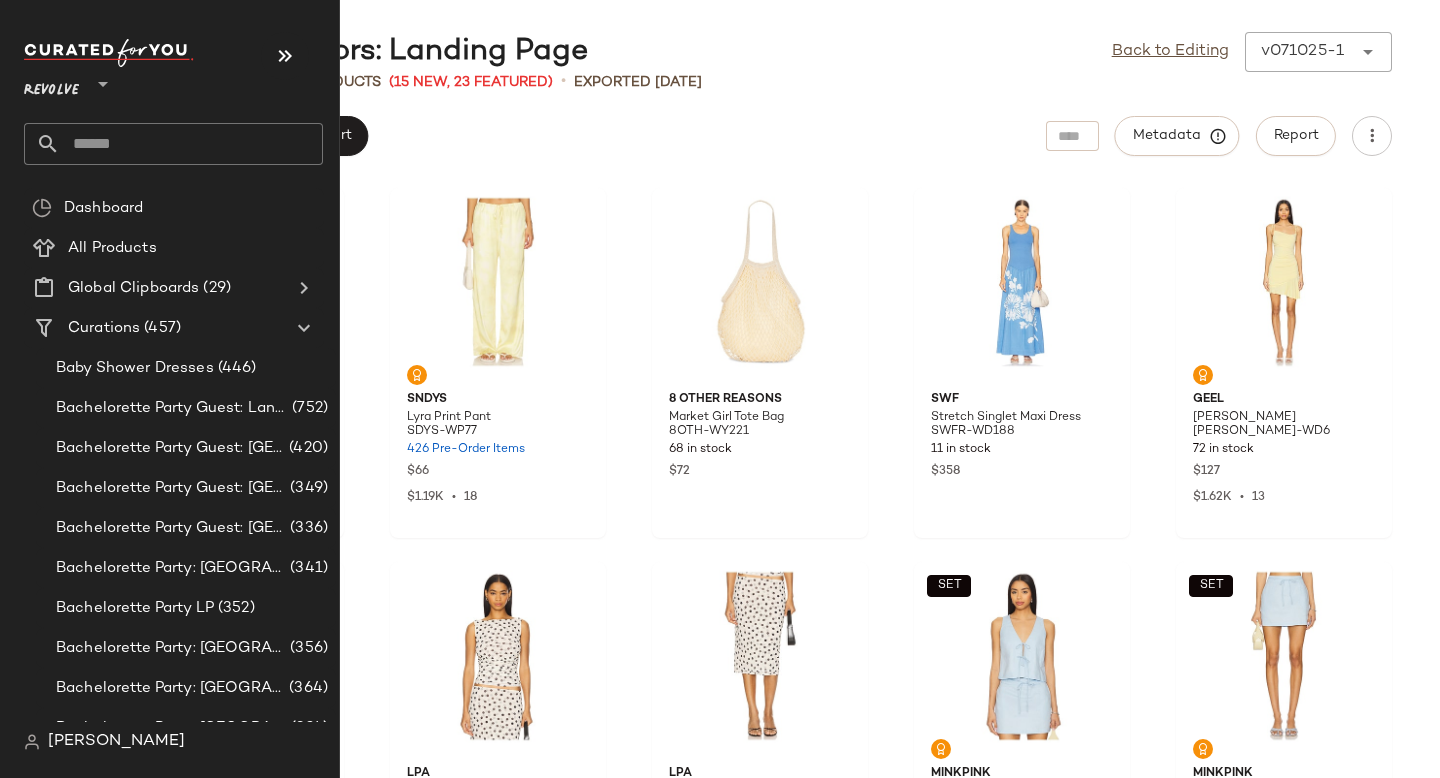 click 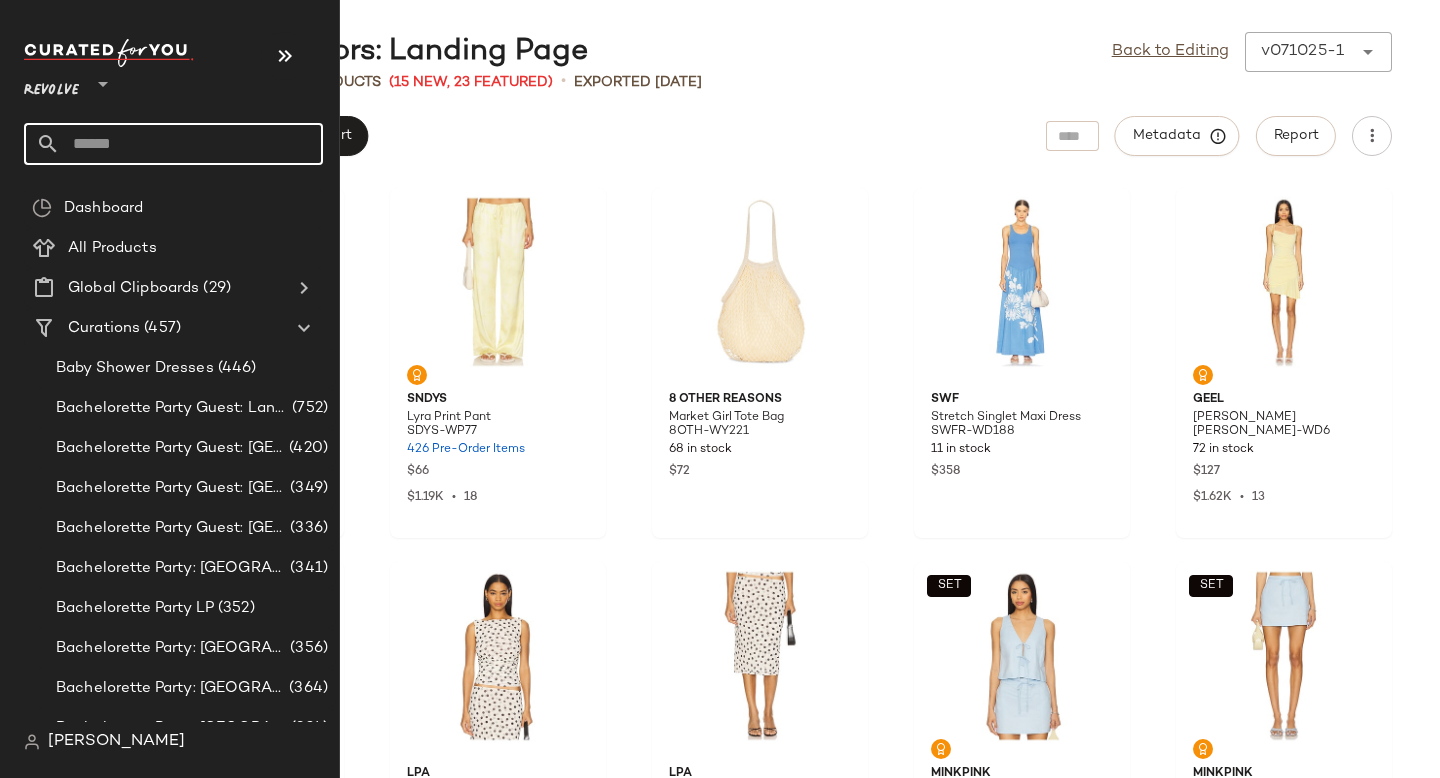 click 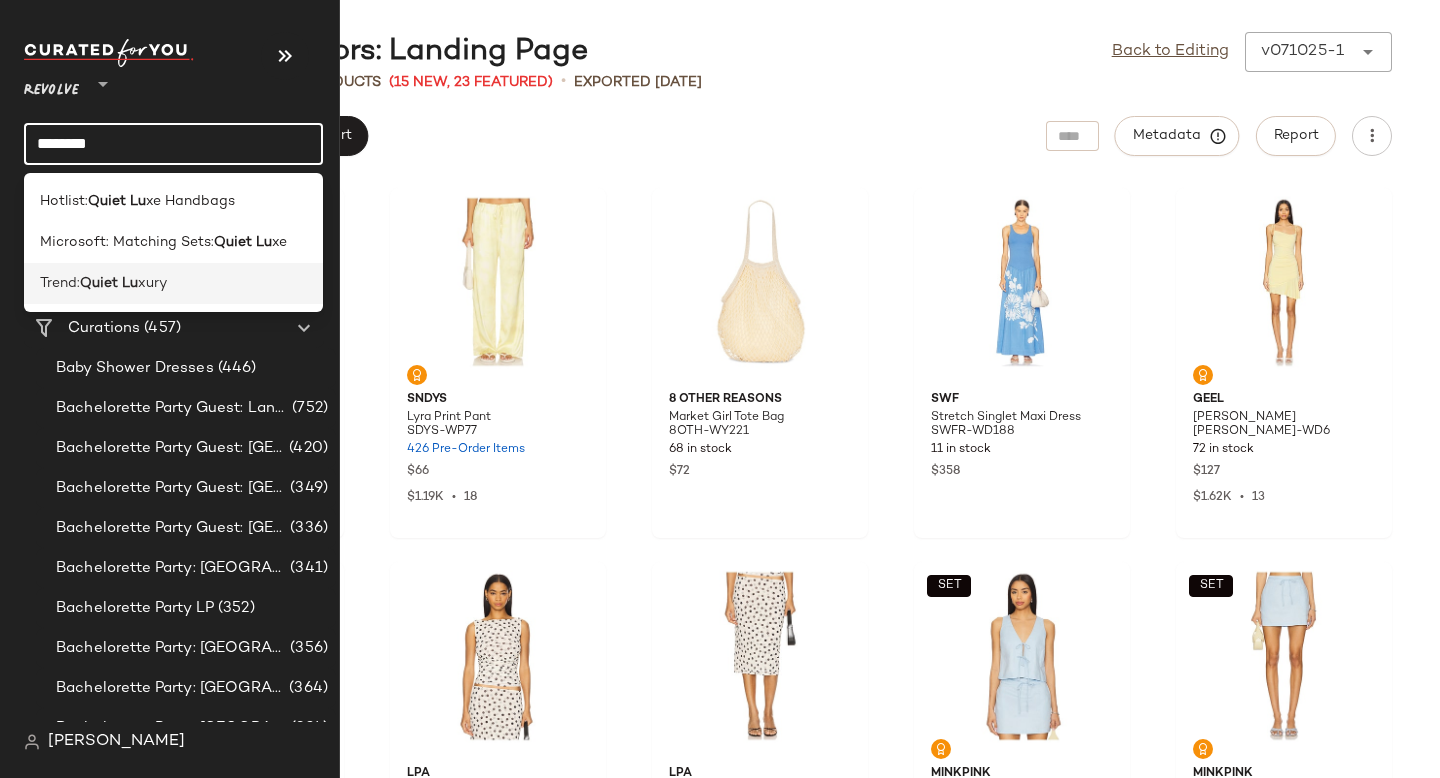 type on "********" 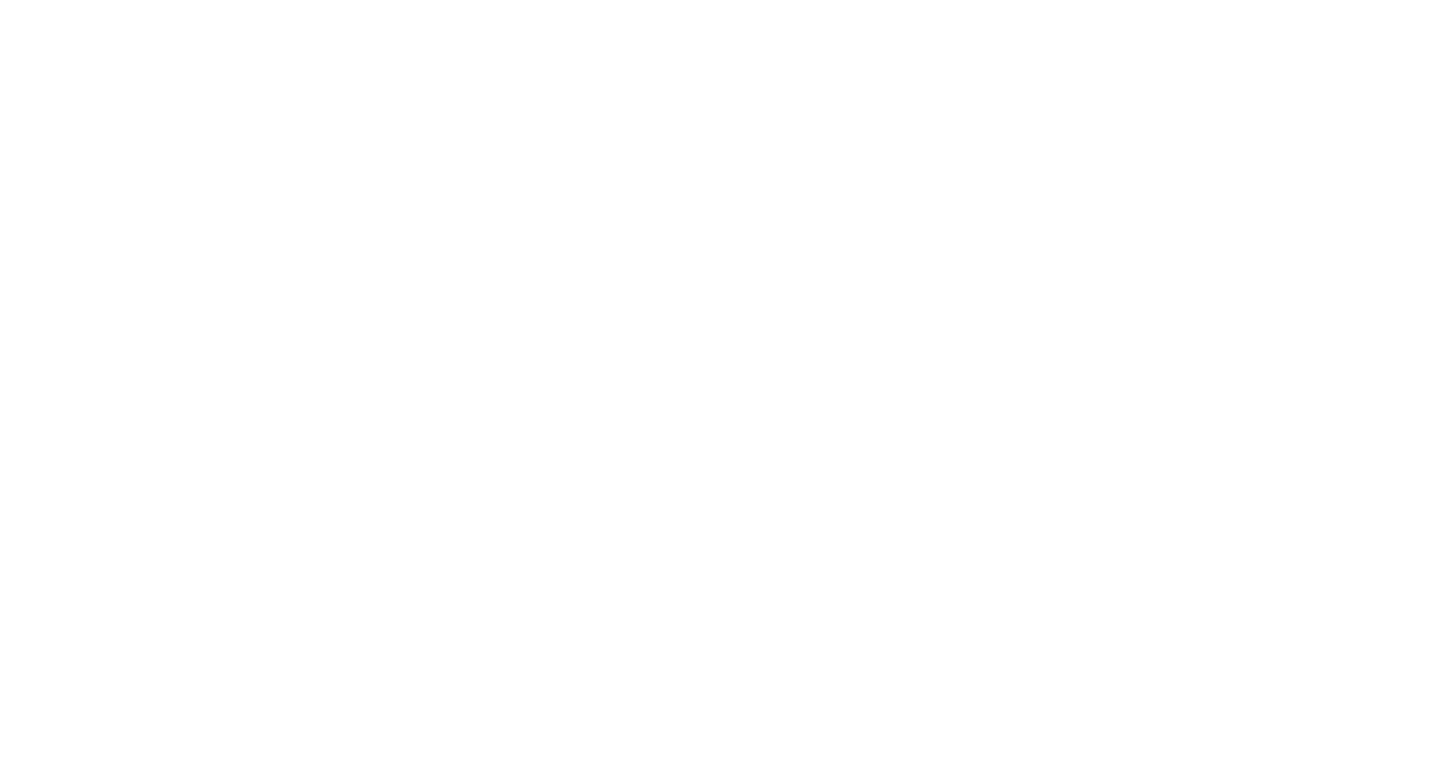 scroll, scrollTop: 0, scrollLeft: 0, axis: both 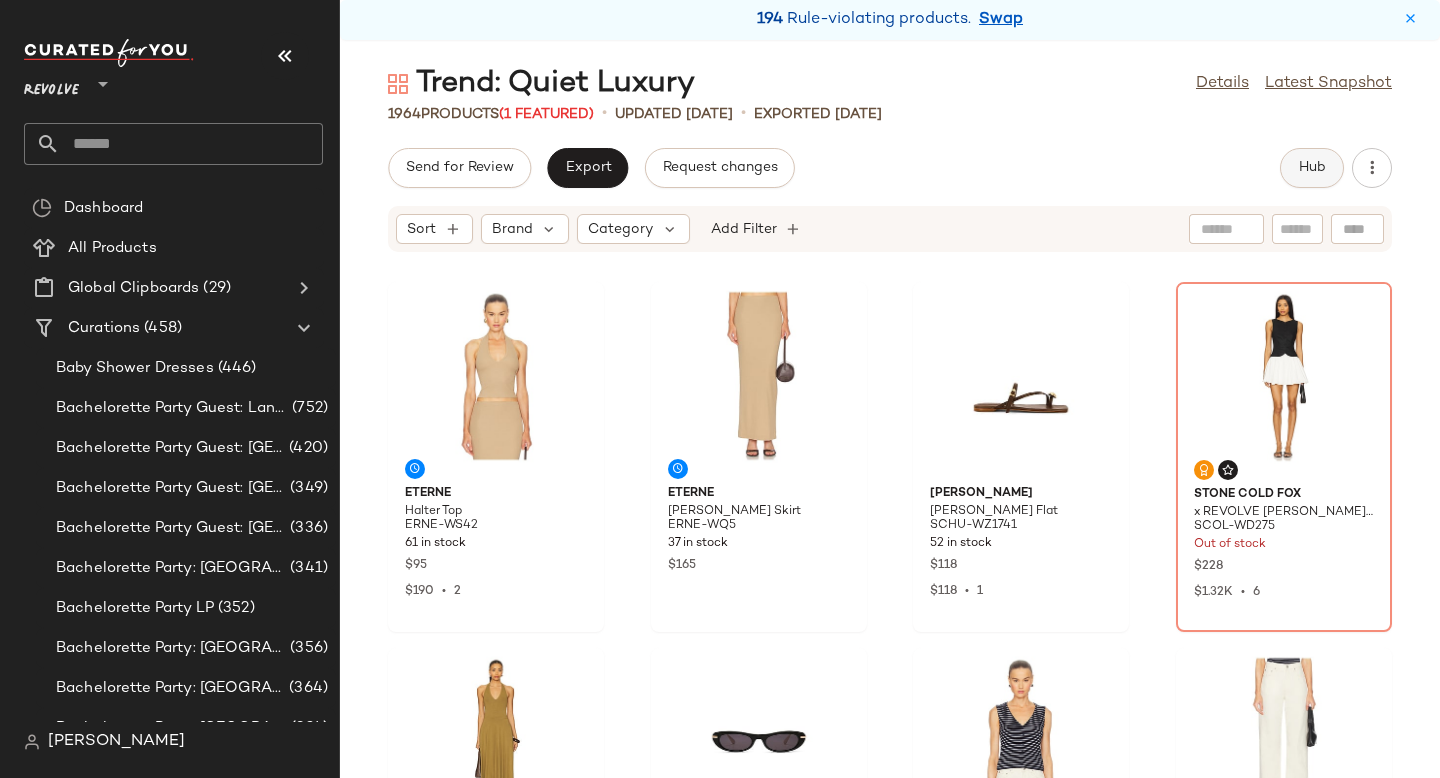 click on "Hub" at bounding box center [1312, 168] 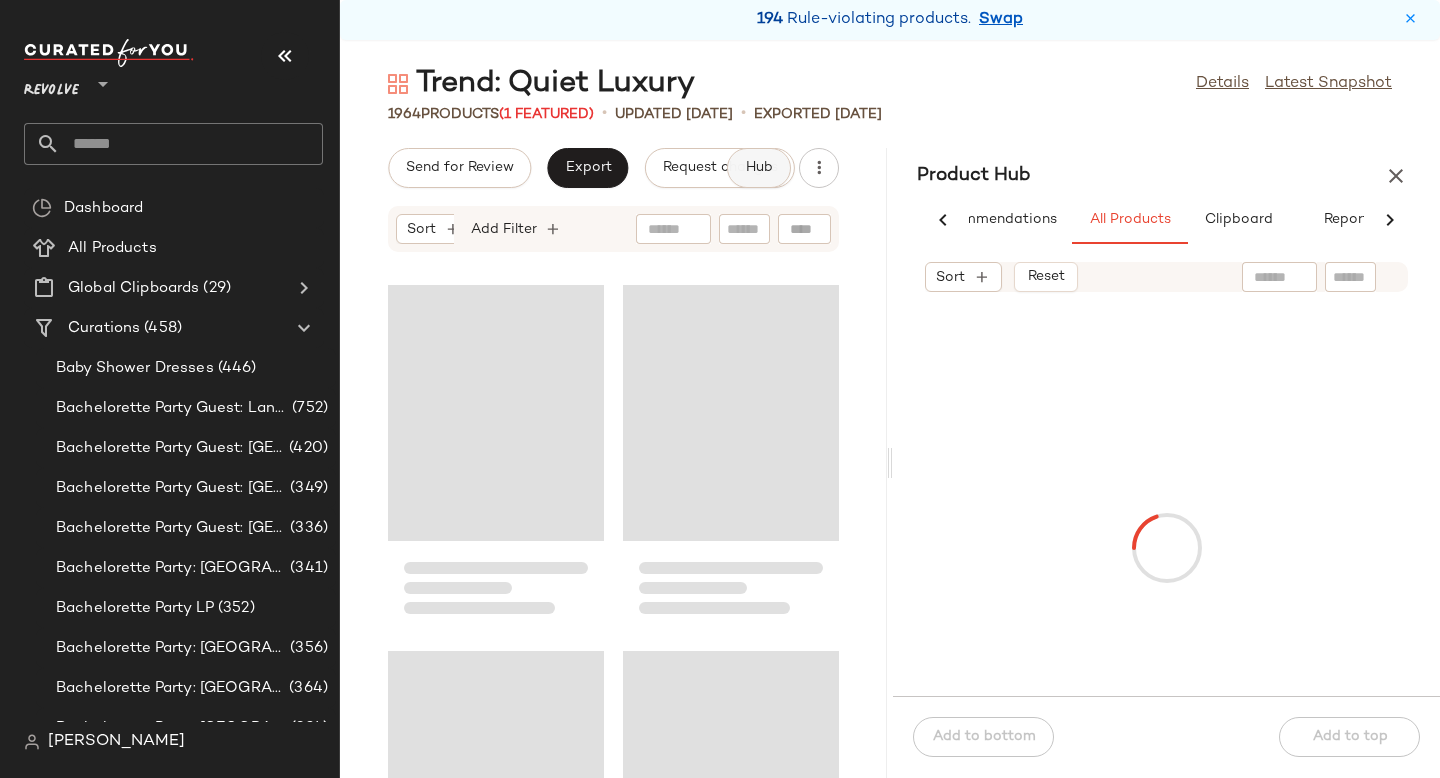 scroll, scrollTop: 0, scrollLeft: 73, axis: horizontal 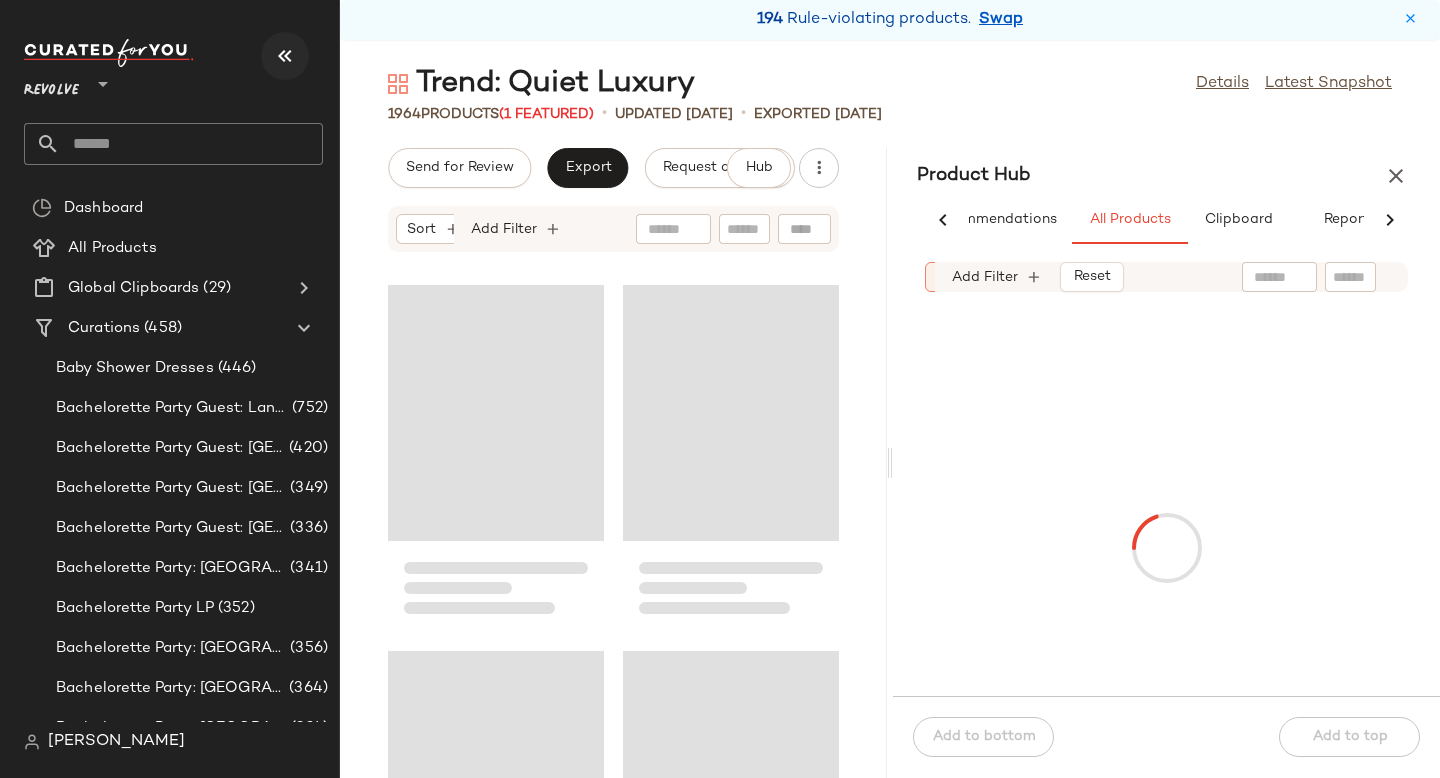 click at bounding box center (285, 56) 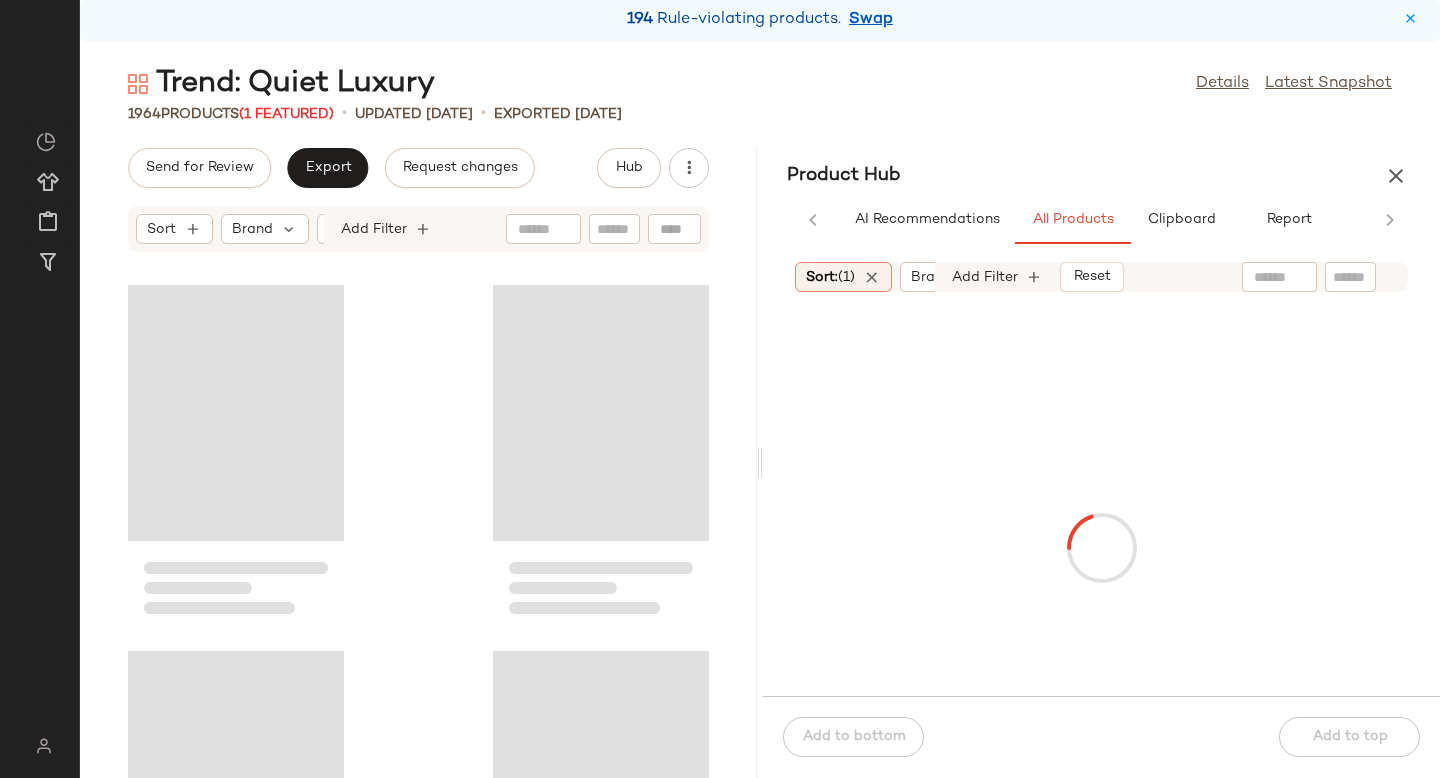 scroll, scrollTop: 0, scrollLeft: 0, axis: both 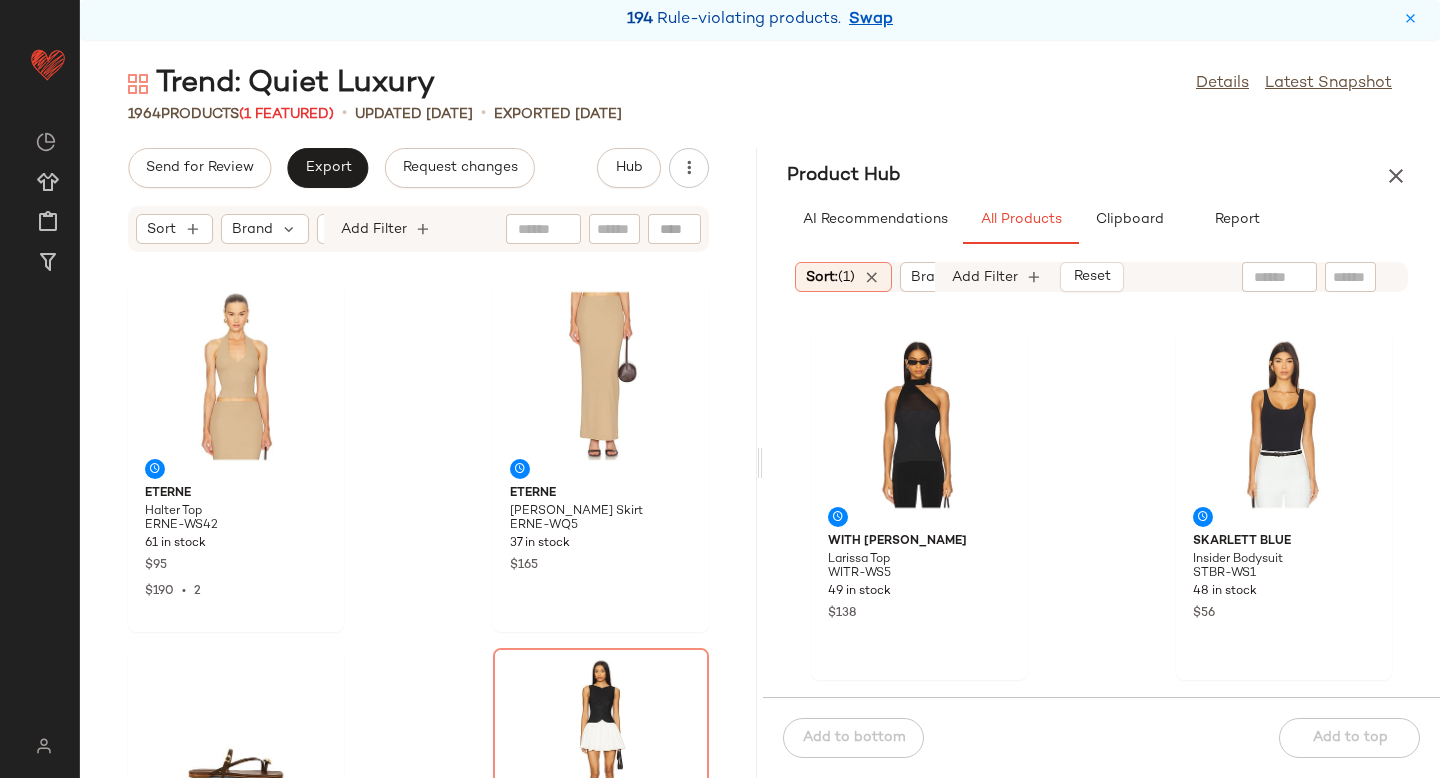 click 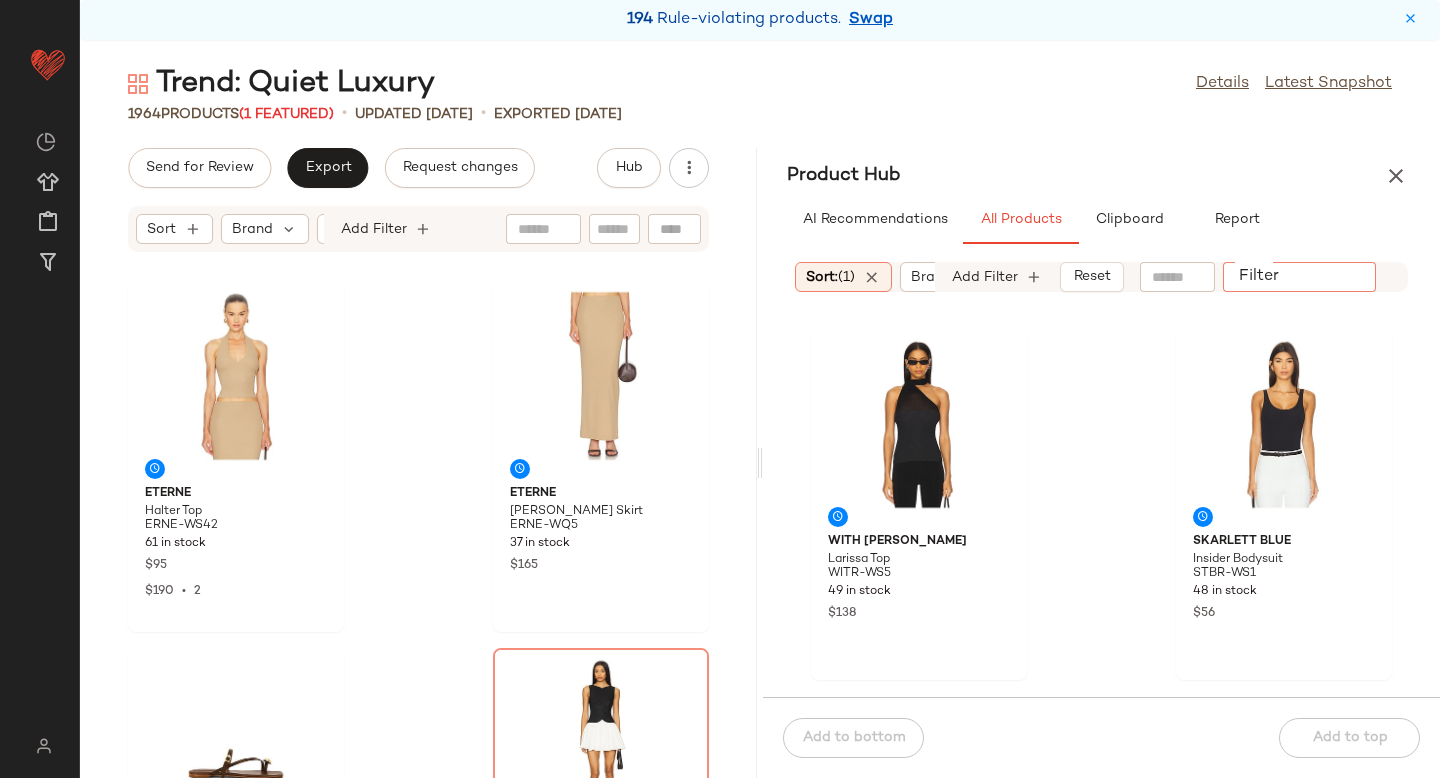 paste on "*********" 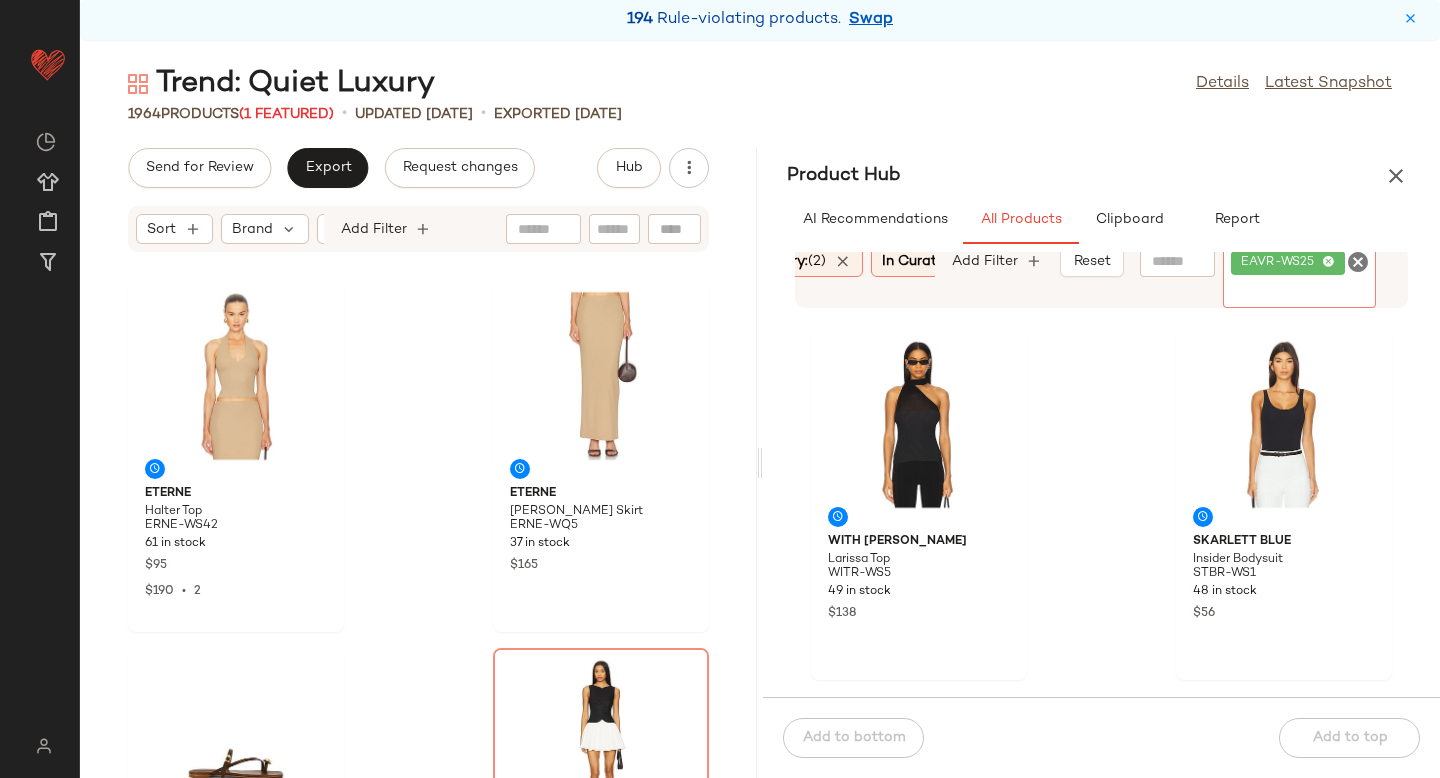scroll, scrollTop: 0, scrollLeft: 273, axis: horizontal 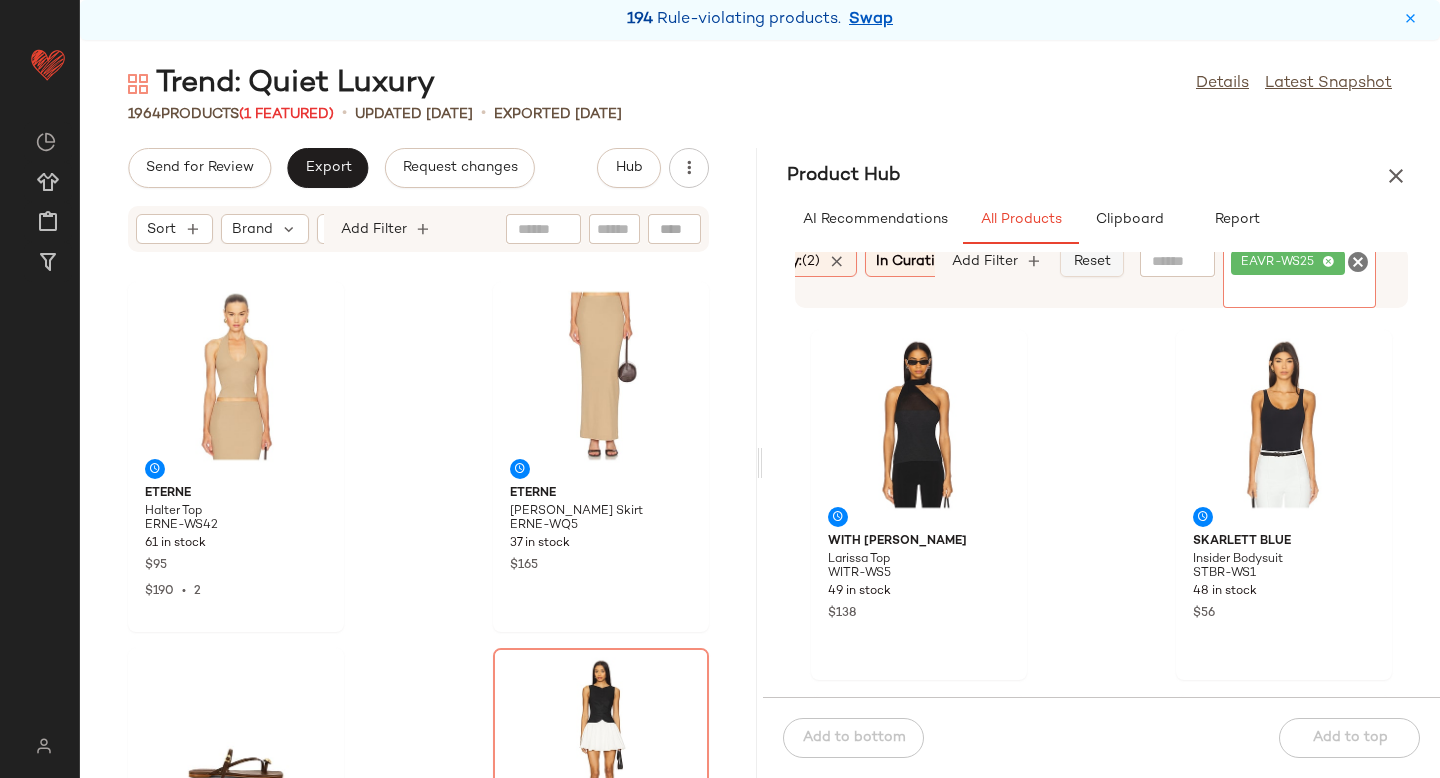 click on "Reset" 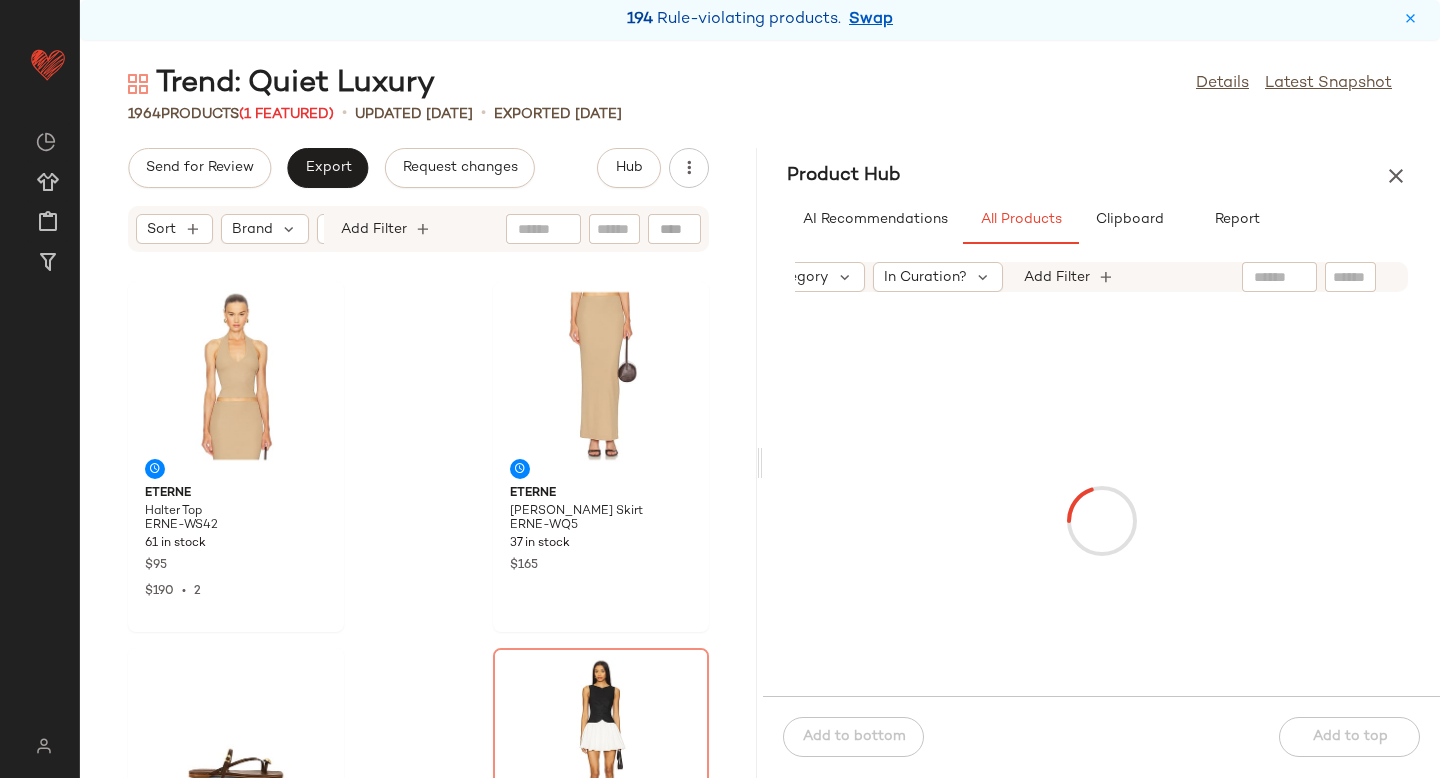 scroll, scrollTop: 0, scrollLeft: 219, axis: horizontal 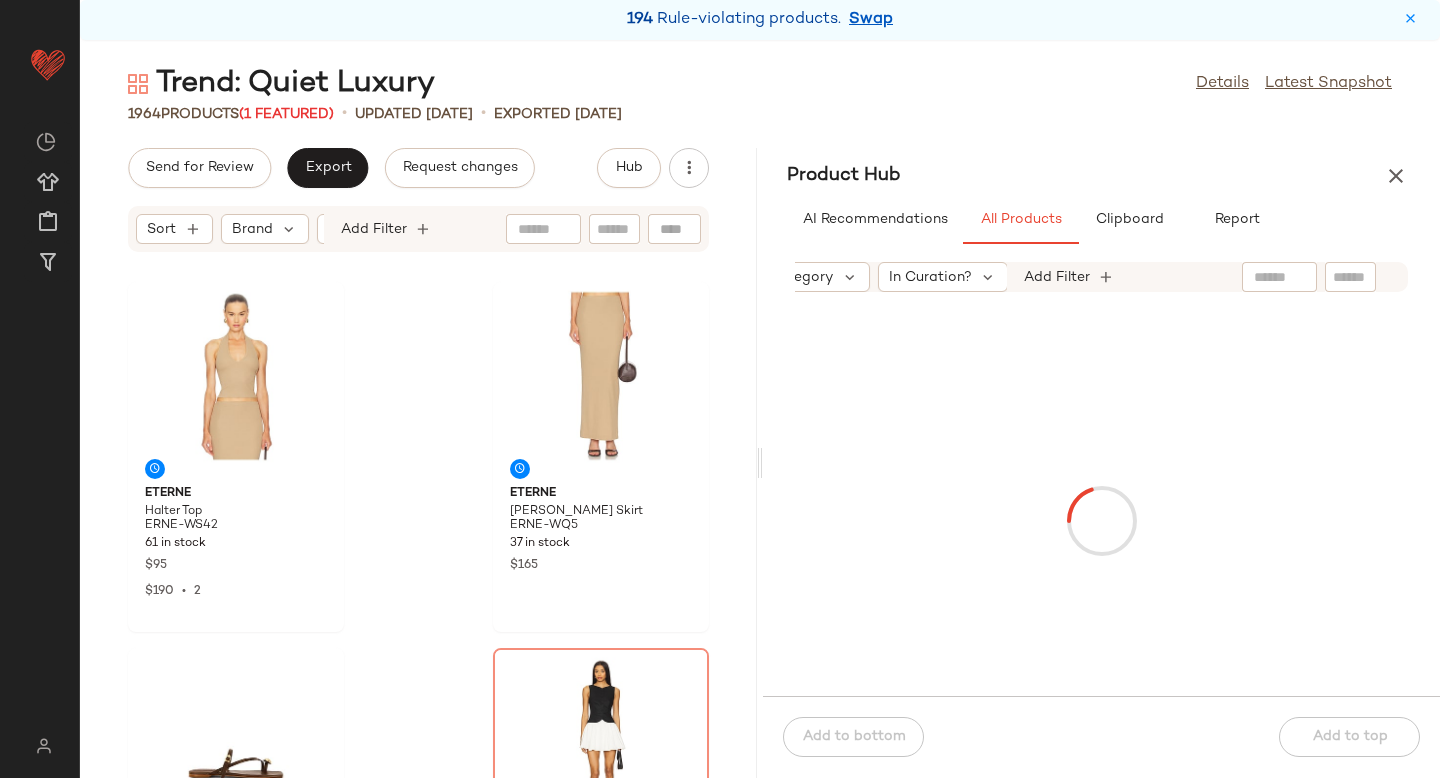 click 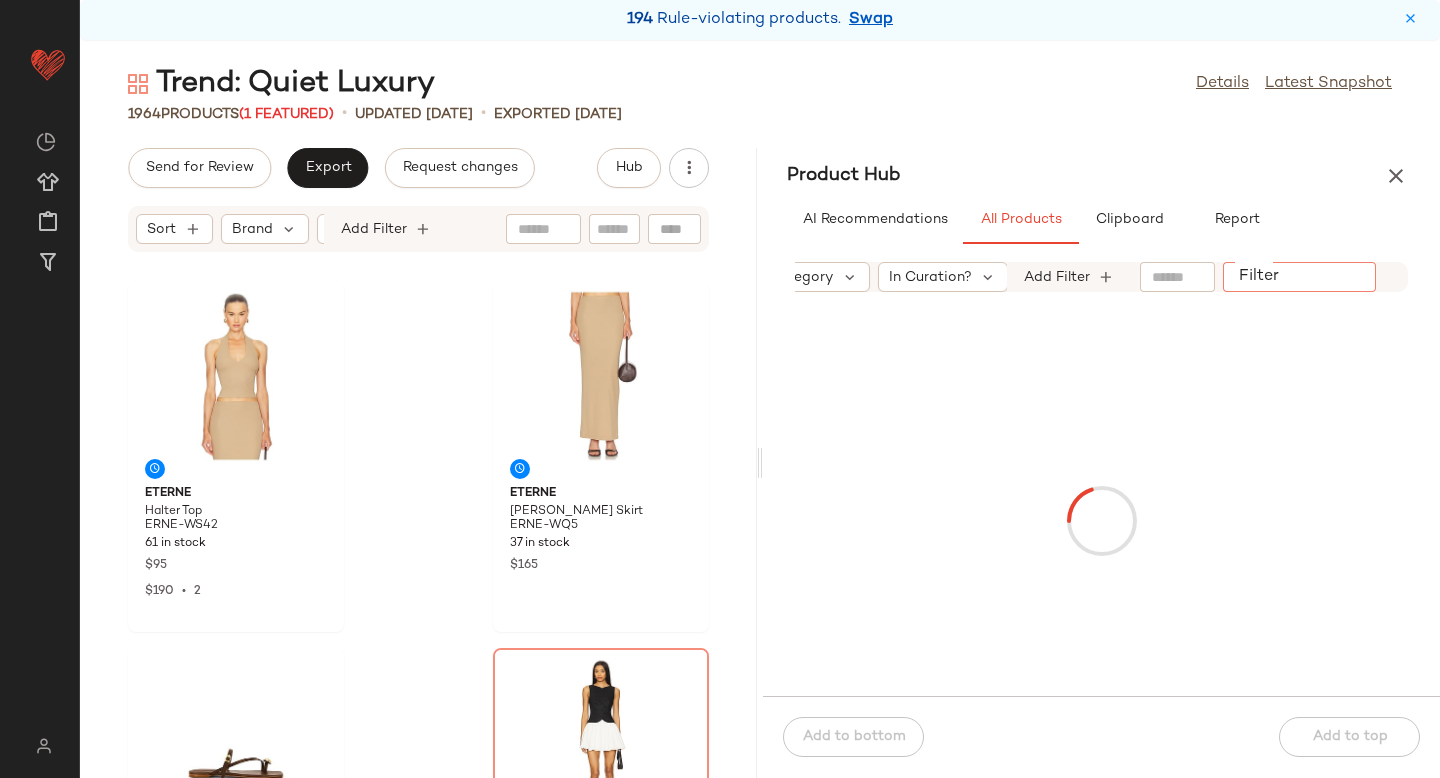 paste on "*********" 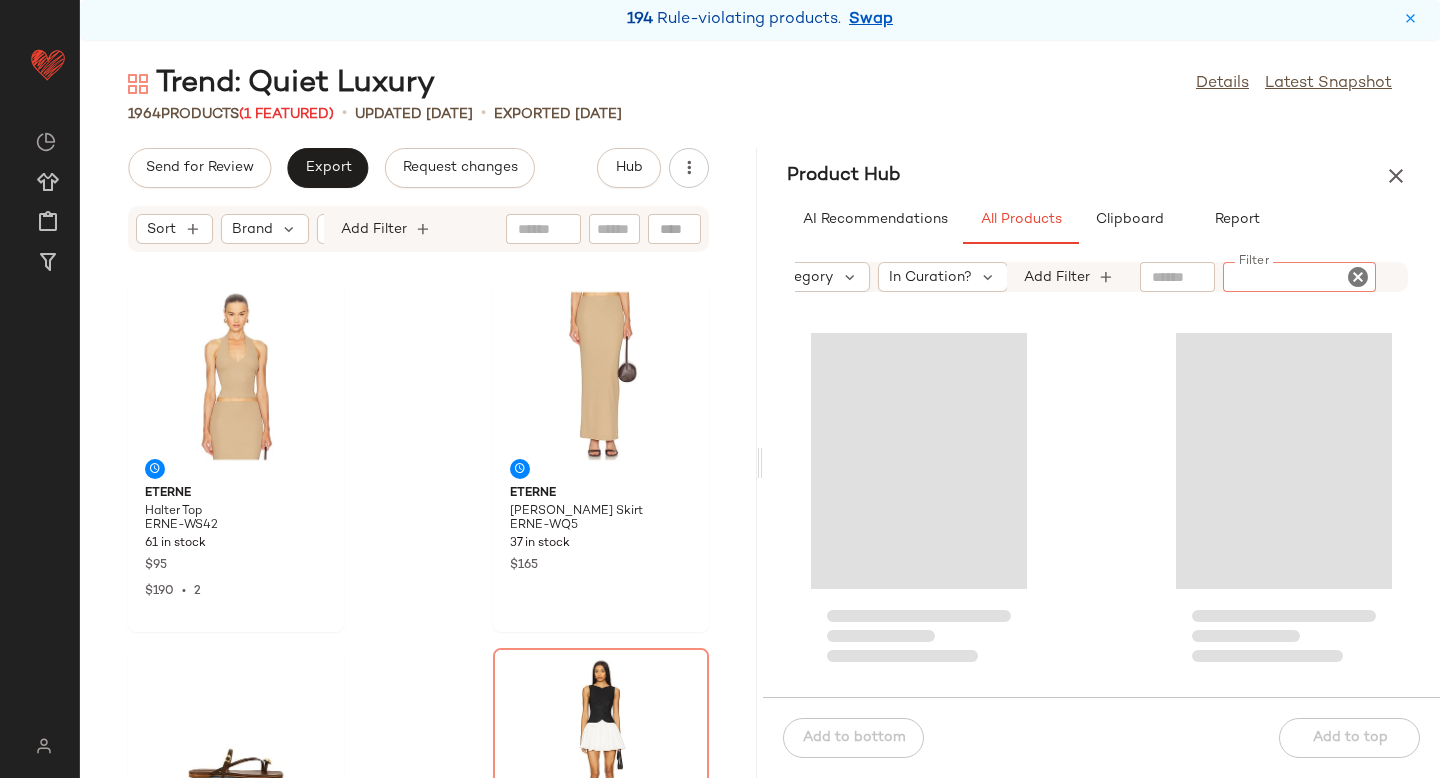 type on "*********" 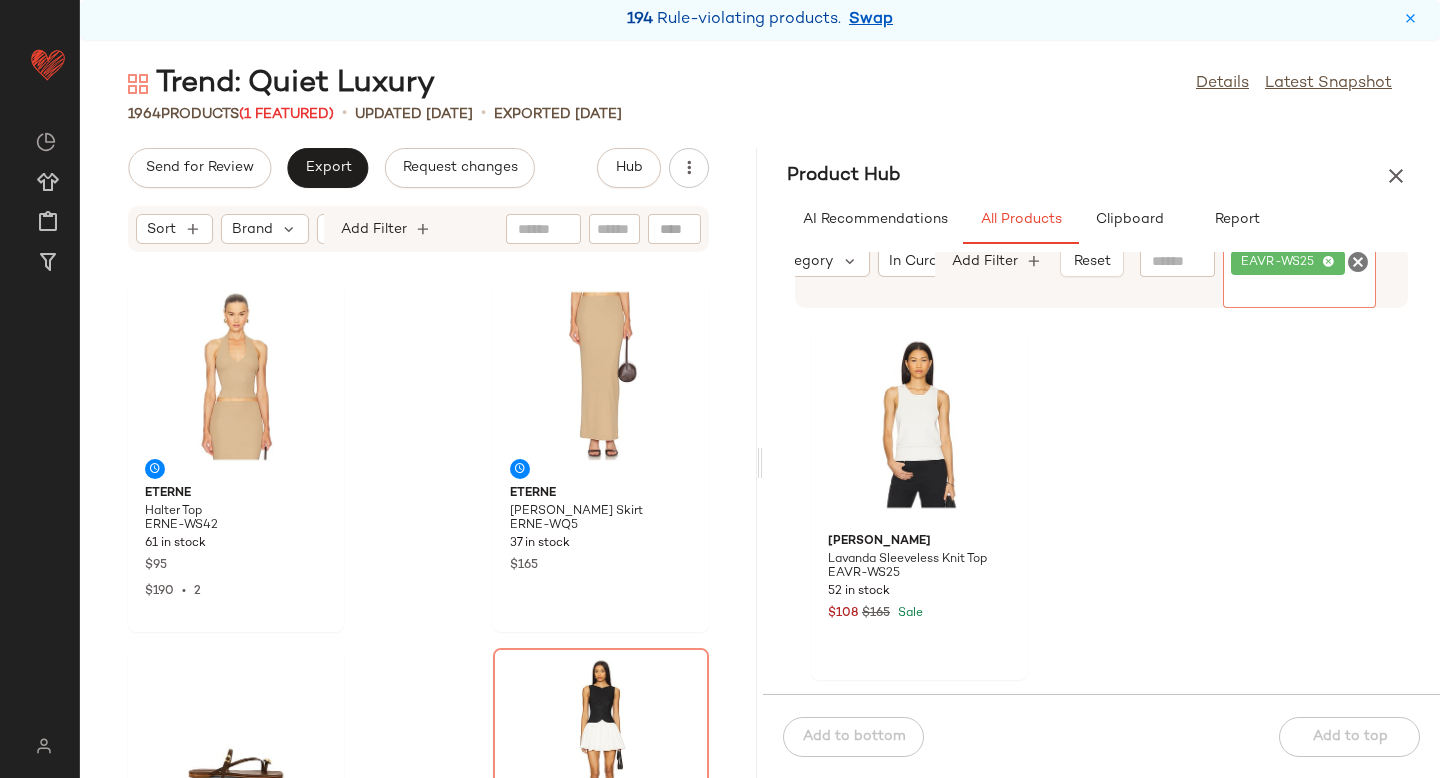 click 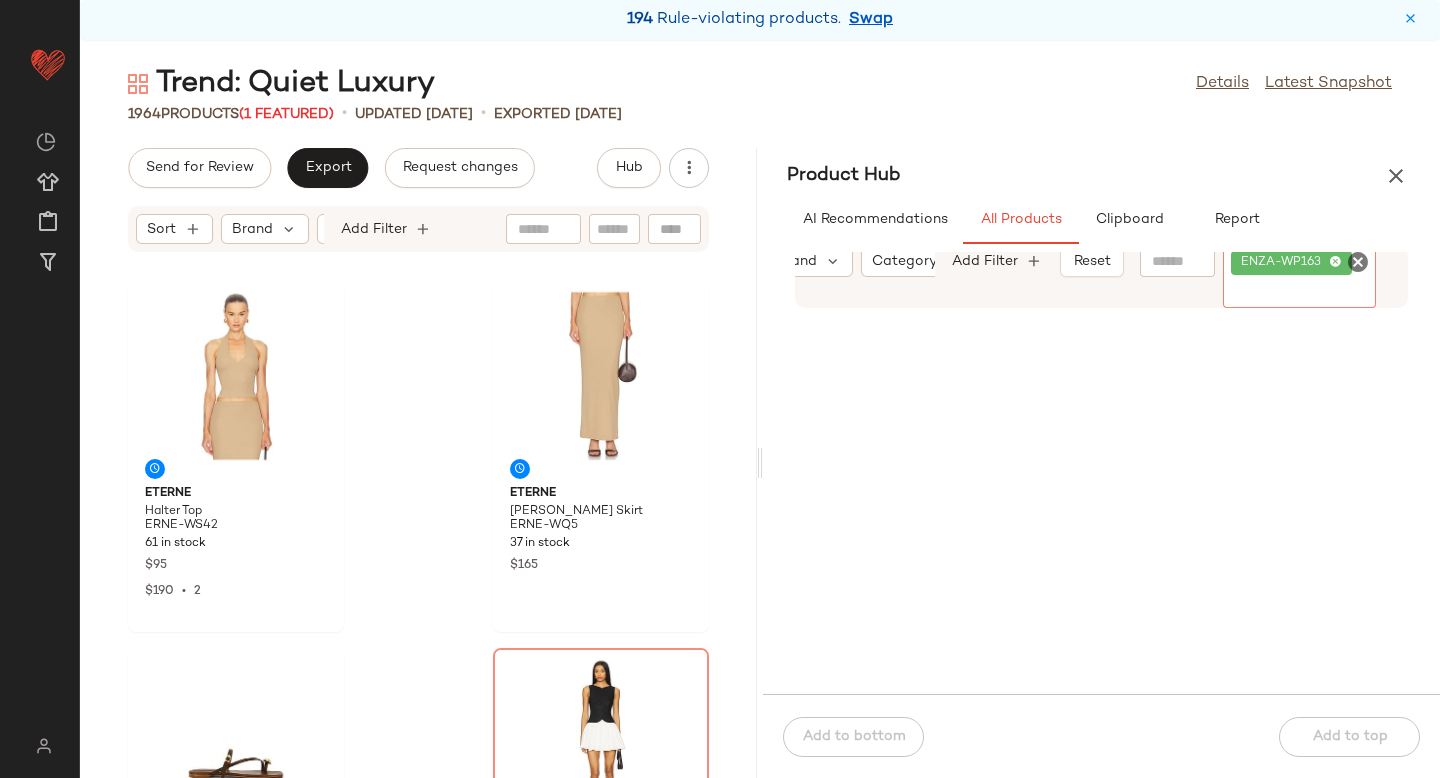 scroll, scrollTop: 0, scrollLeft: 267, axis: horizontal 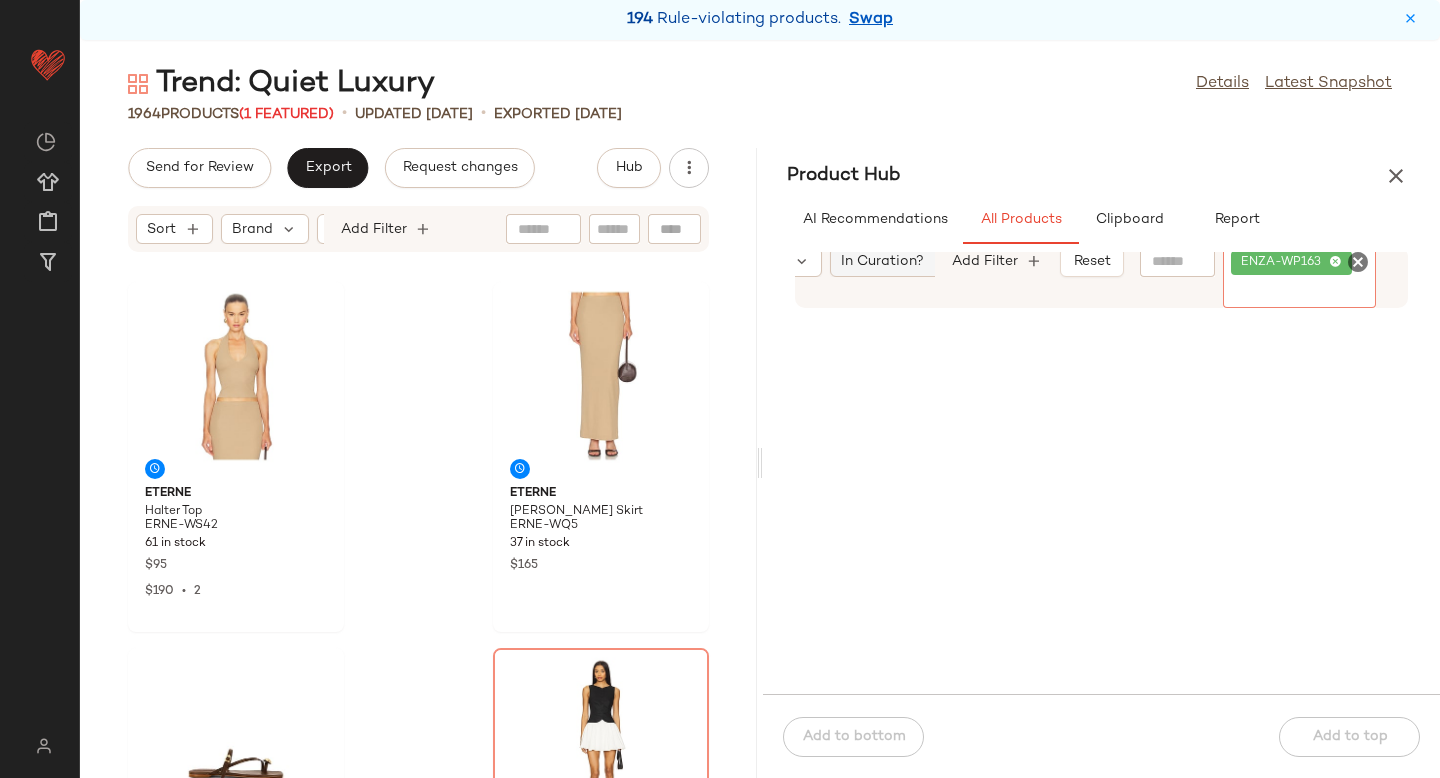 click on "In Curation?" at bounding box center (882, 261) 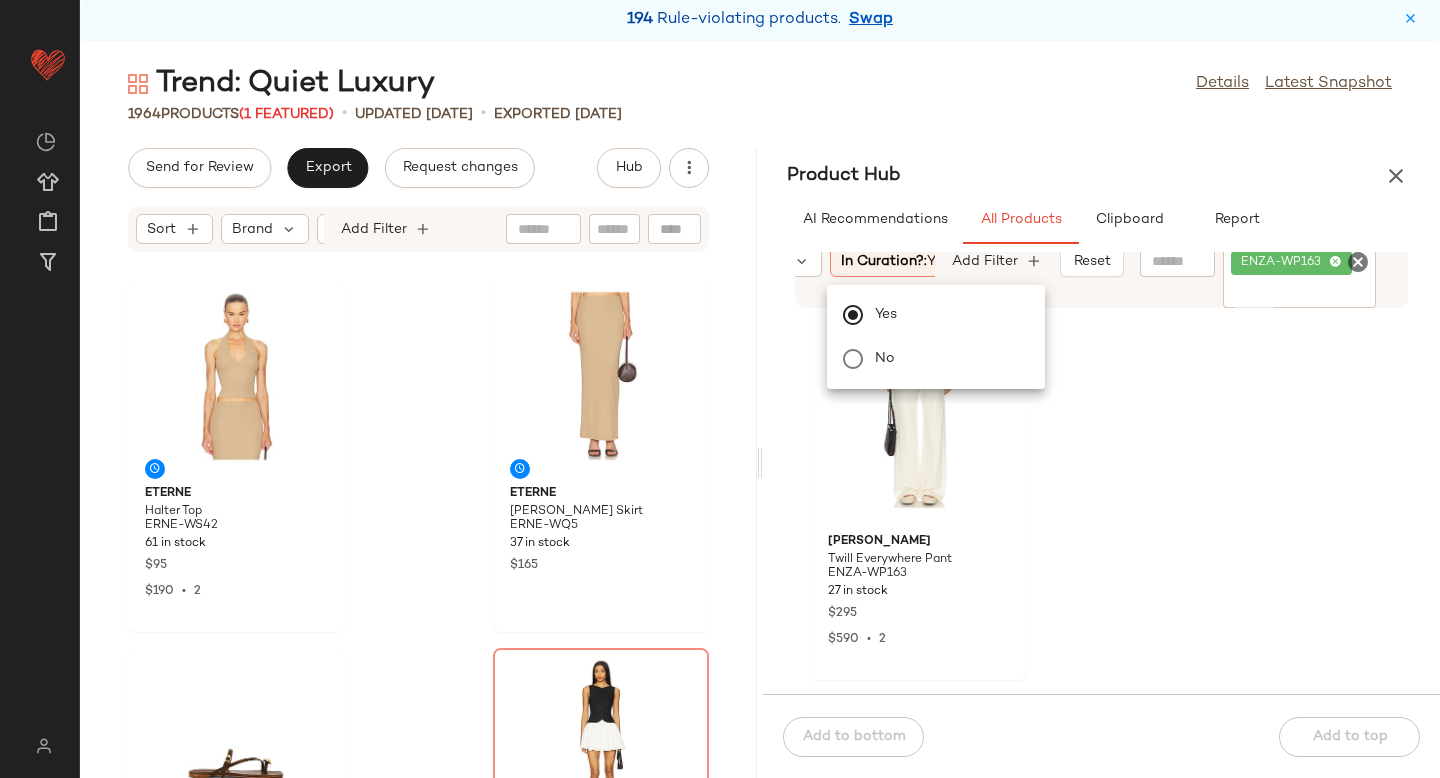 click on "[PERSON_NAME] Twill Everywhere Pant ENZA-WP163 27 in stock $295 $590  •  2" 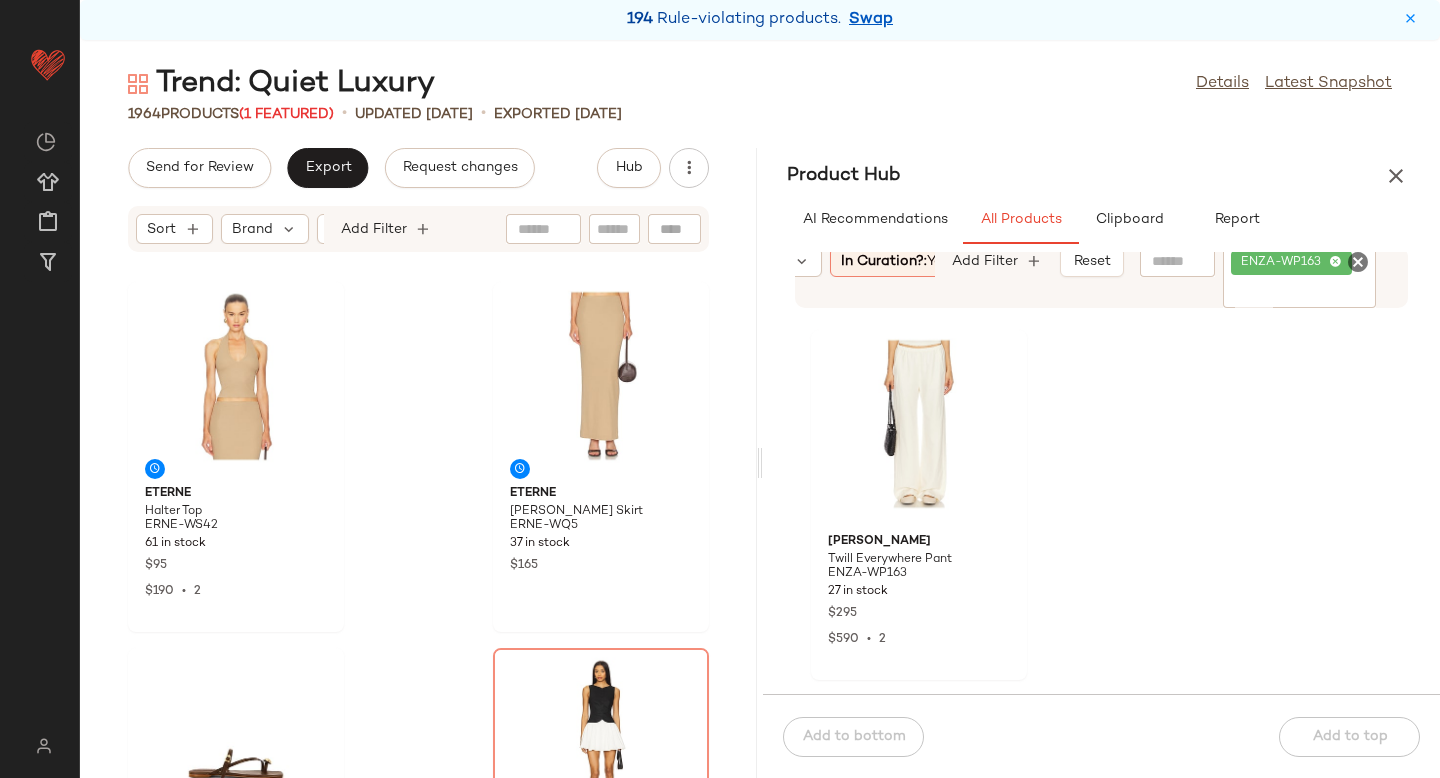 click on "In Curation?:   Yes" at bounding box center [895, 261] 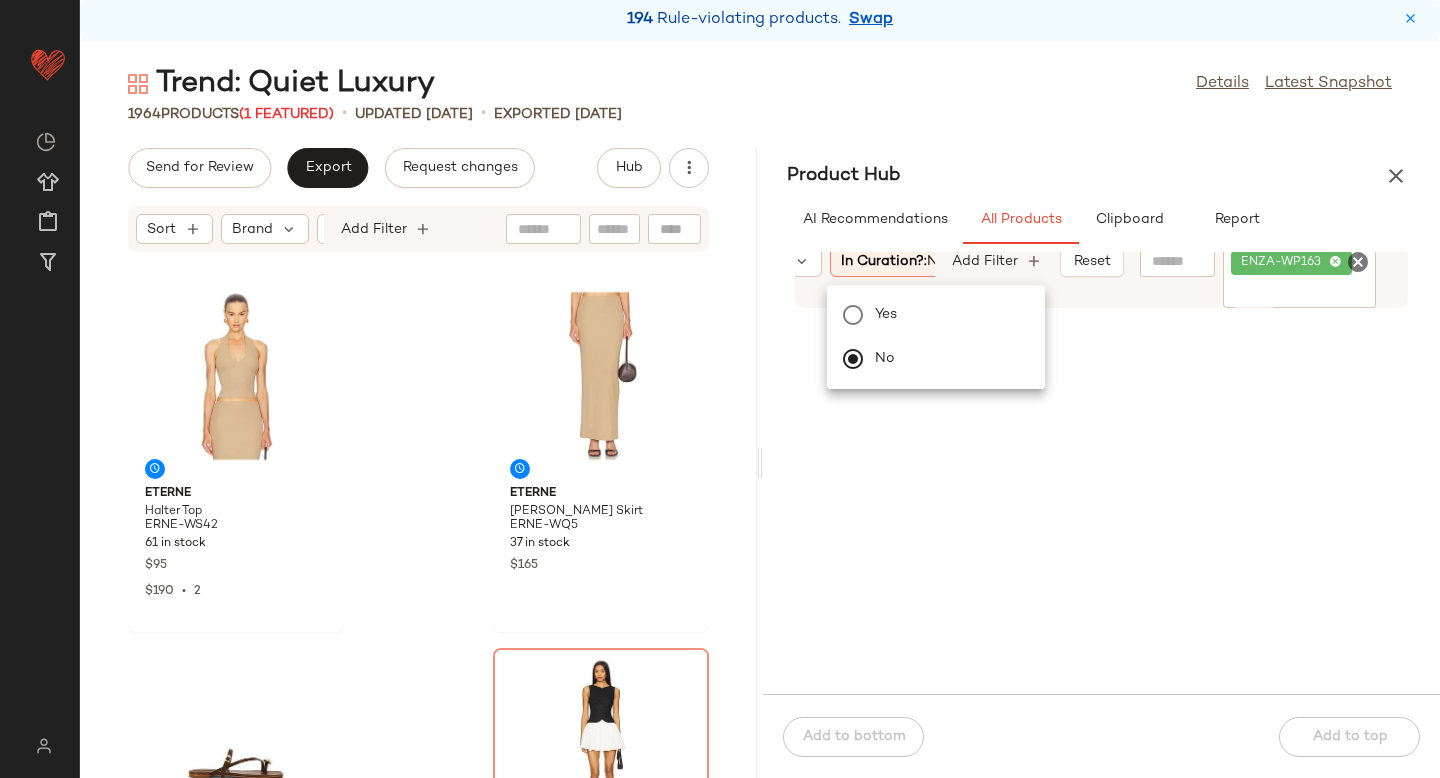 click 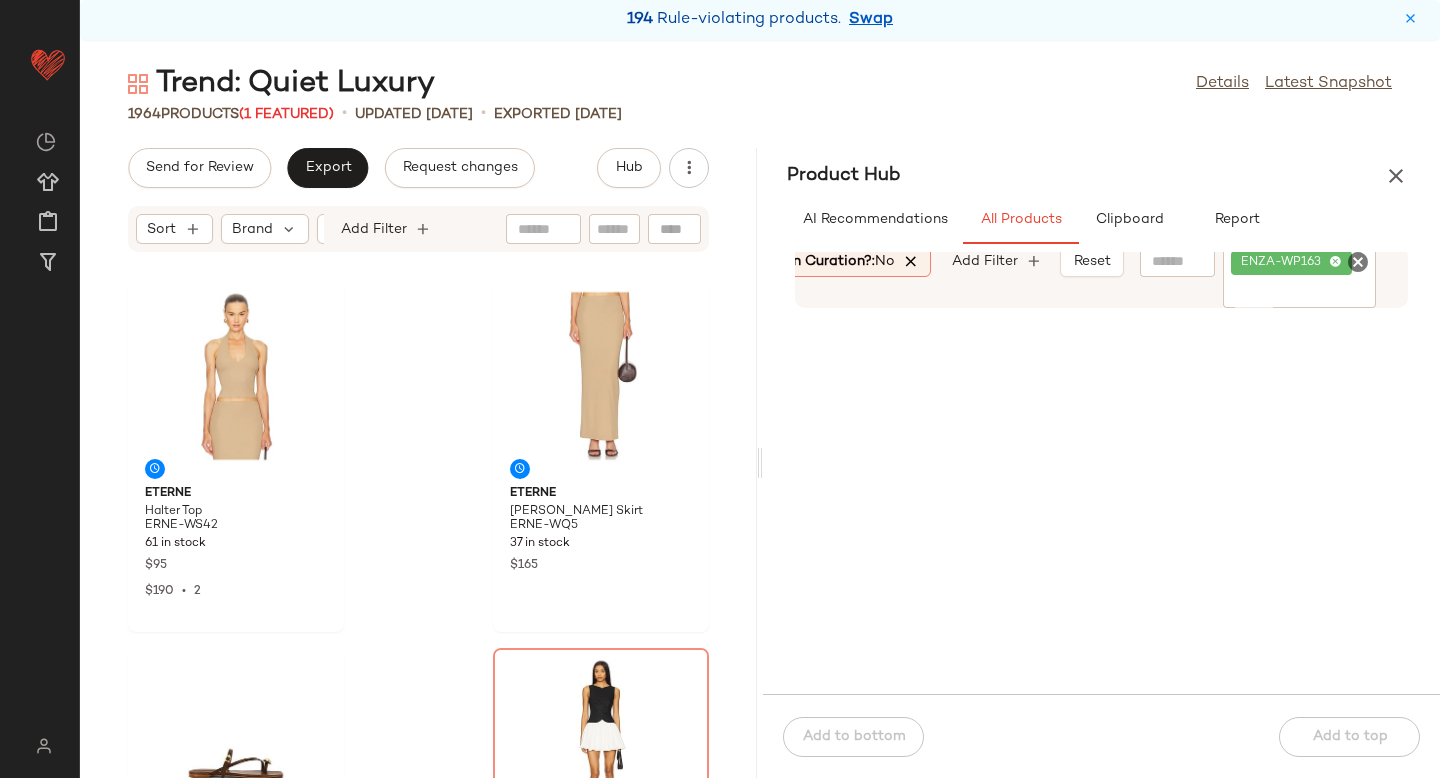 click at bounding box center (912, 262) 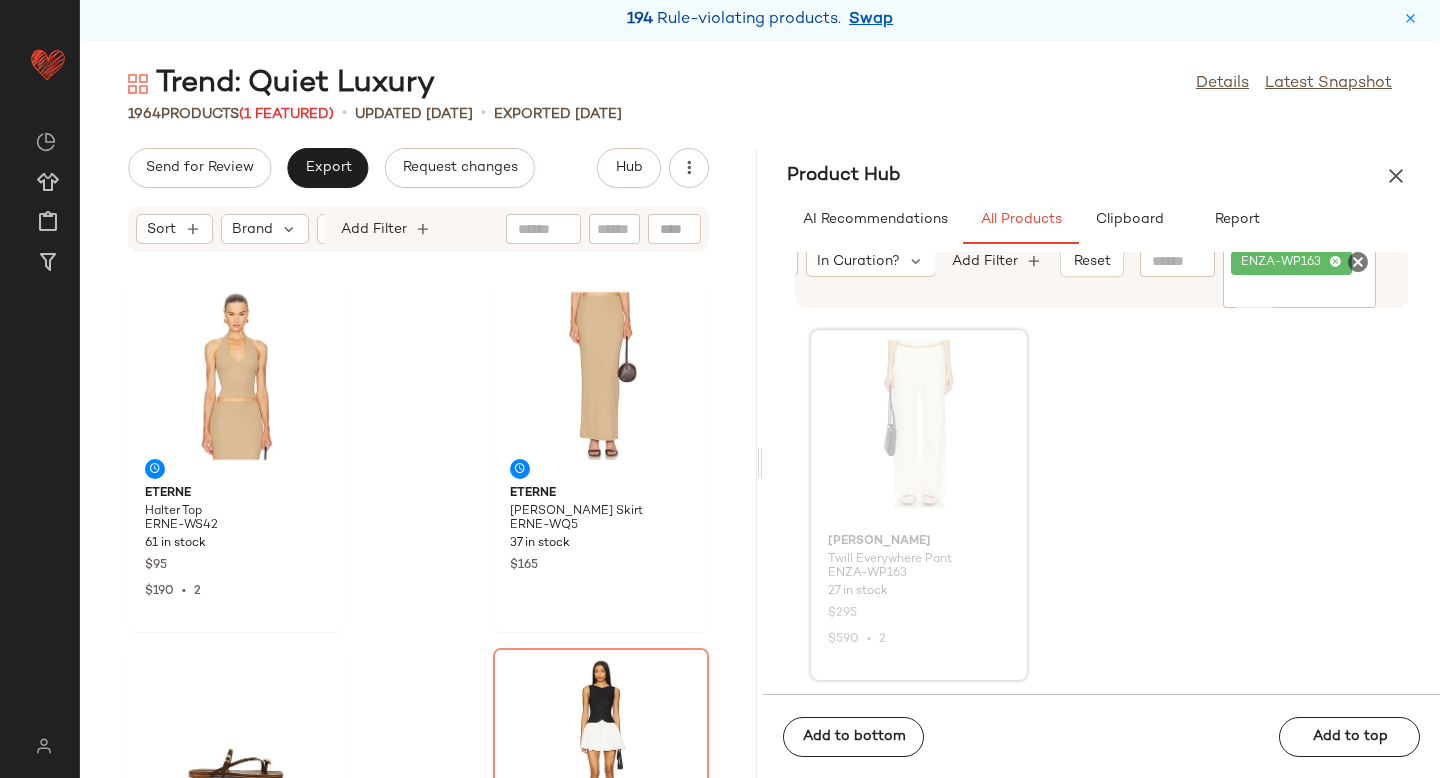 click 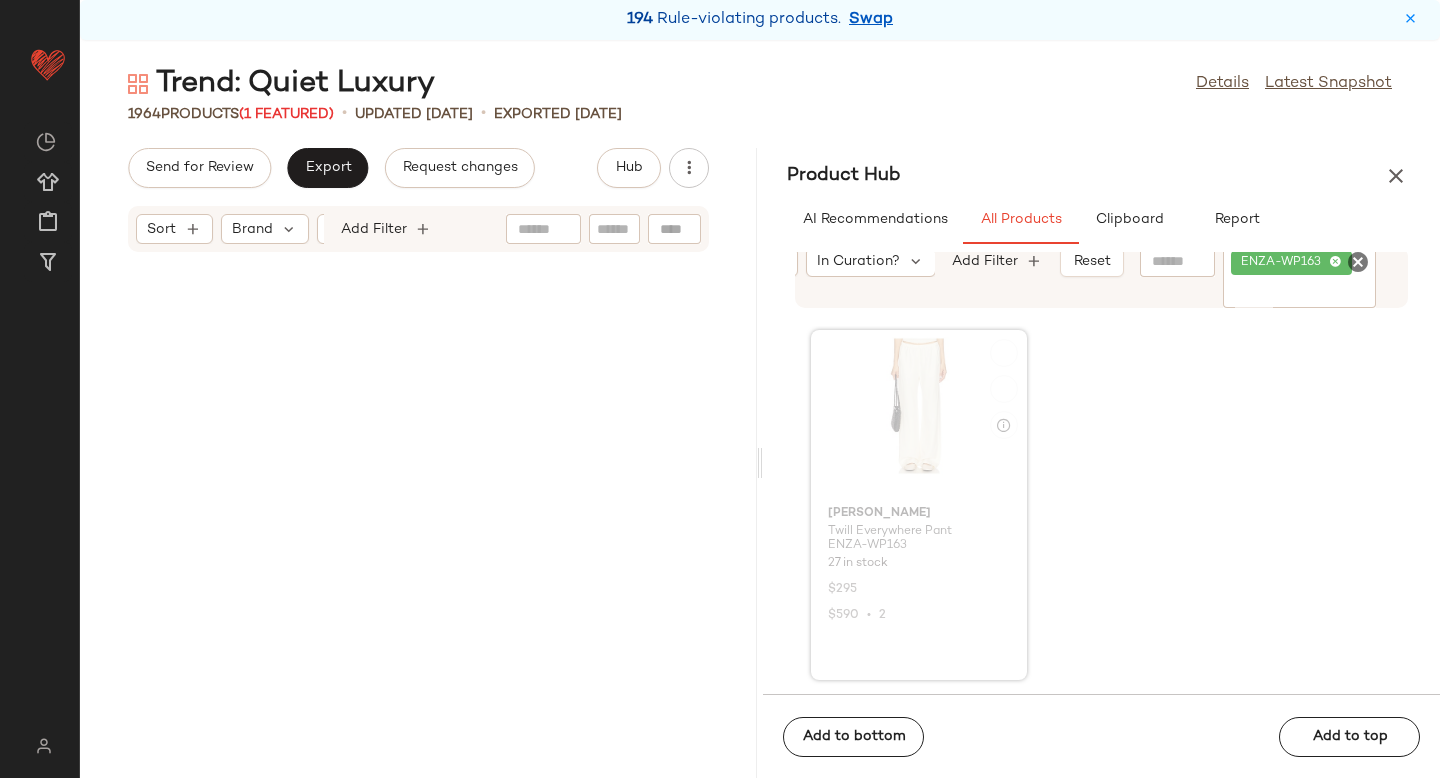 scroll, scrollTop: 4026, scrollLeft: 0, axis: vertical 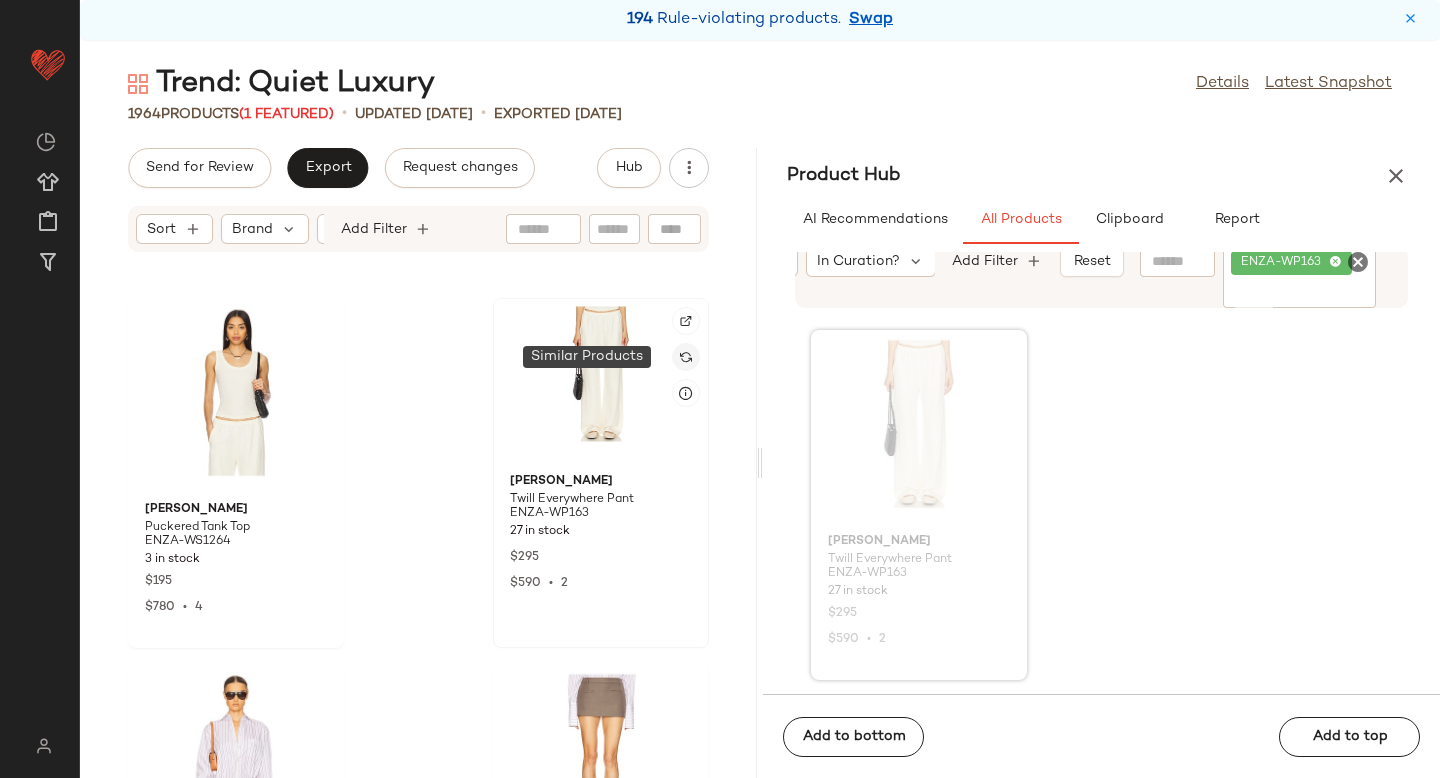 click 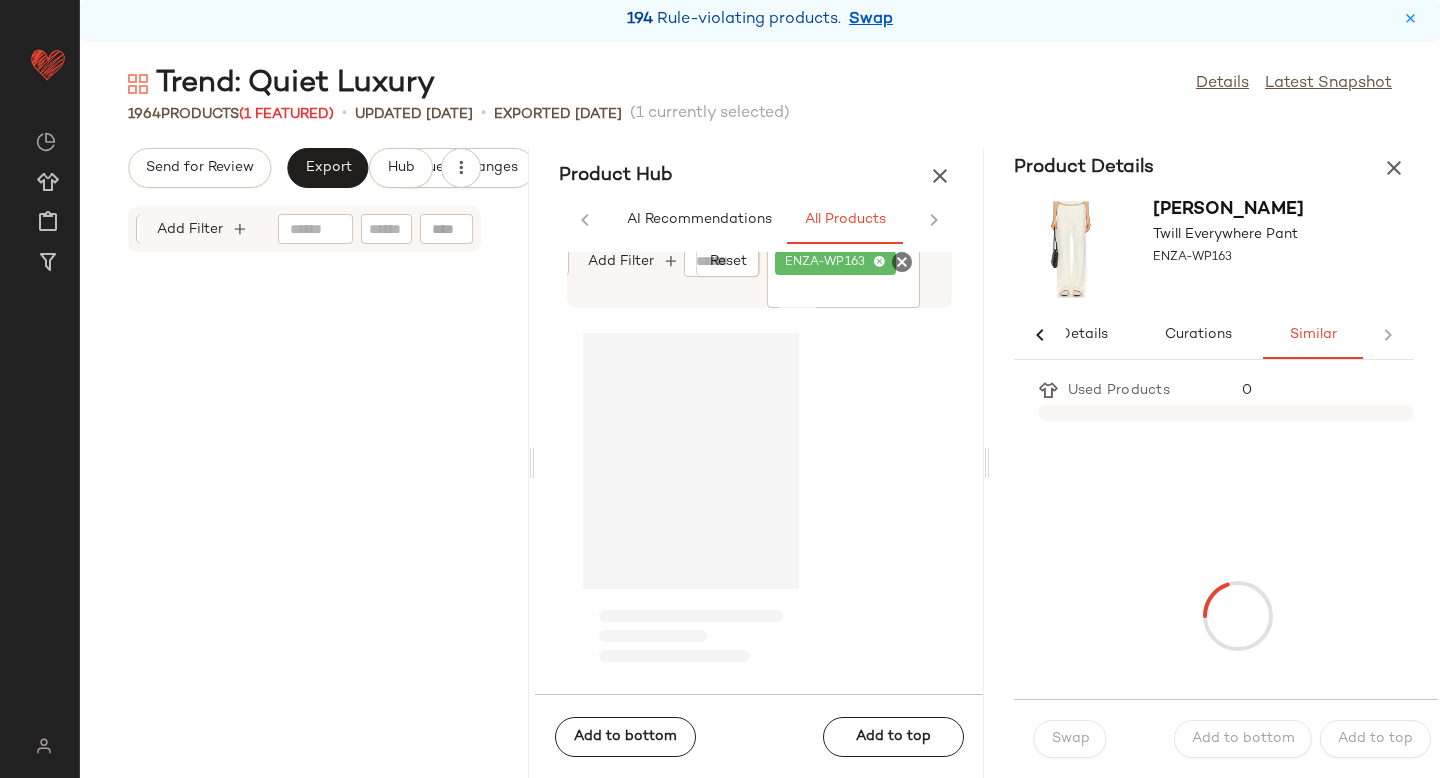 scroll, scrollTop: 0, scrollLeft: 33, axis: horizontal 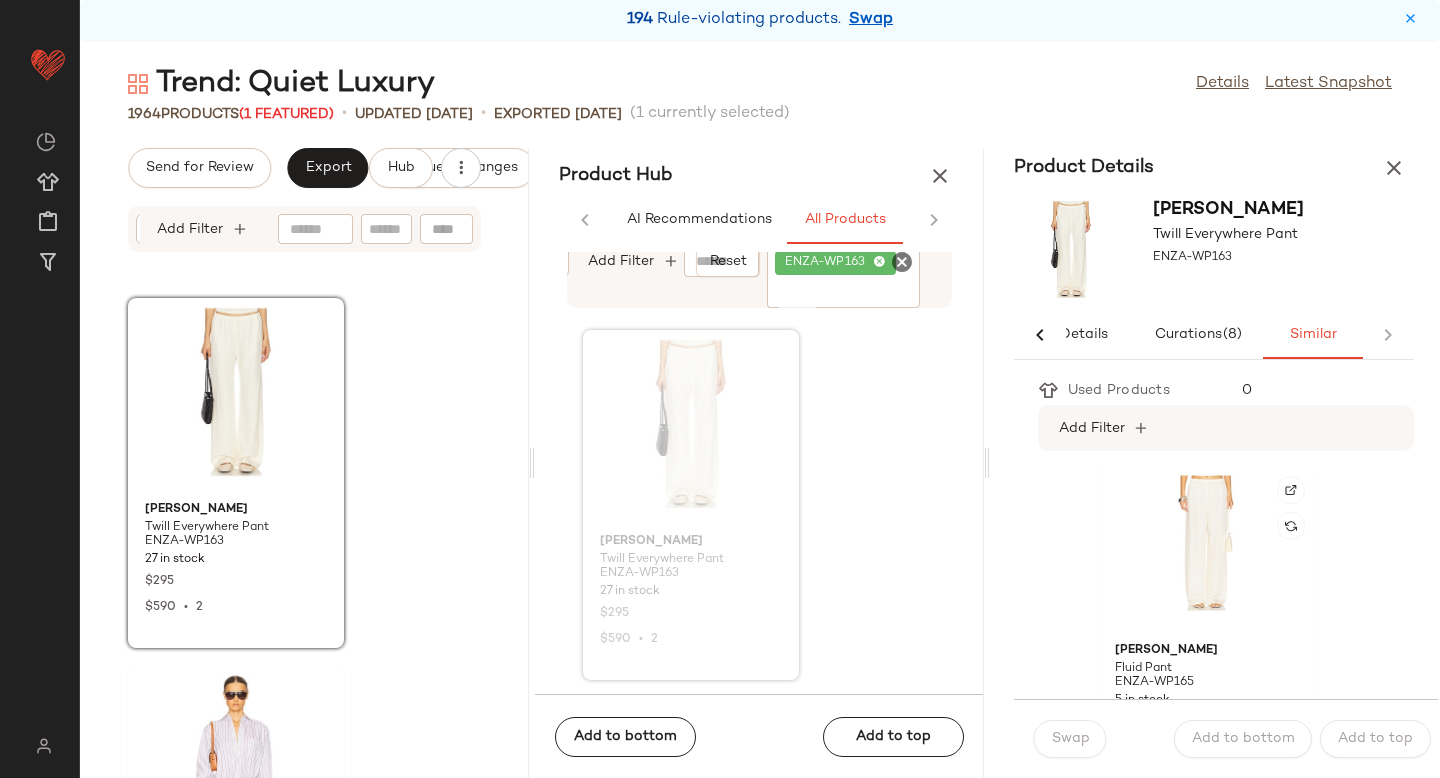 click 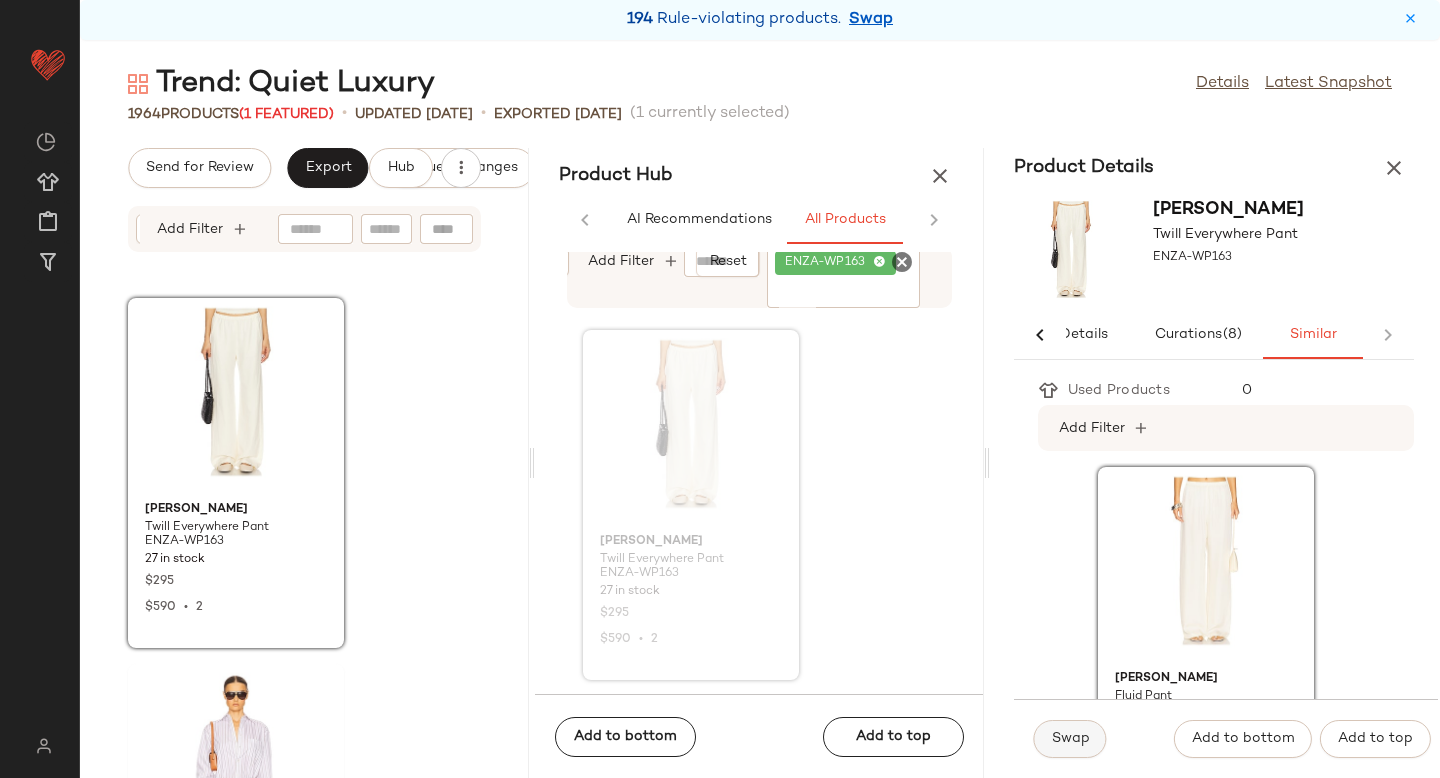 click on "Swap" at bounding box center (1070, 739) 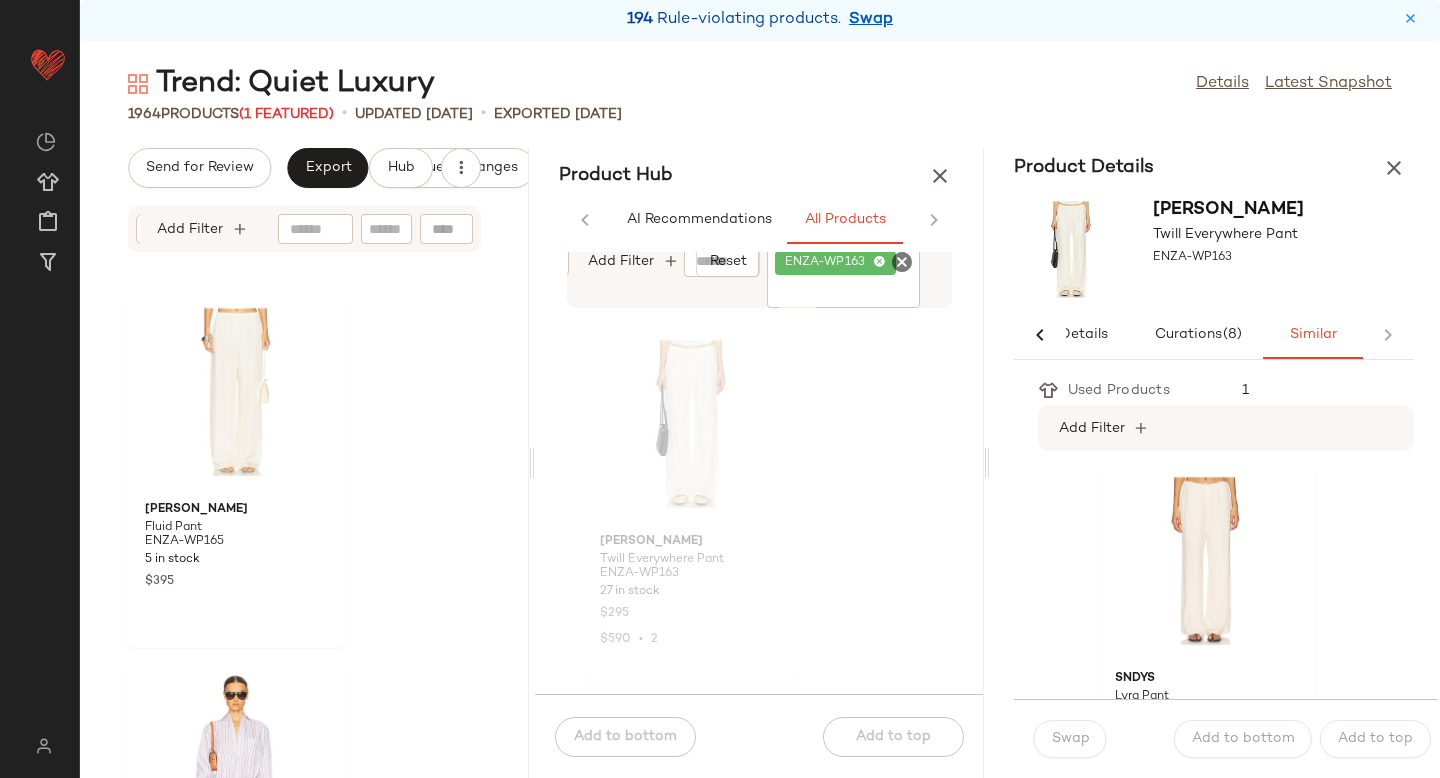scroll, scrollTop: 0, scrollLeft: 0, axis: both 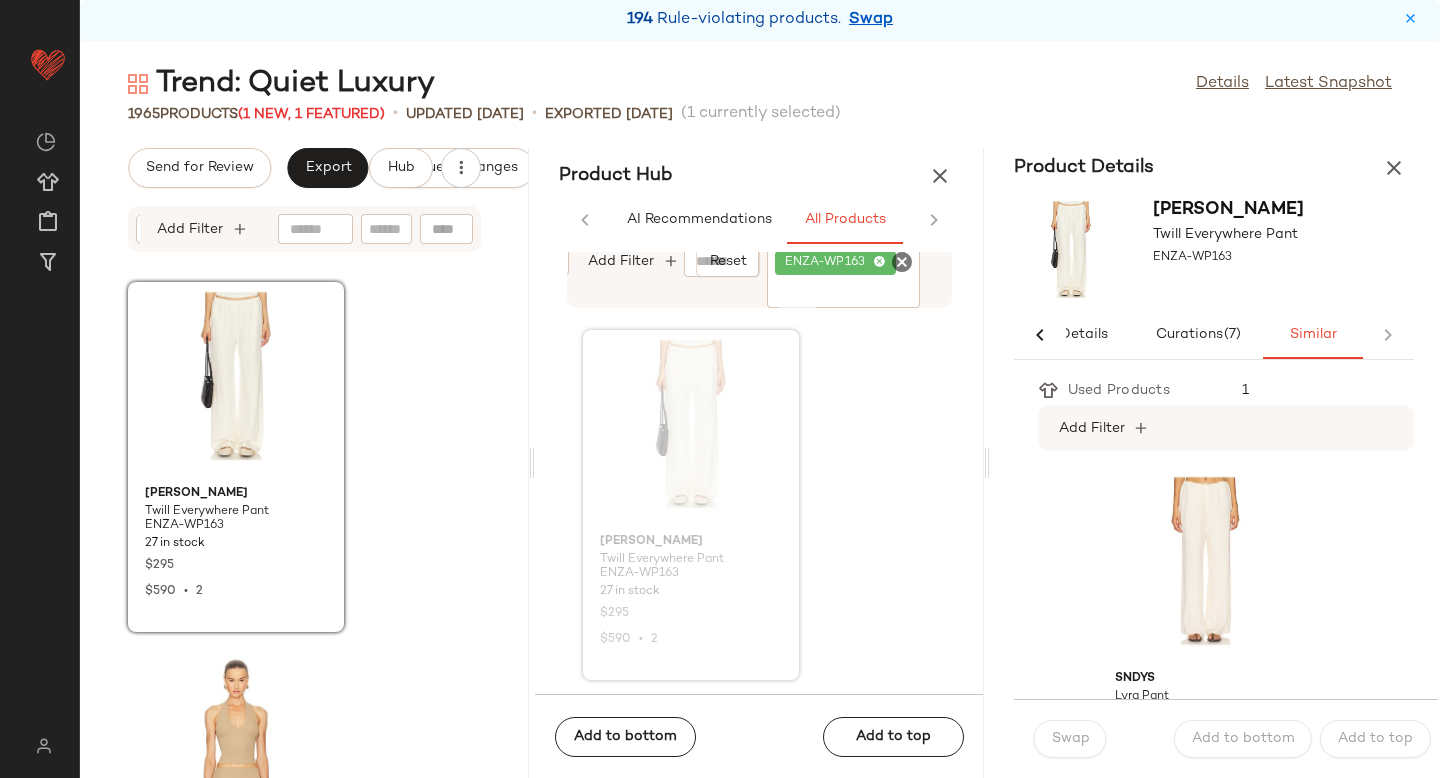 drag, startPoint x: 685, startPoint y: 404, endPoint x: 203, endPoint y: 2, distance: 627.63684 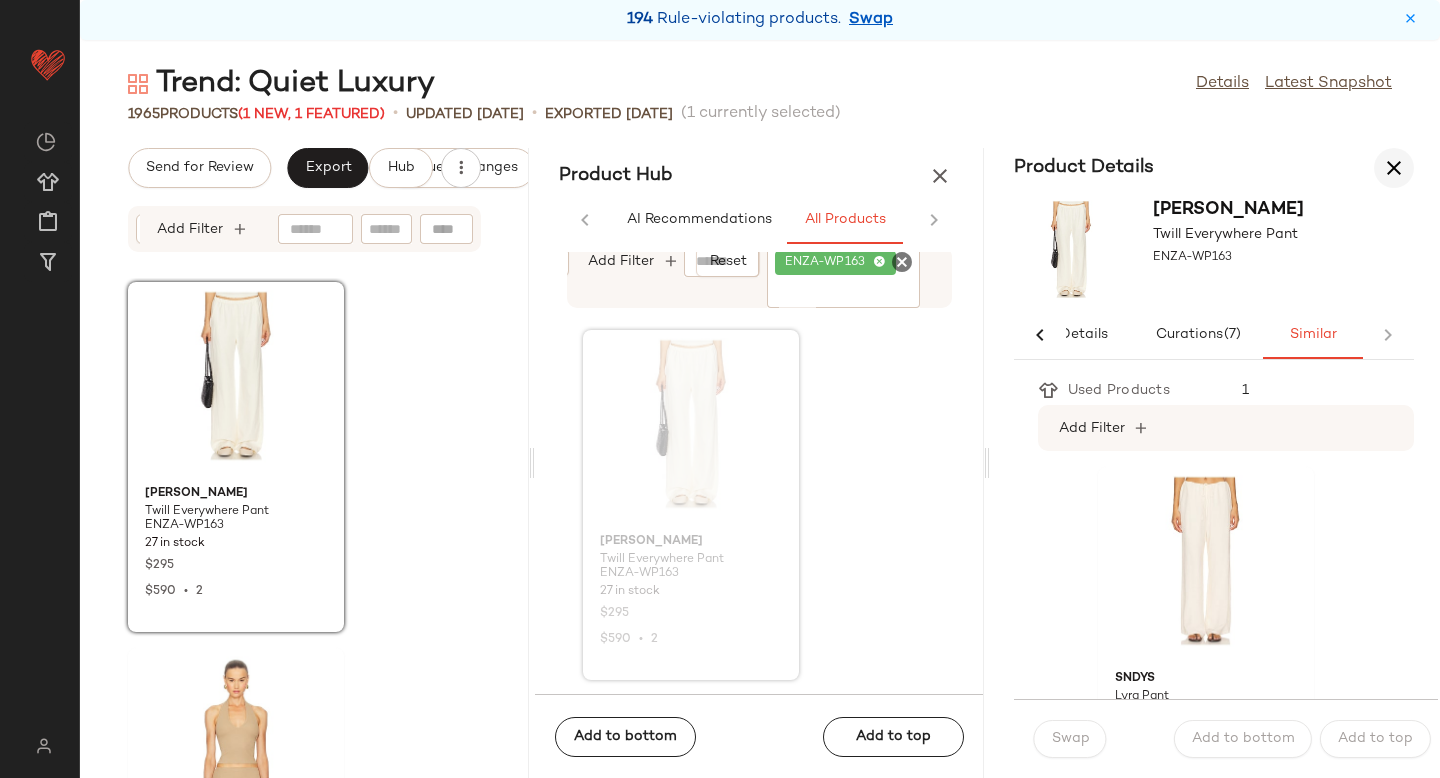 click at bounding box center [1394, 168] 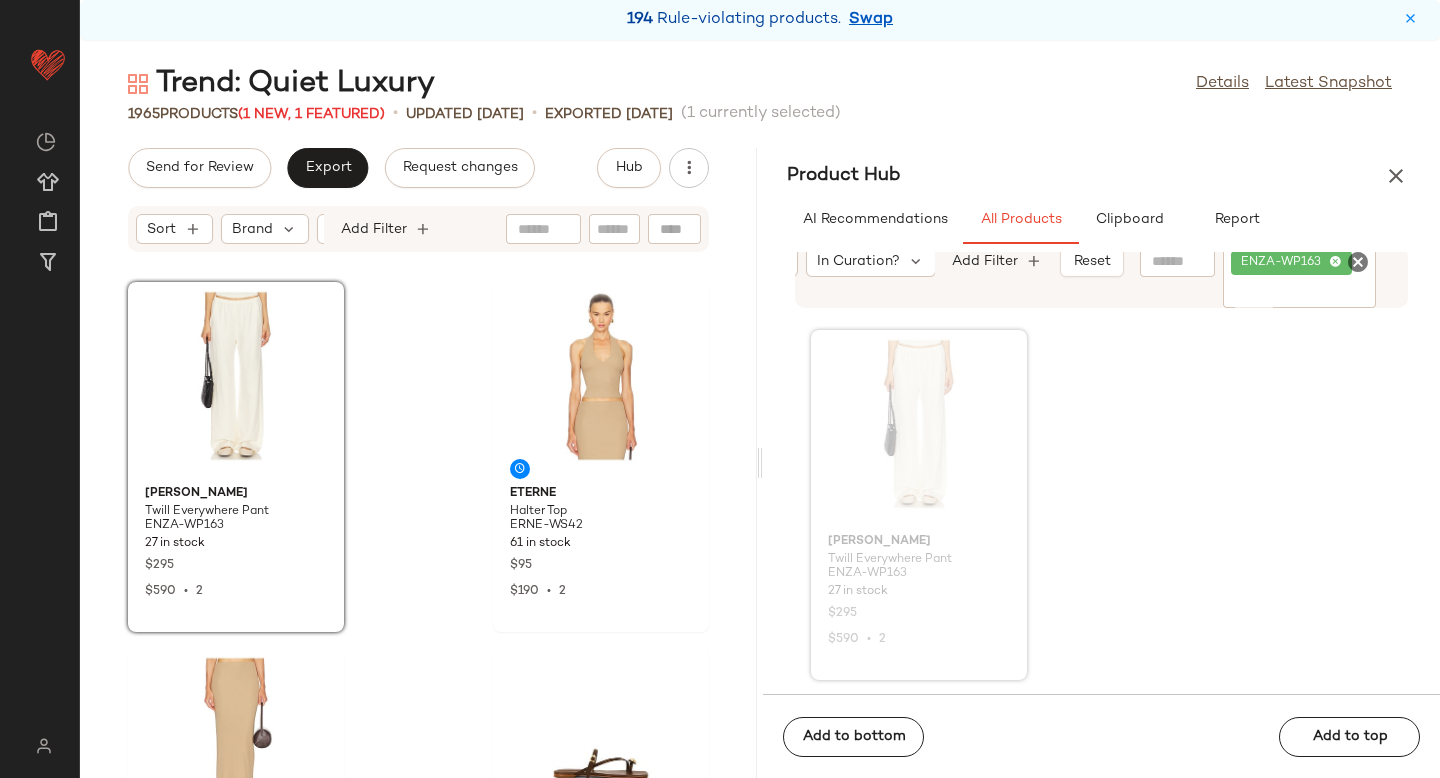 click 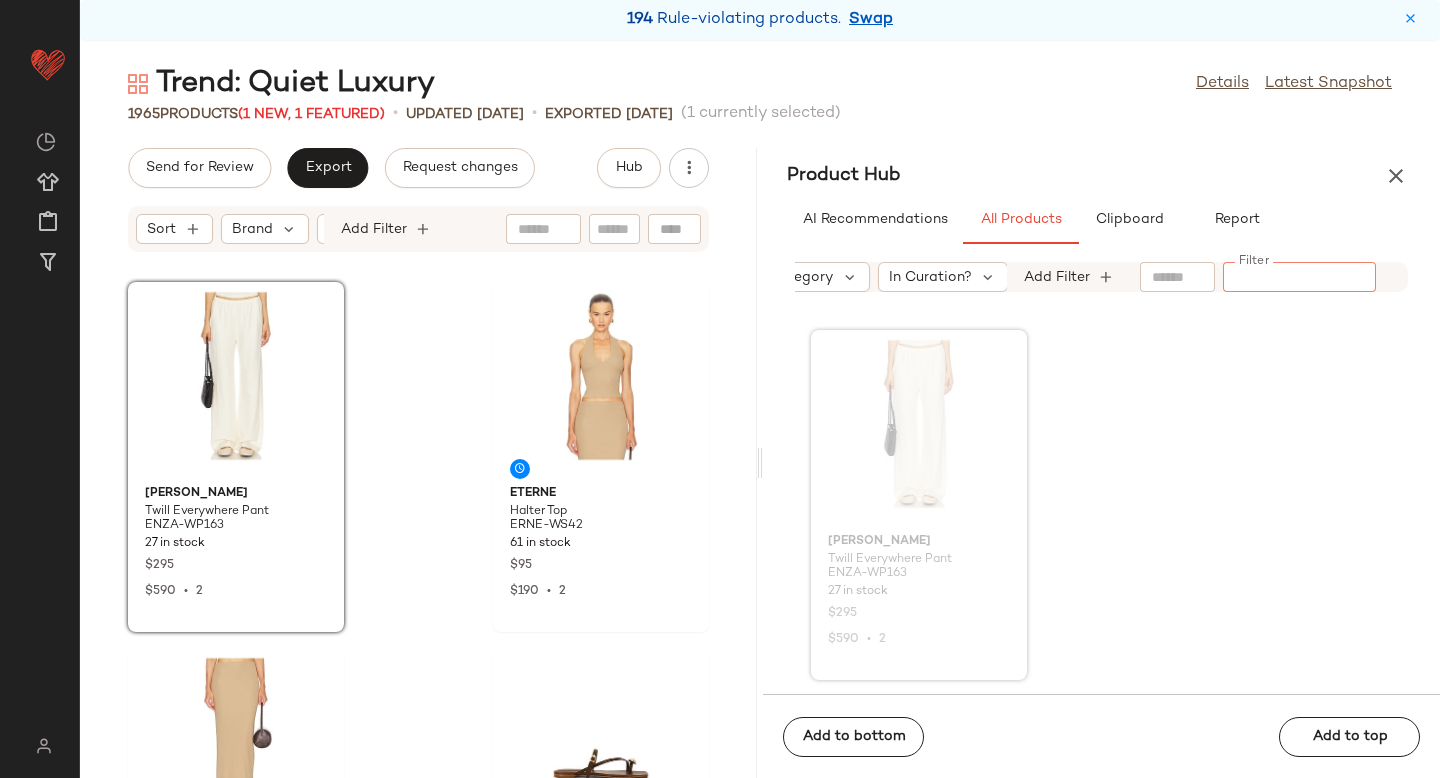 paste on "*********" 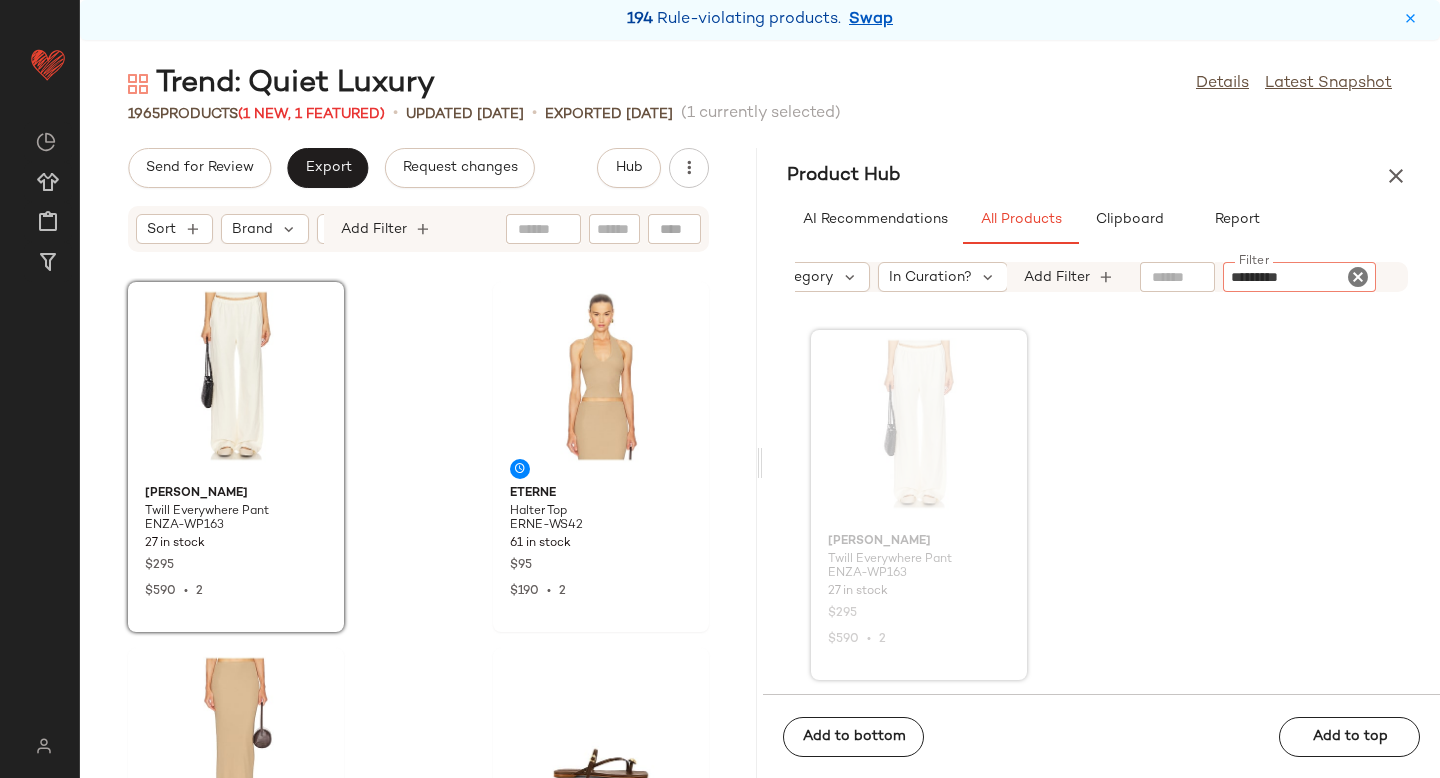 type 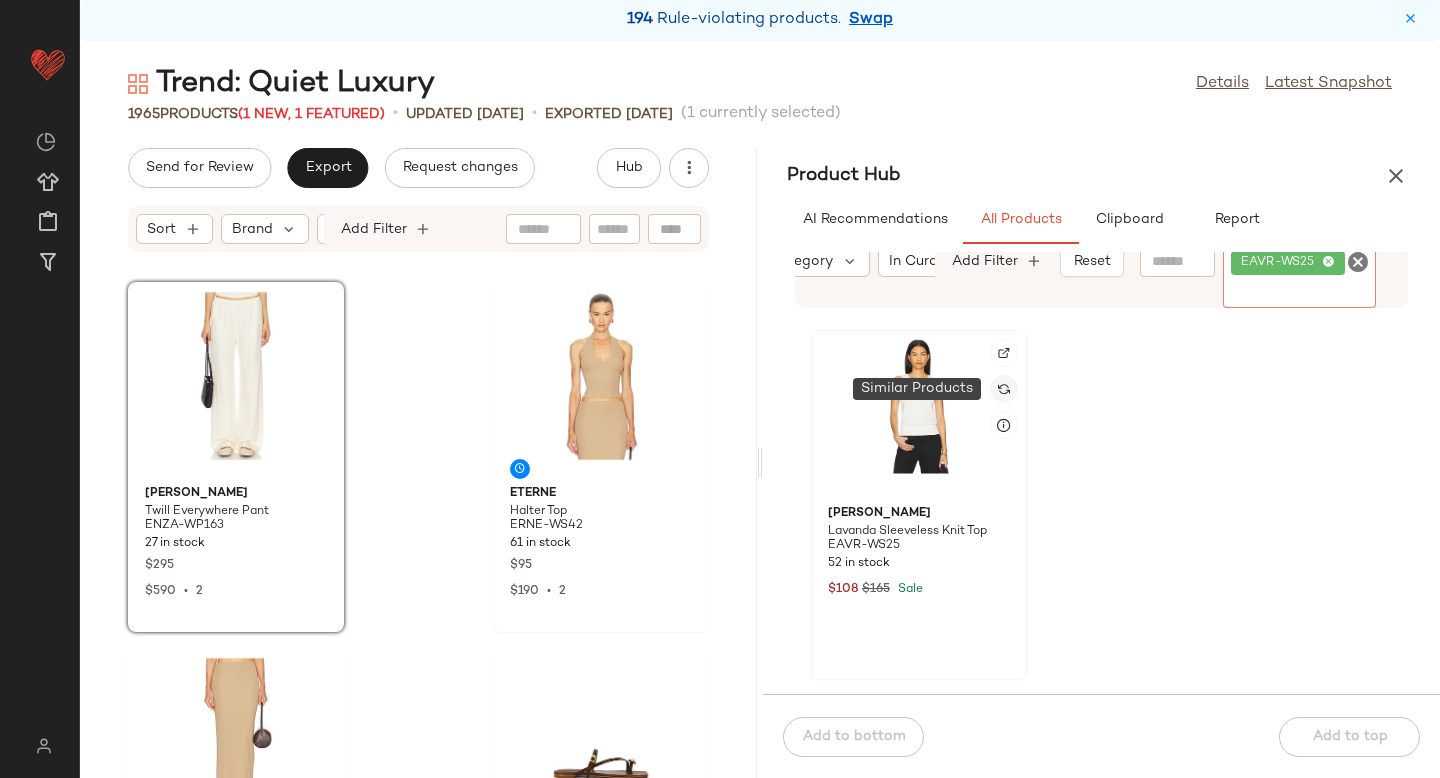 click 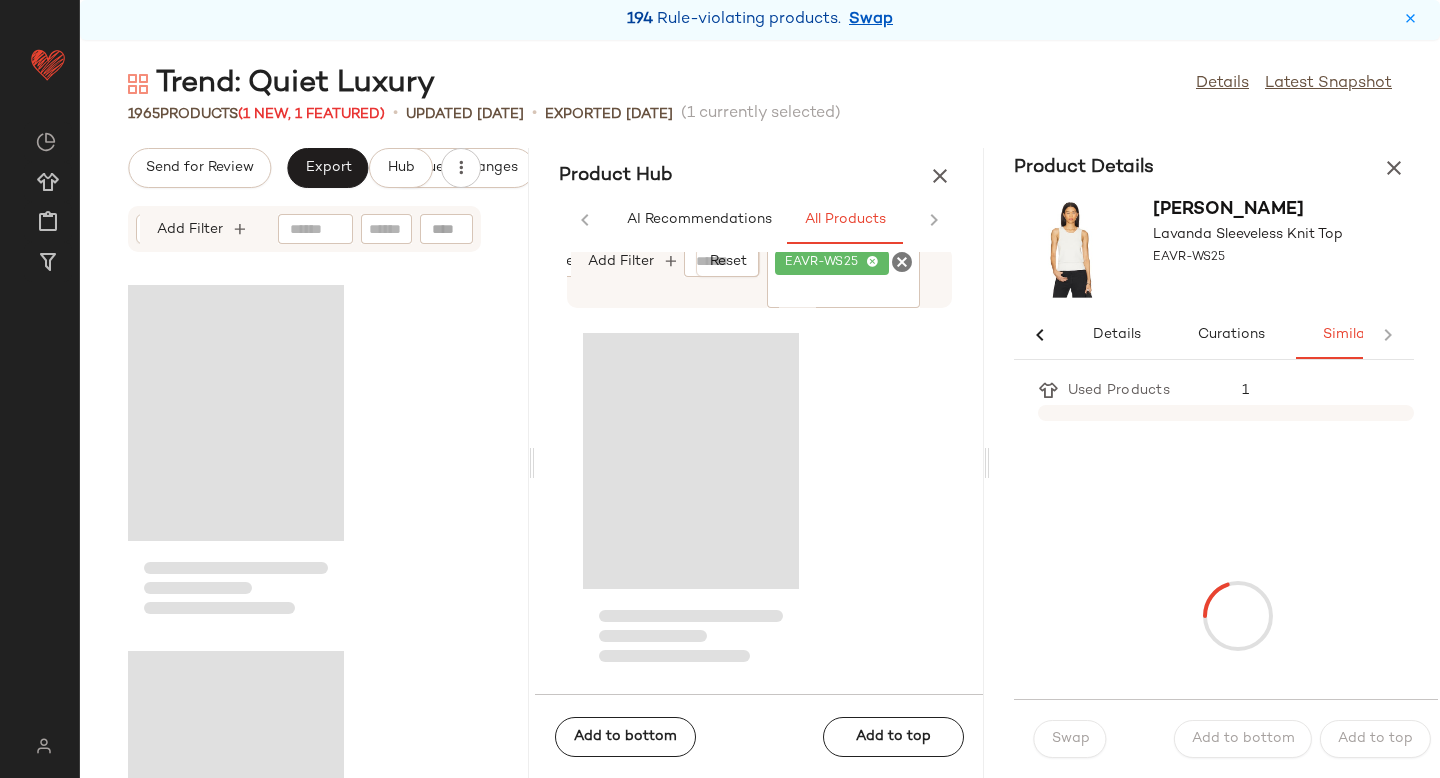 scroll, scrollTop: 0, scrollLeft: 33, axis: horizontal 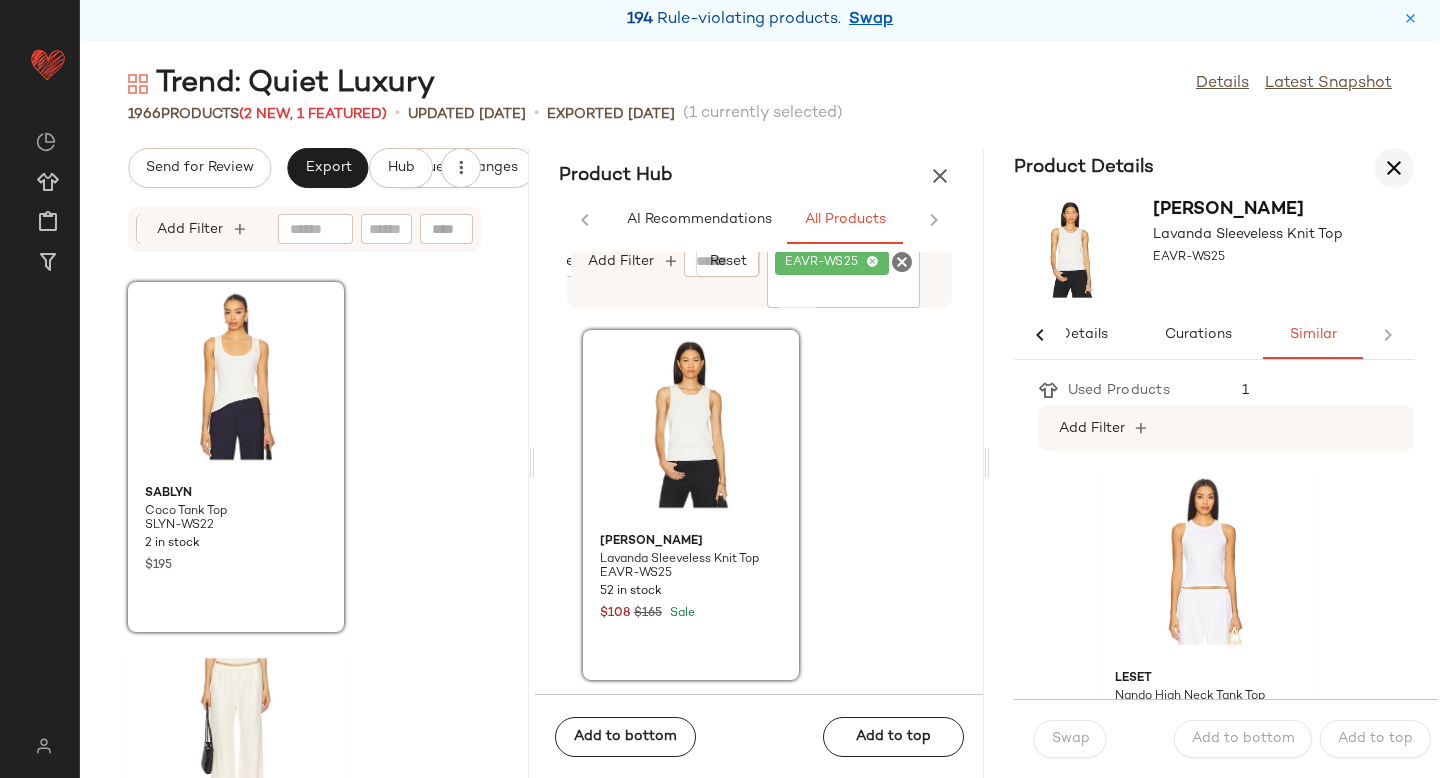 click at bounding box center (1394, 168) 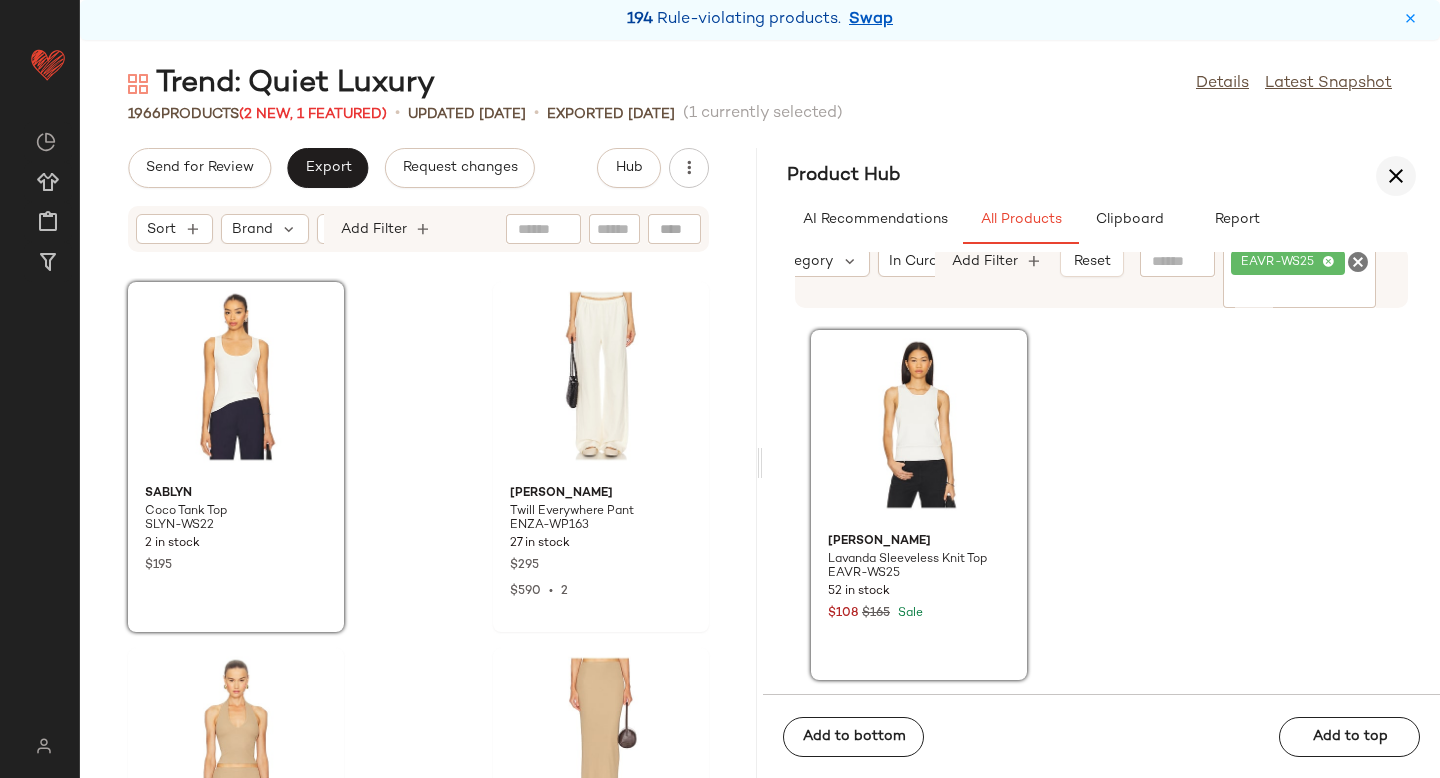 click at bounding box center (1396, 176) 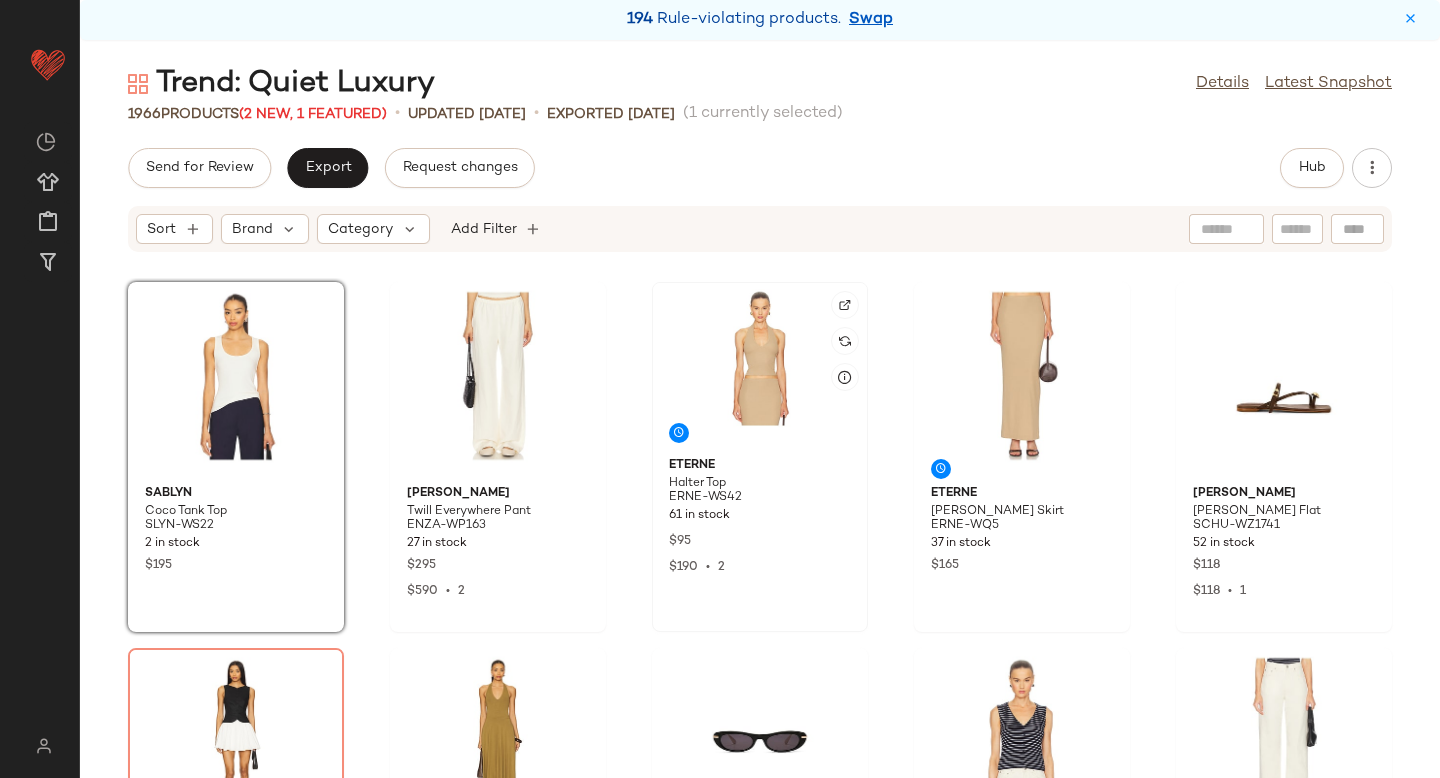 click 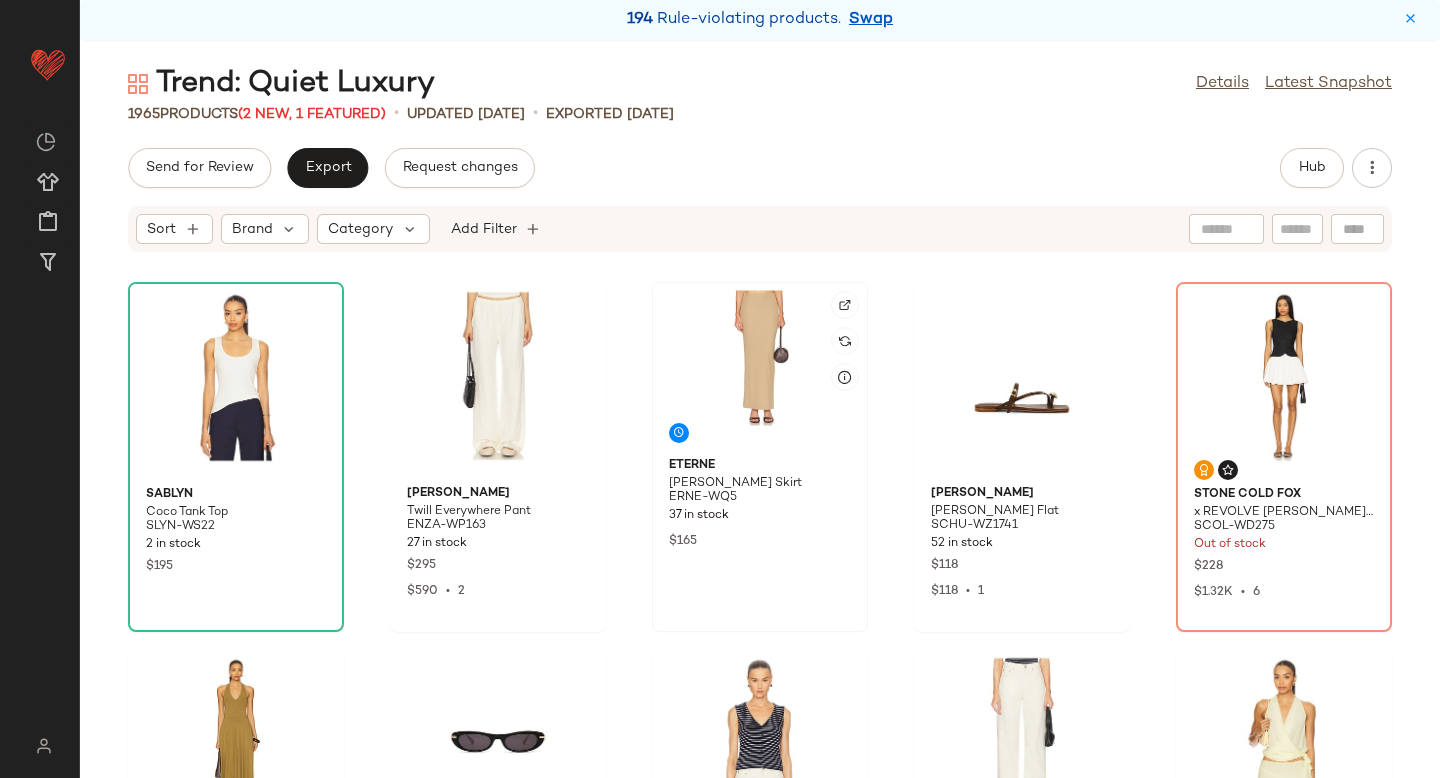 click 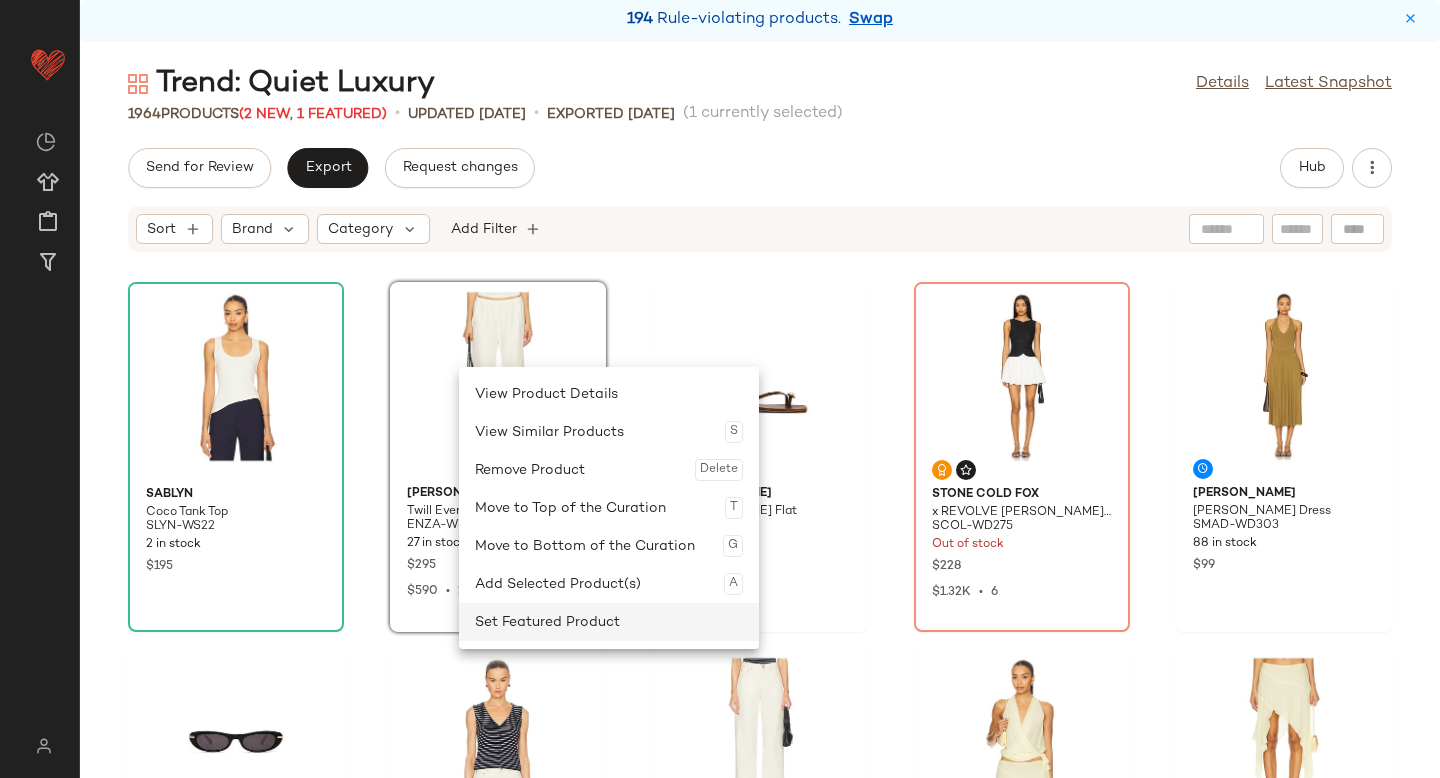 click on "Set Featured Product" 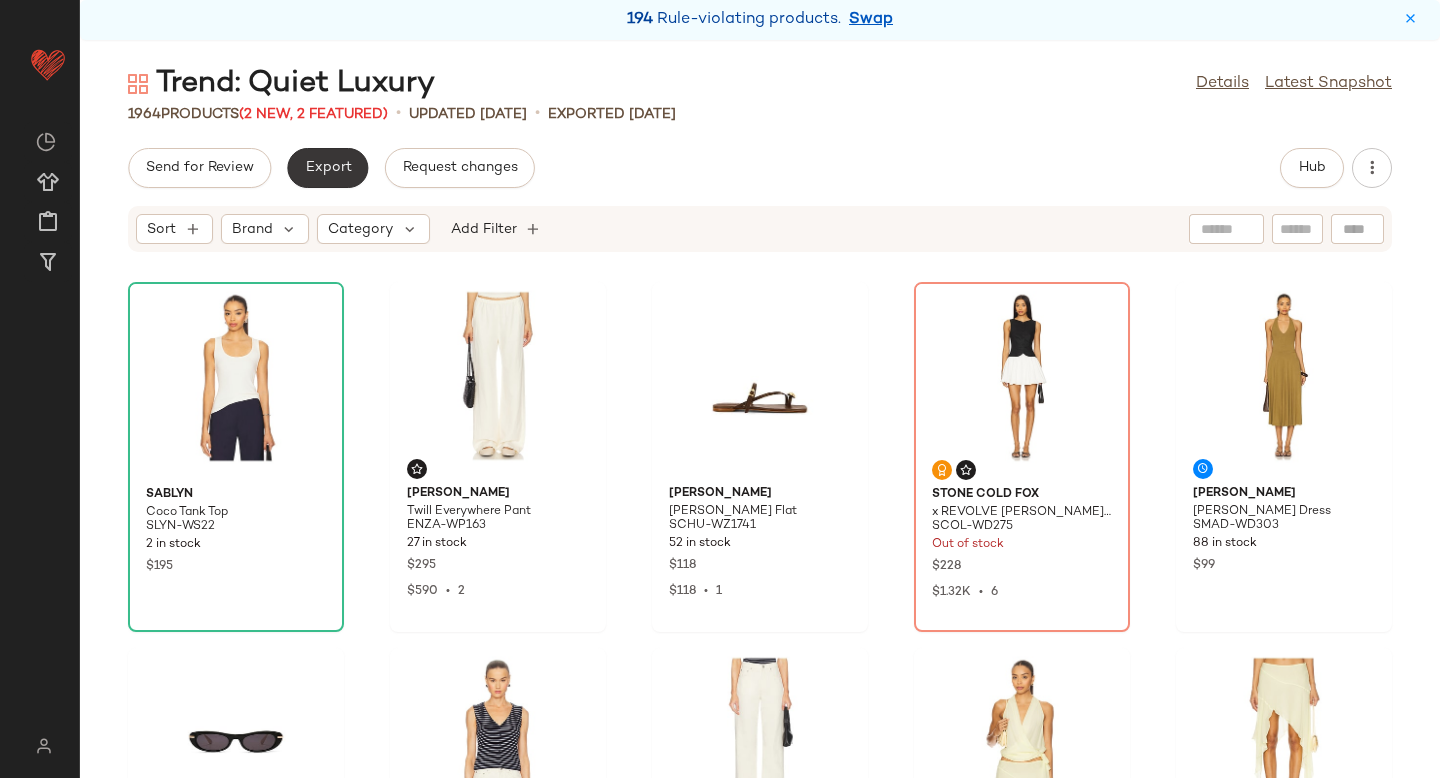 click on "Export" at bounding box center [327, 168] 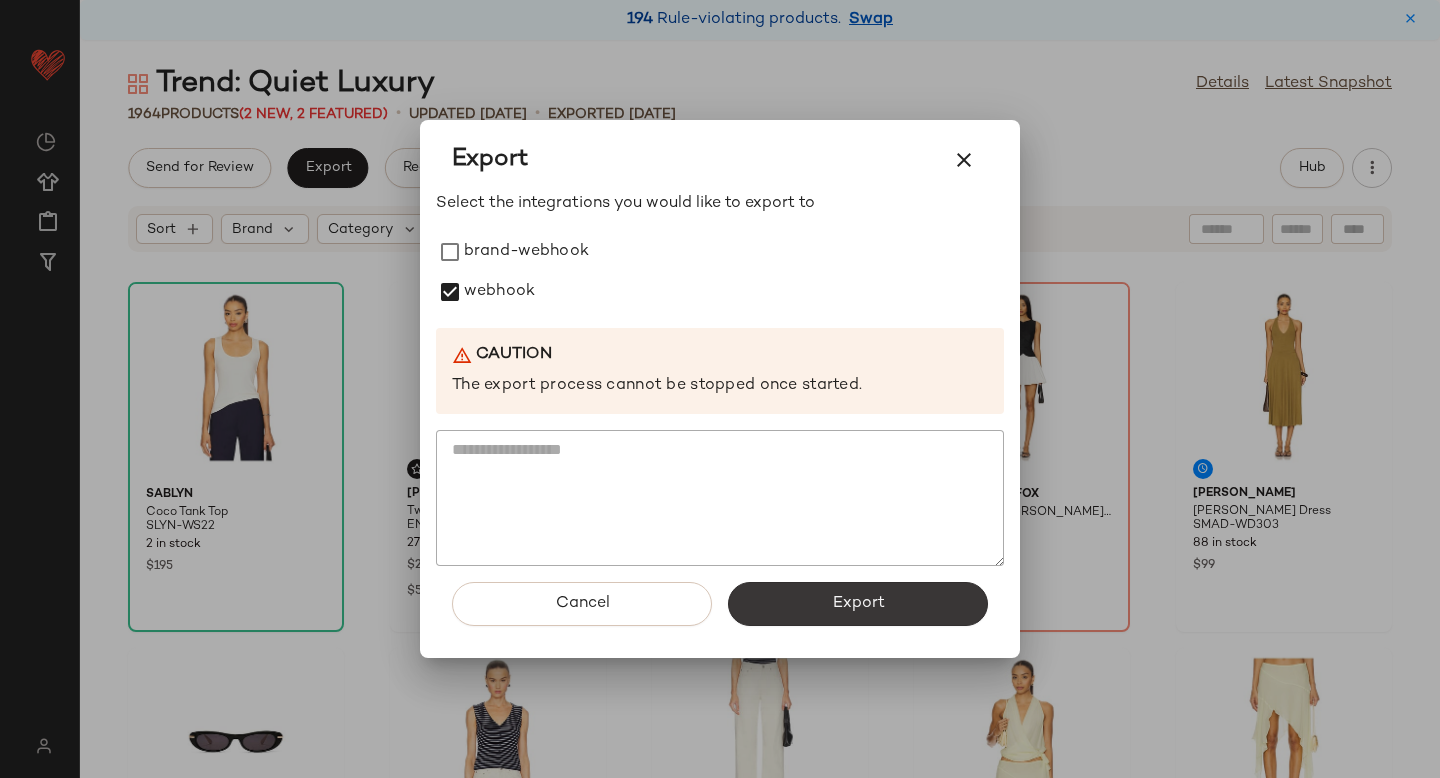 click on "Export" at bounding box center [858, 604] 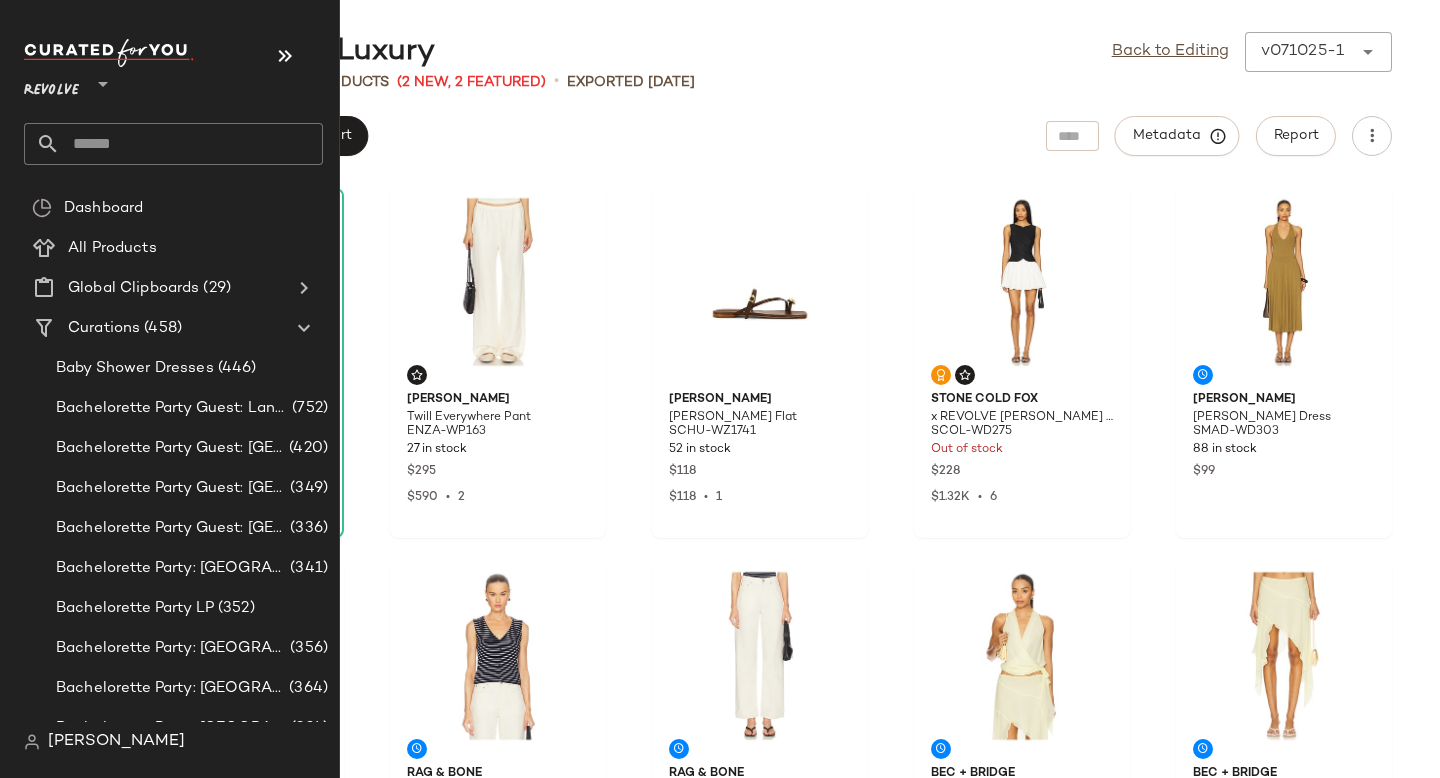 click 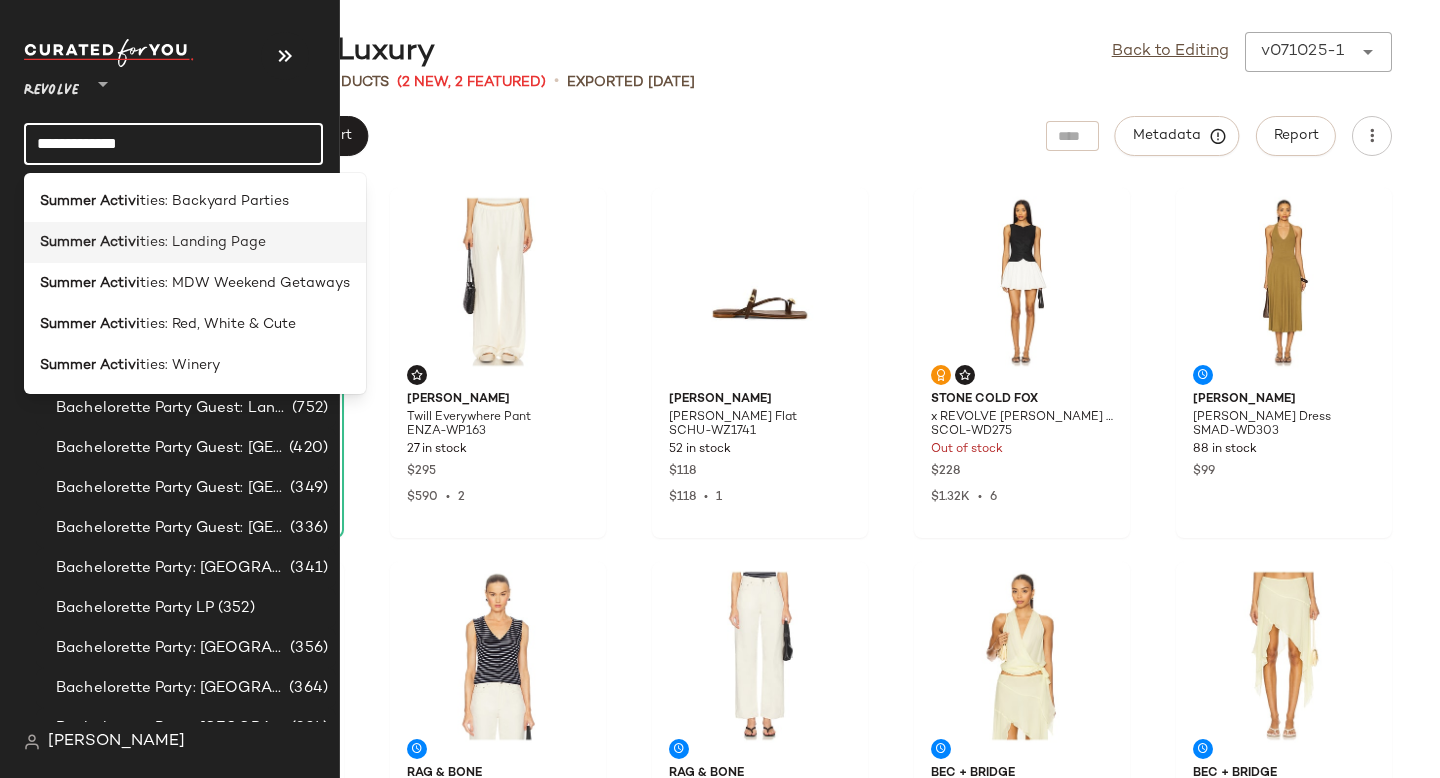 type on "**********" 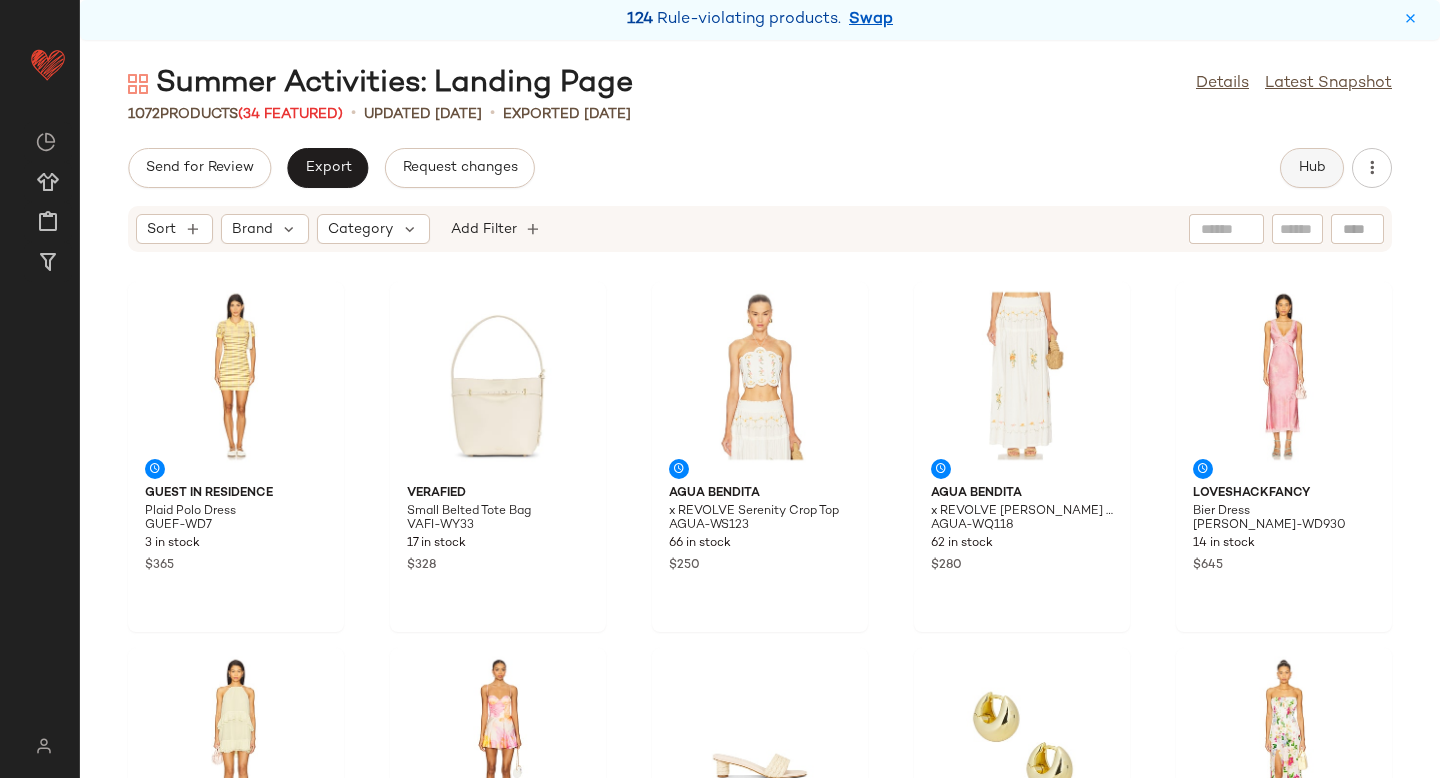 click on "Hub" 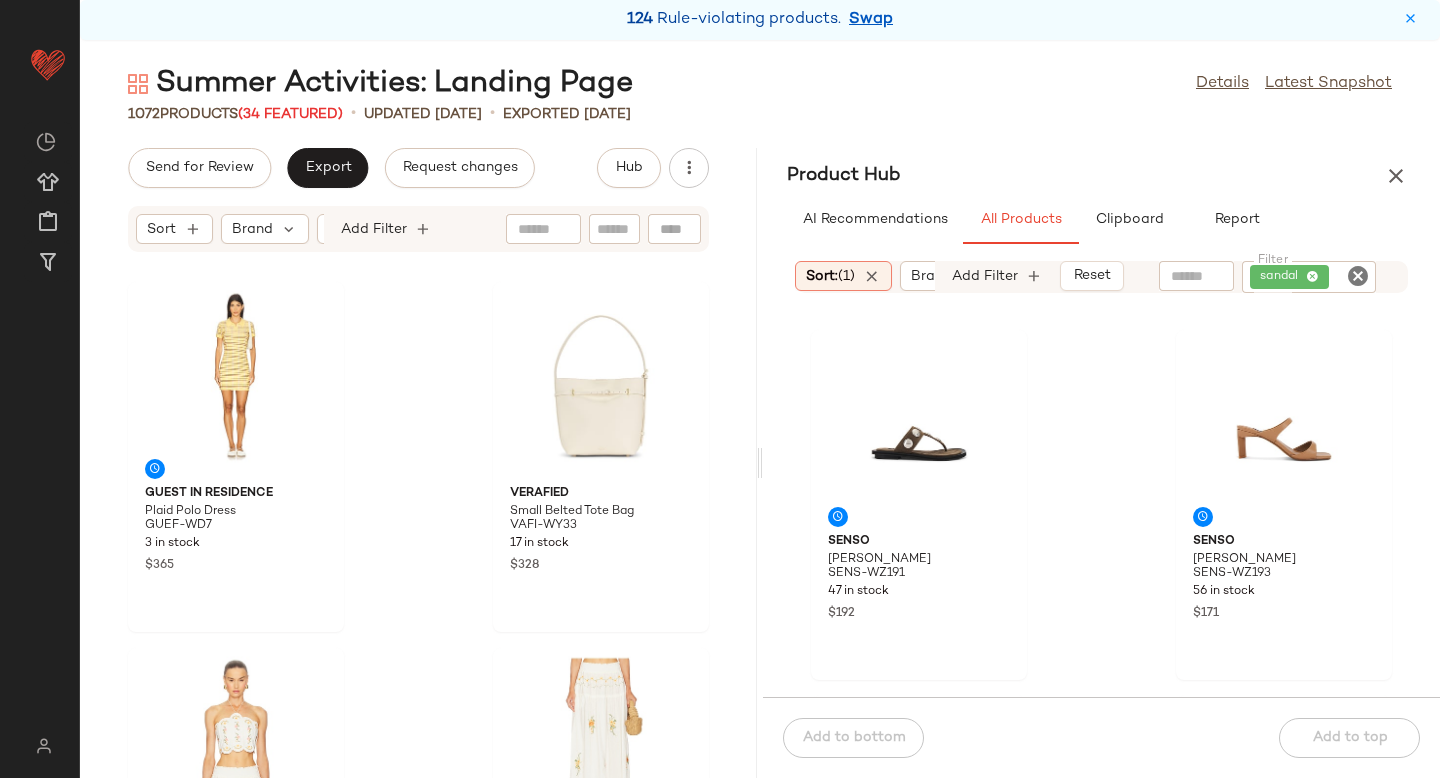 click 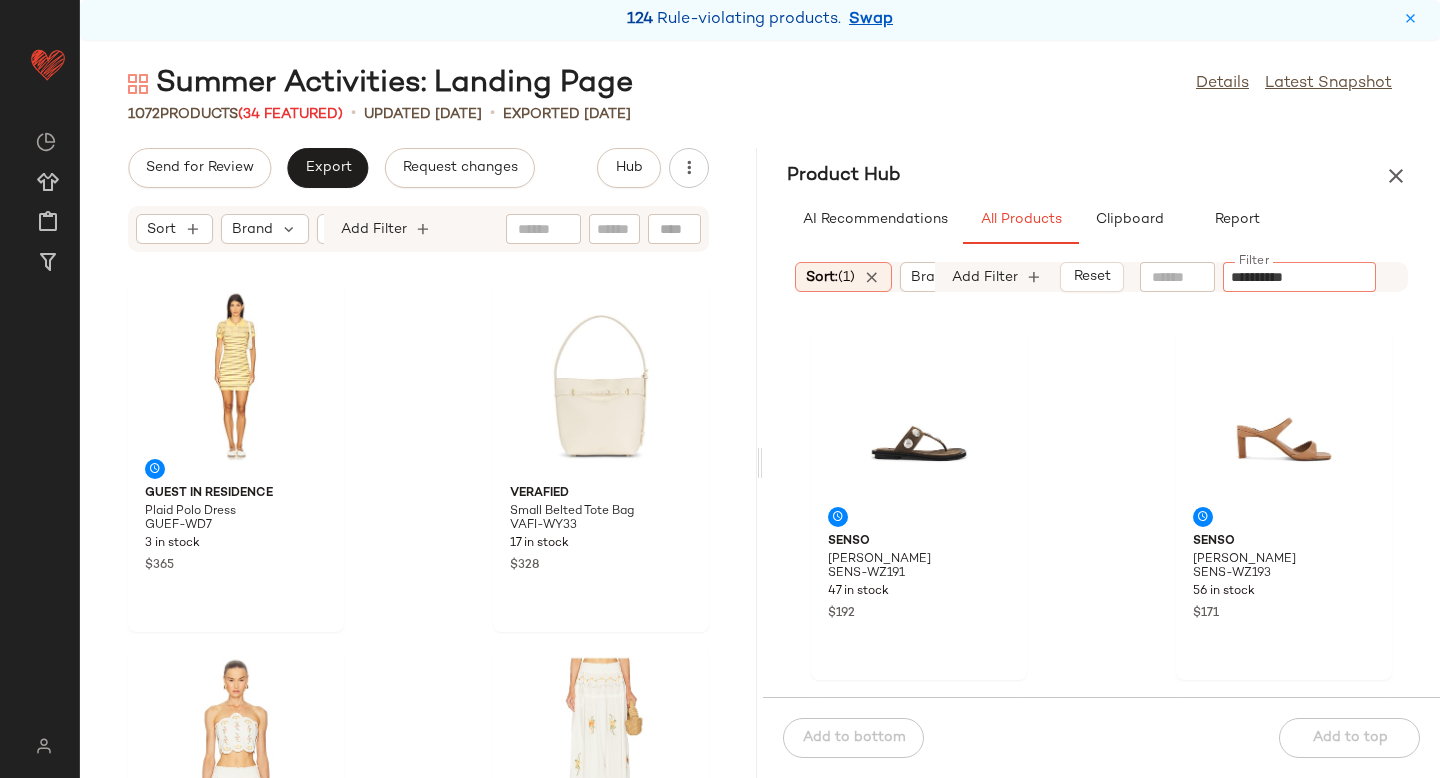 type on "**********" 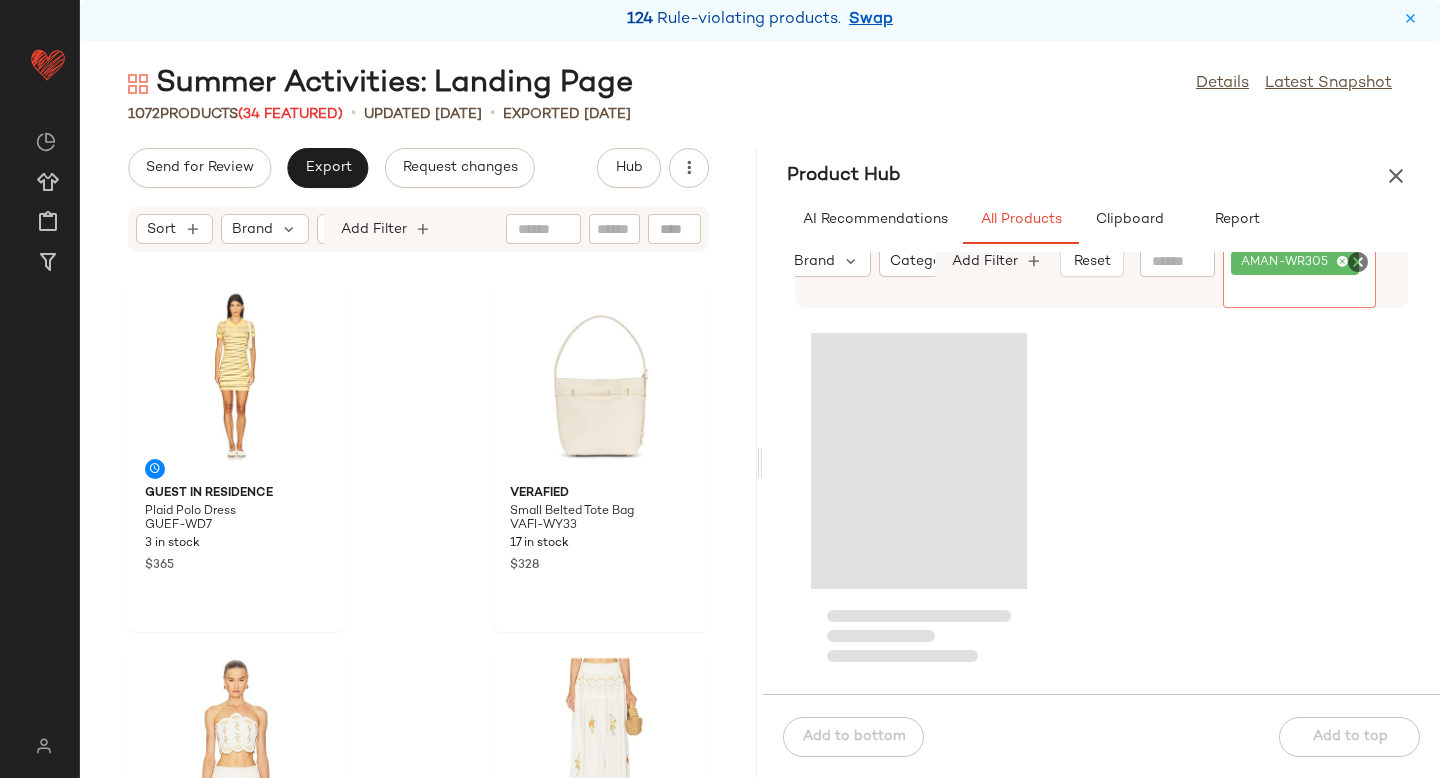 scroll, scrollTop: 0, scrollLeft: 215, axis: horizontal 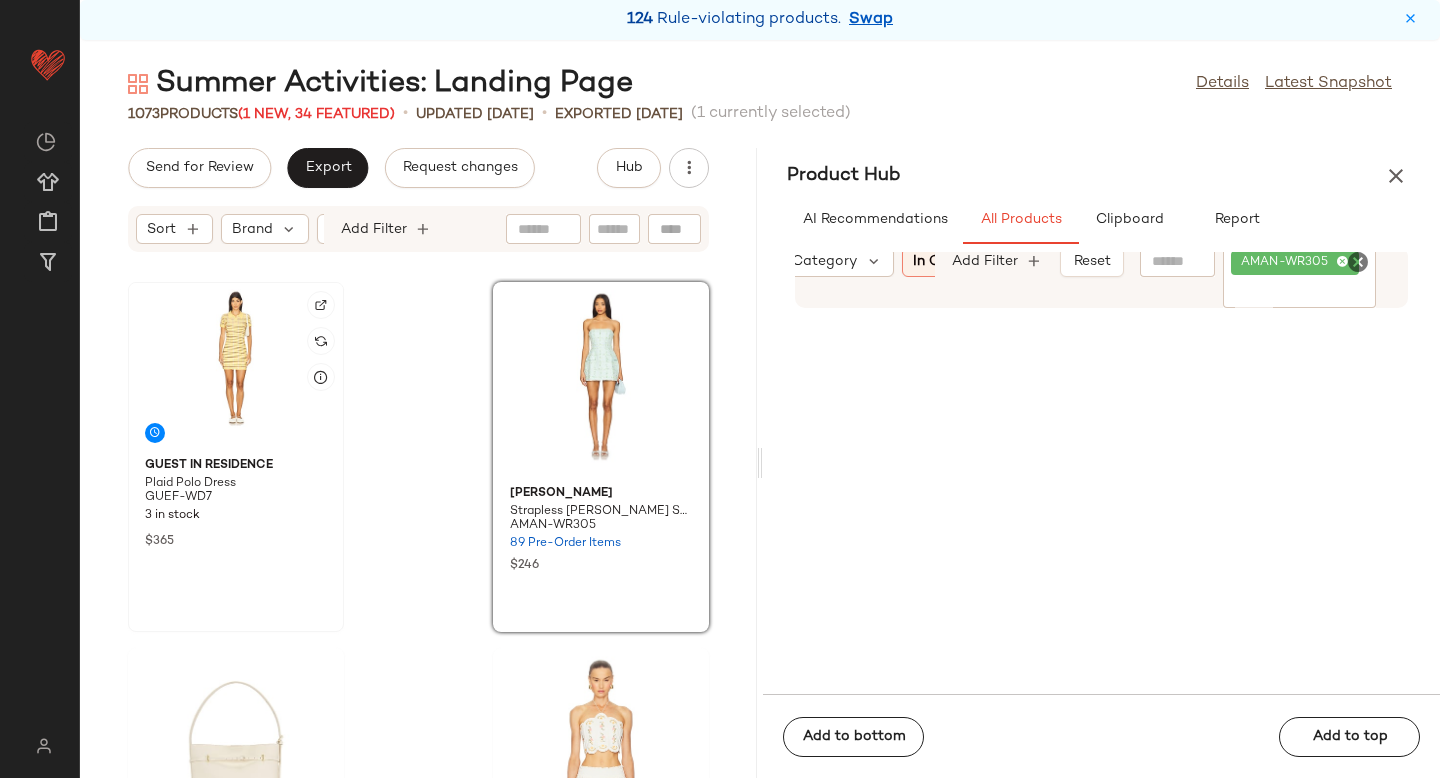 click 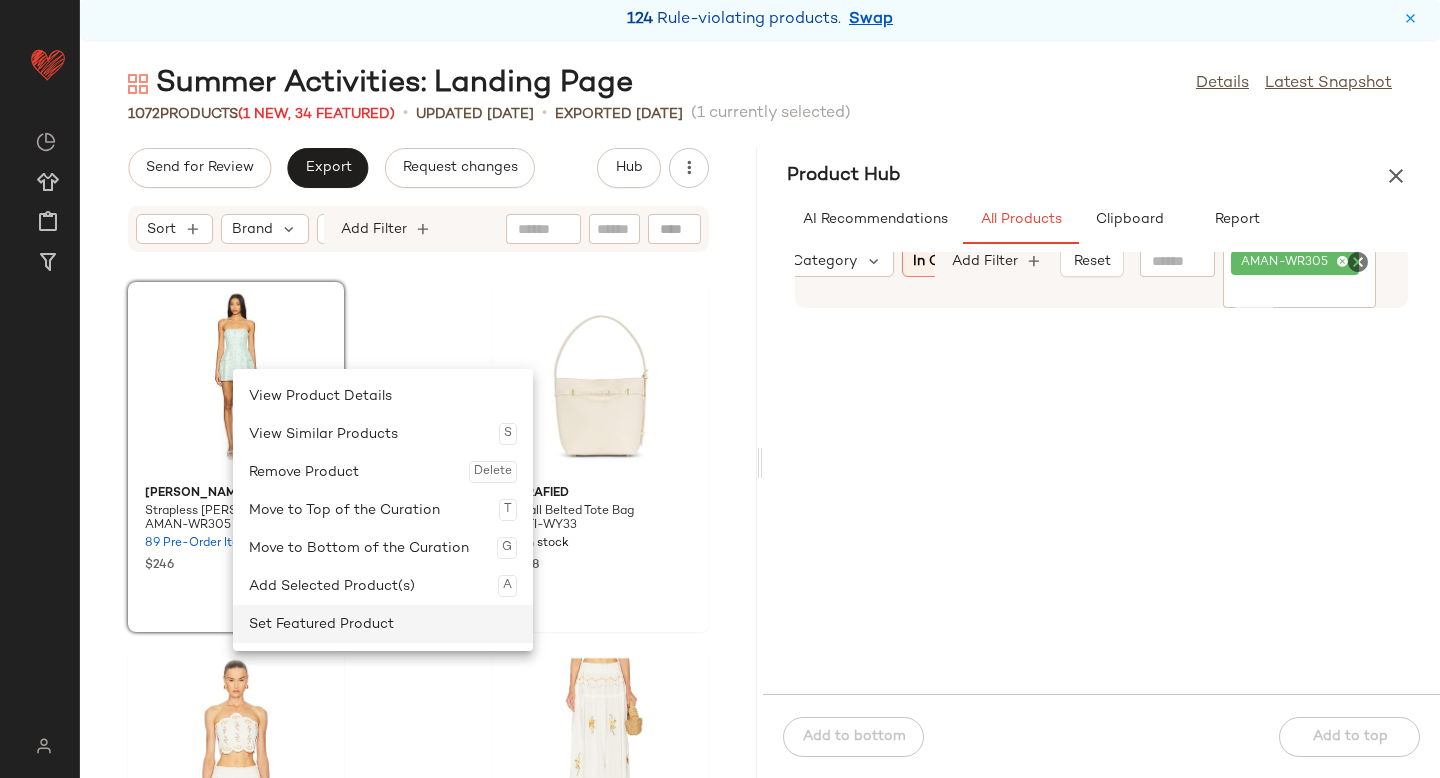 click on "Set Featured Product" 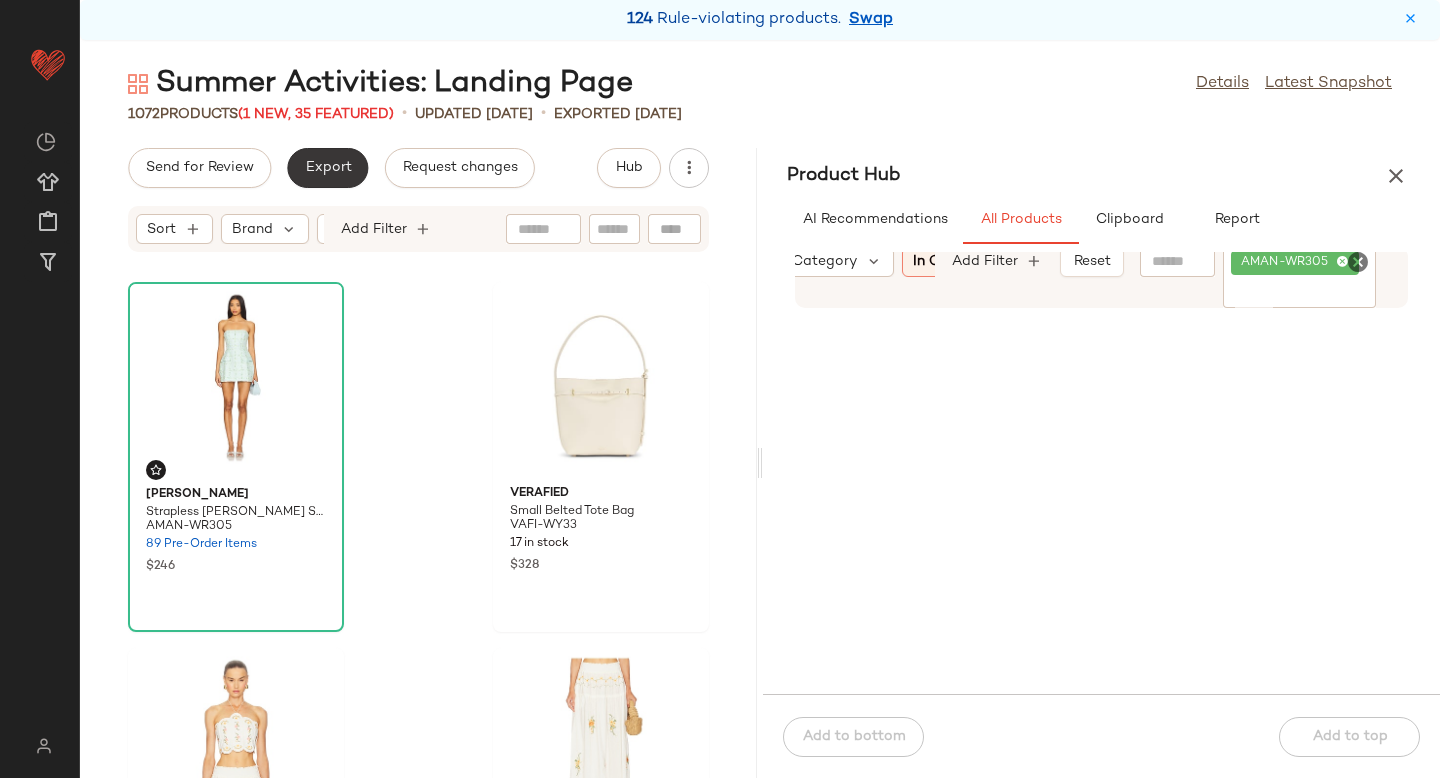 click on "Export" 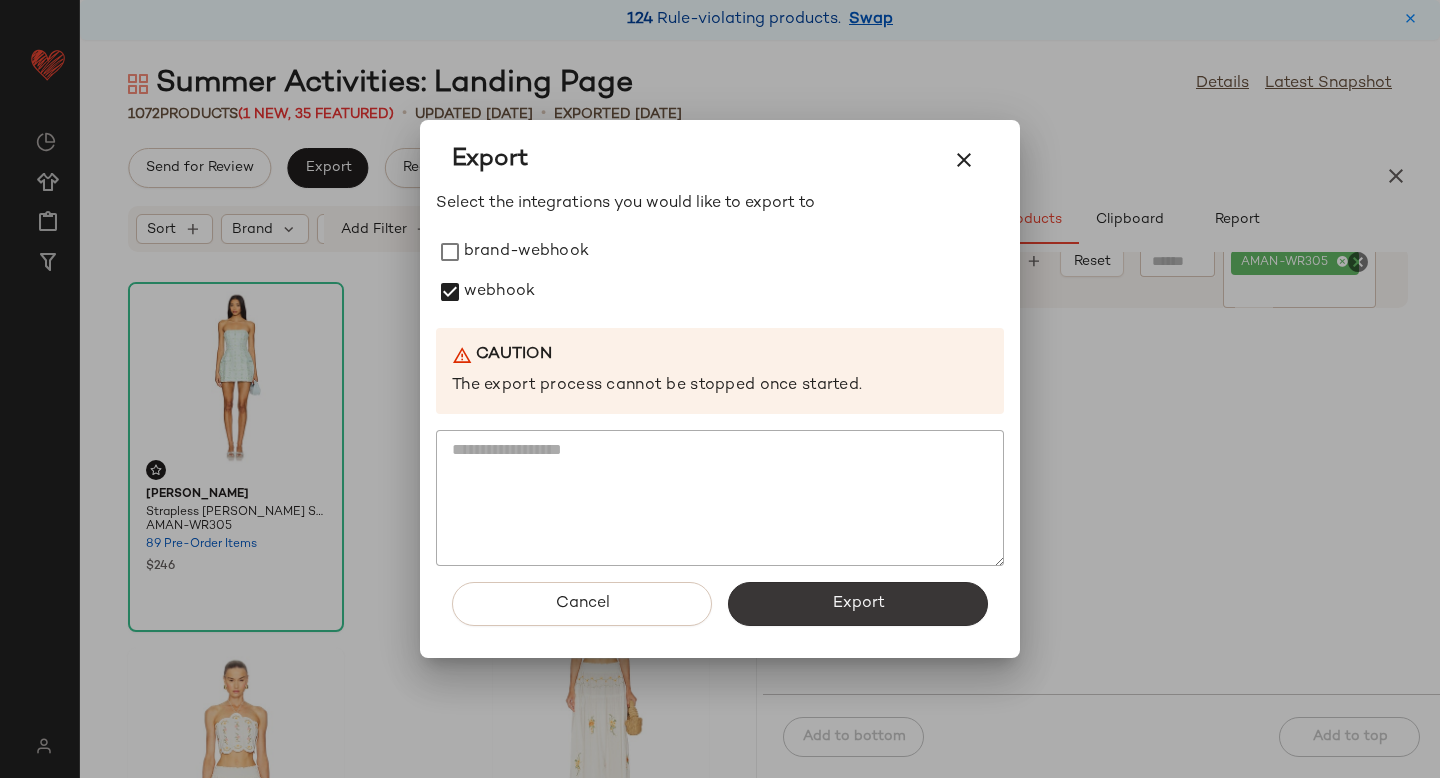 click on "Export" at bounding box center [858, 604] 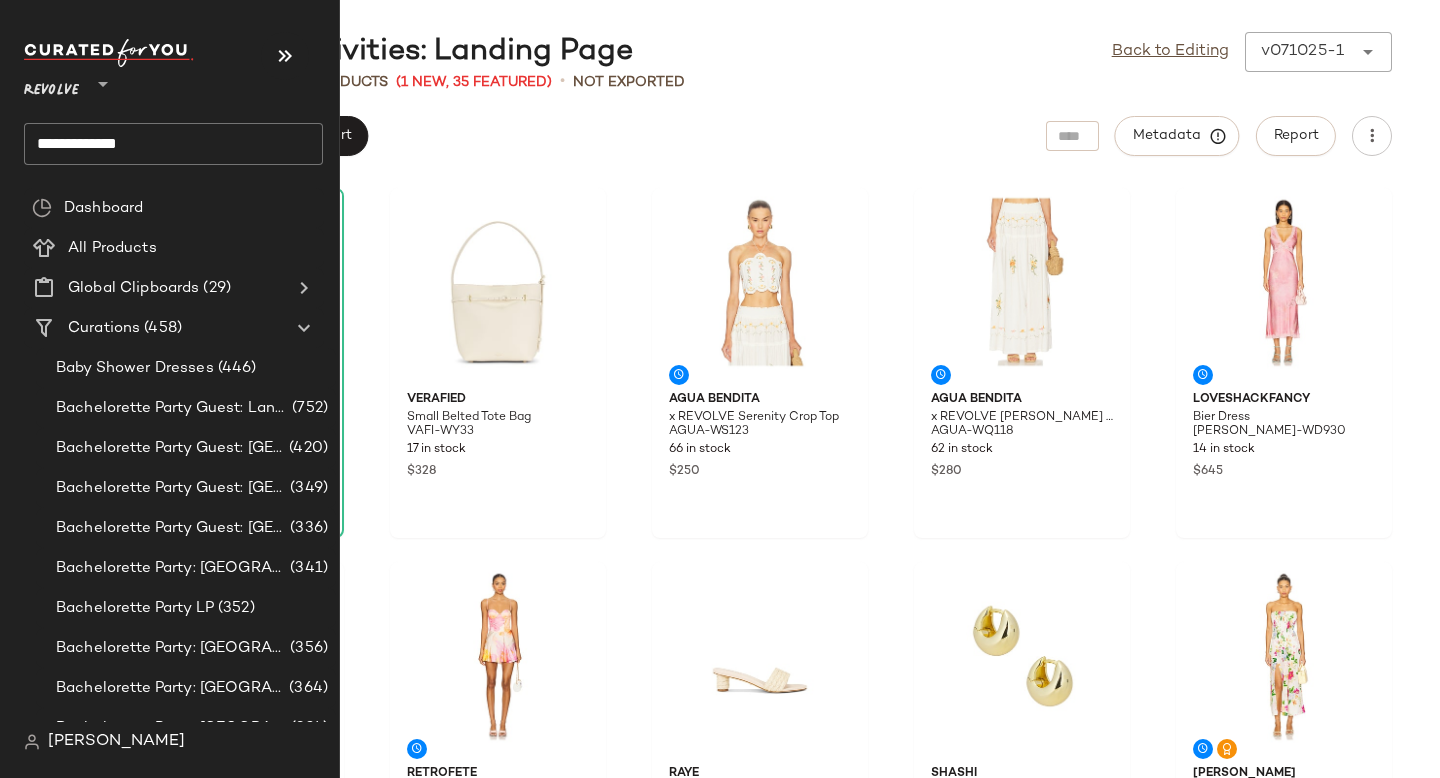 click on "**********" 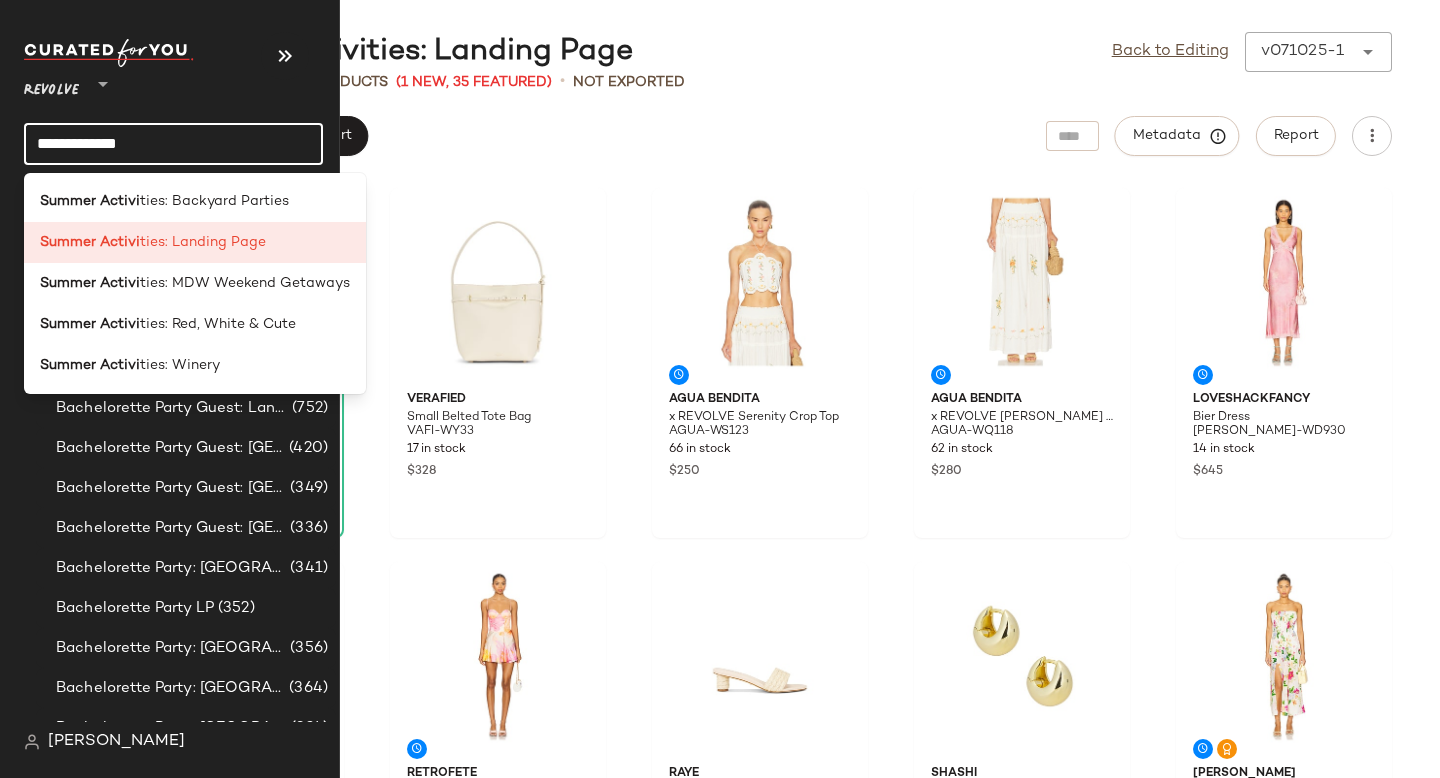 click on "**********" 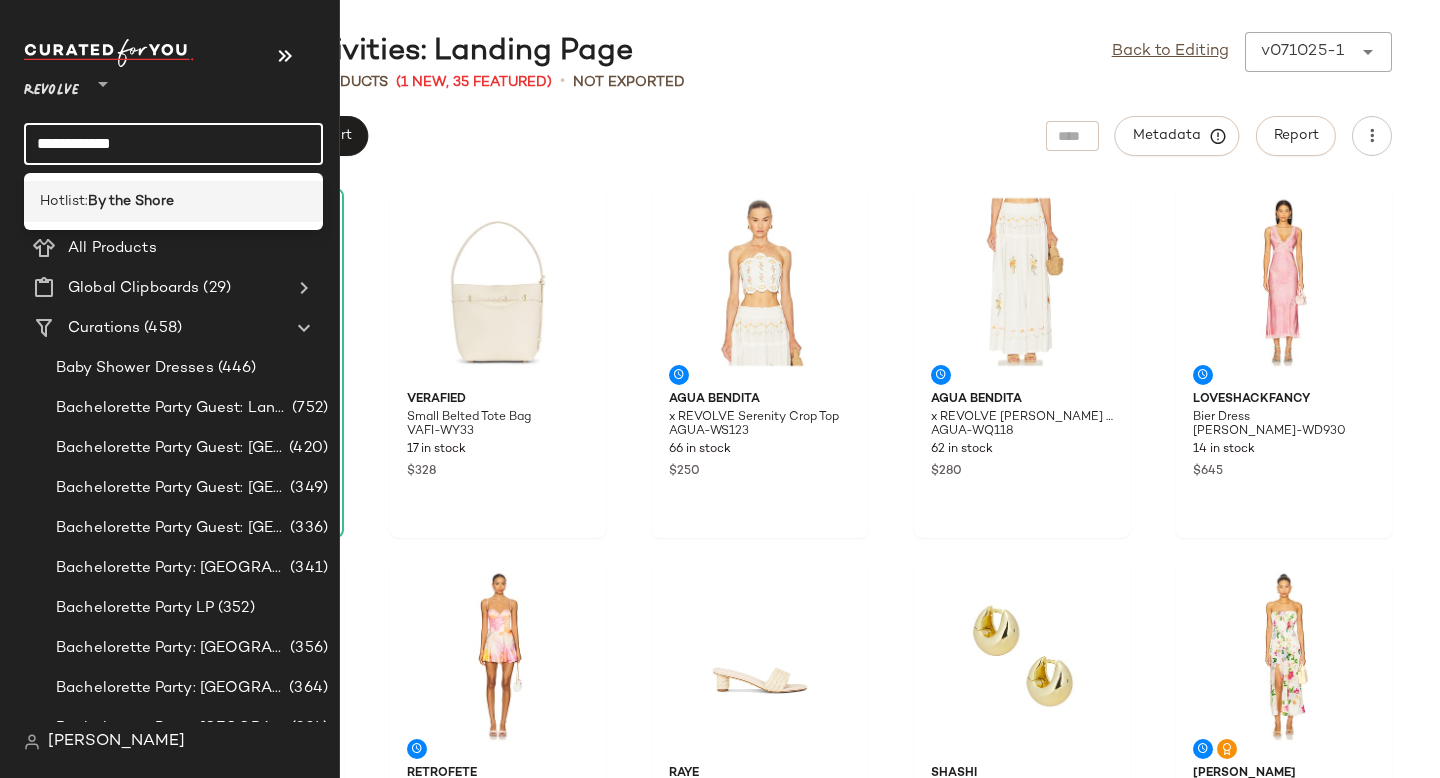 type on "**********" 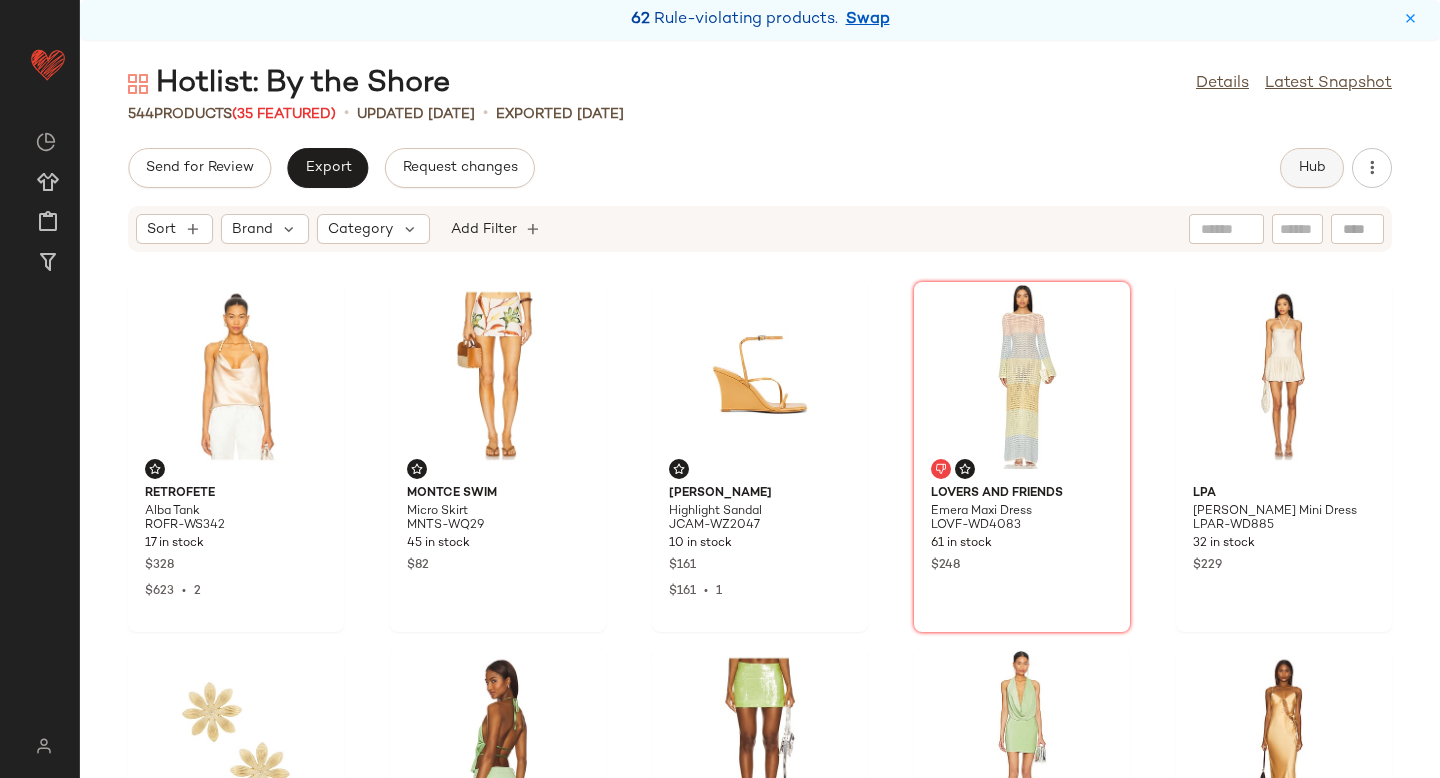 click on "Hub" 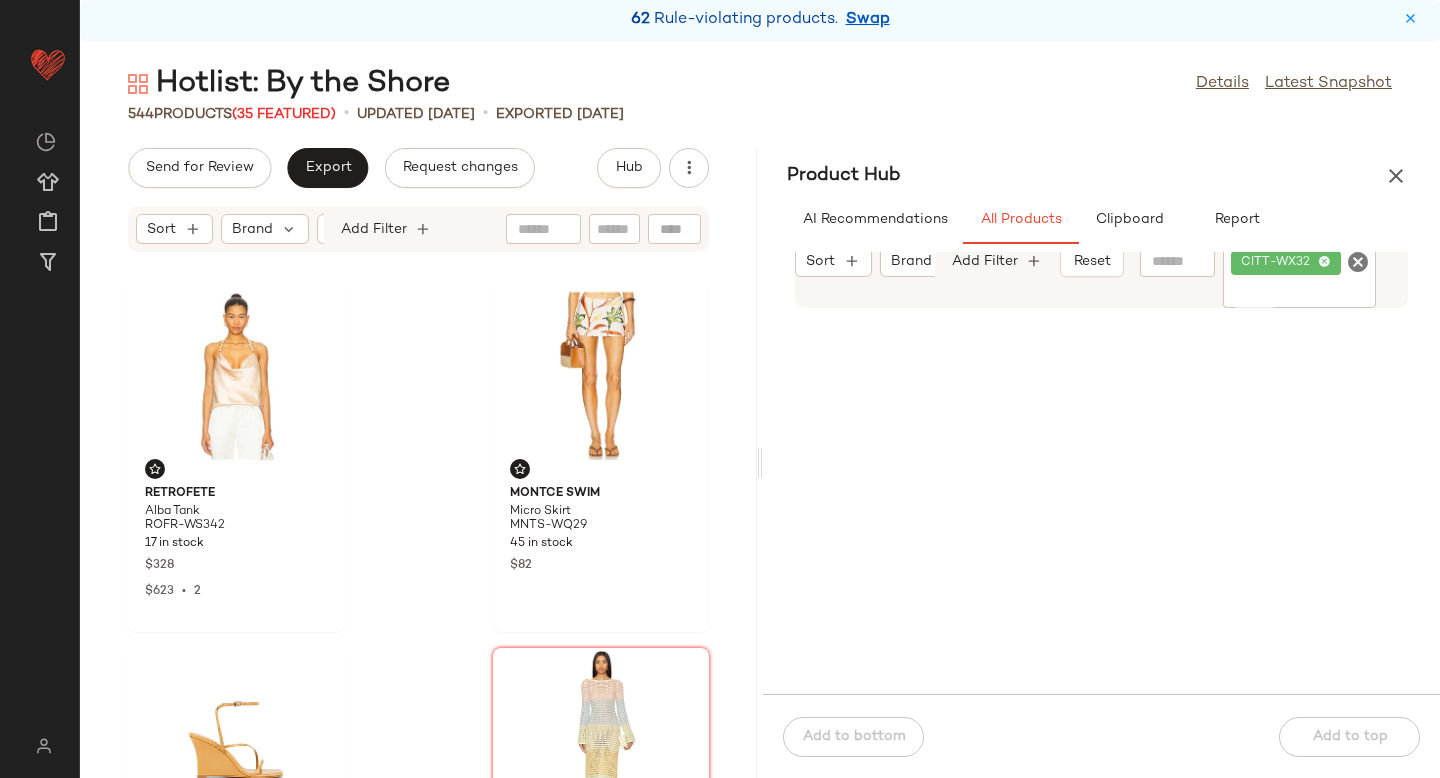 click 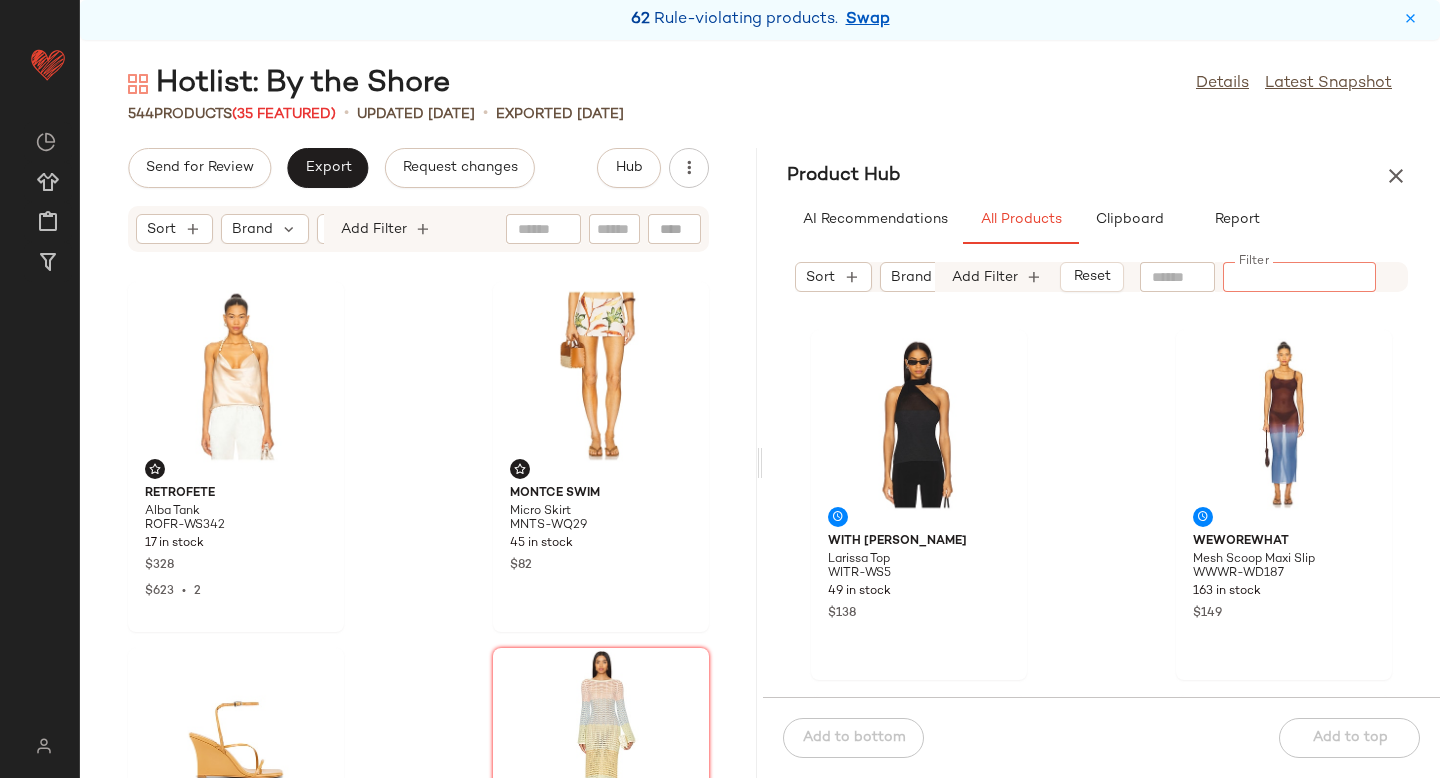 paste on "**********" 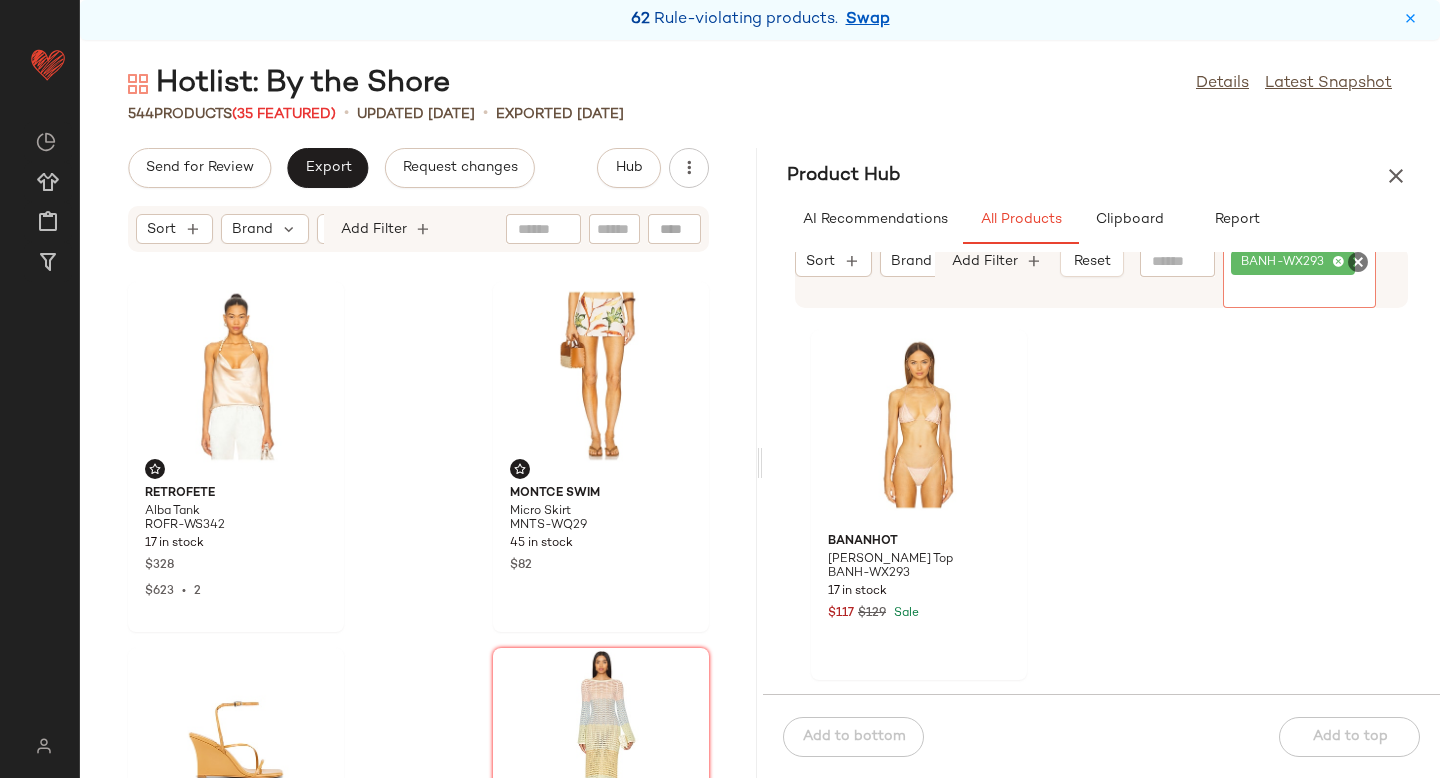click 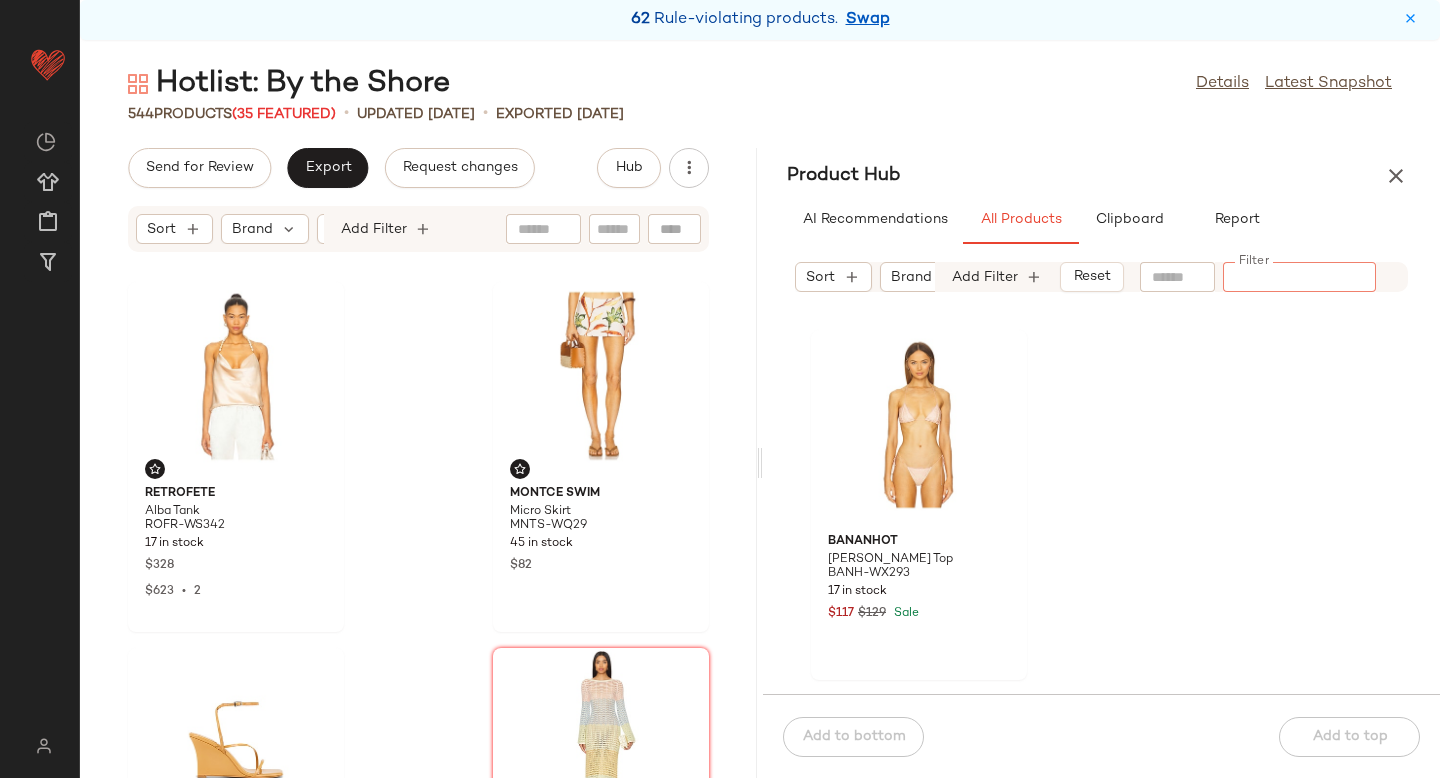 paste on "**********" 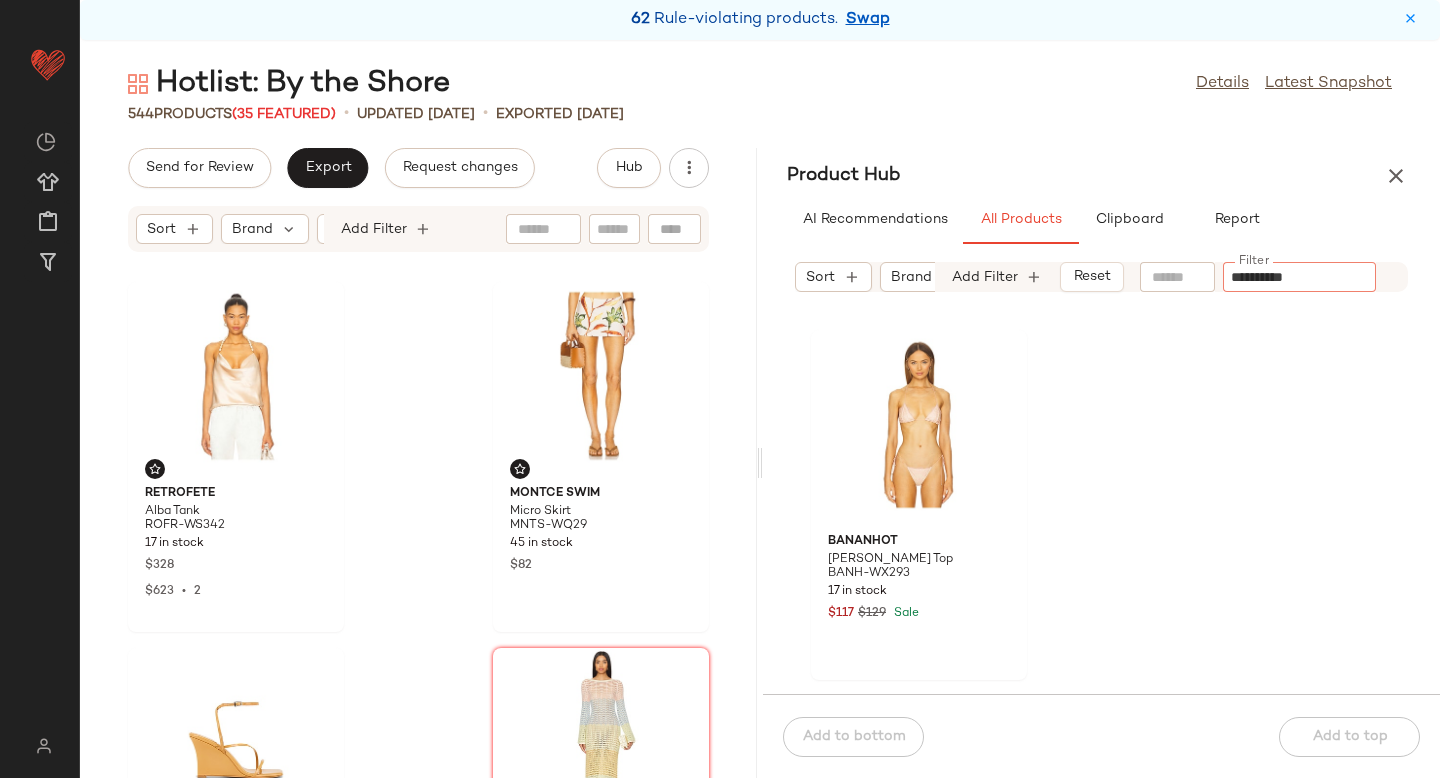 type 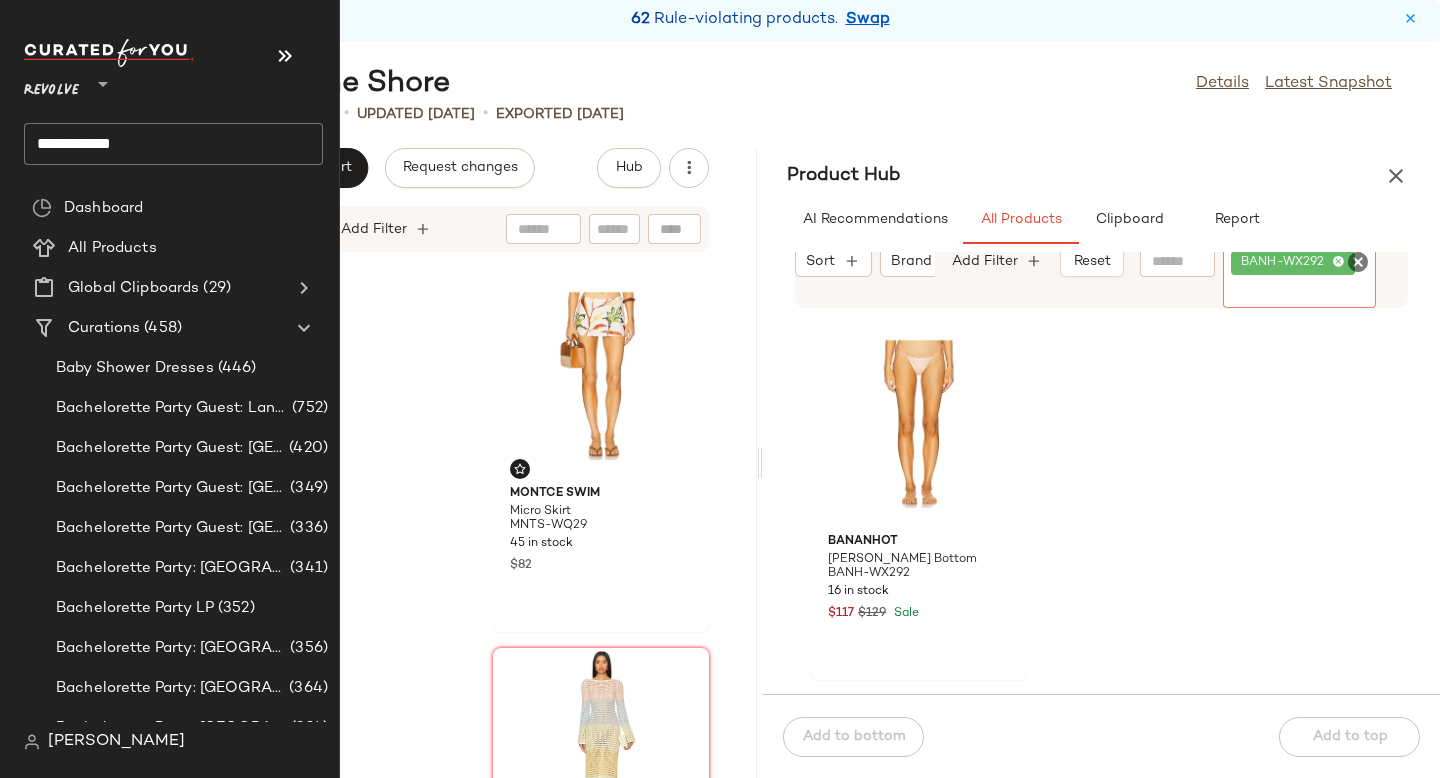 click on "**********" 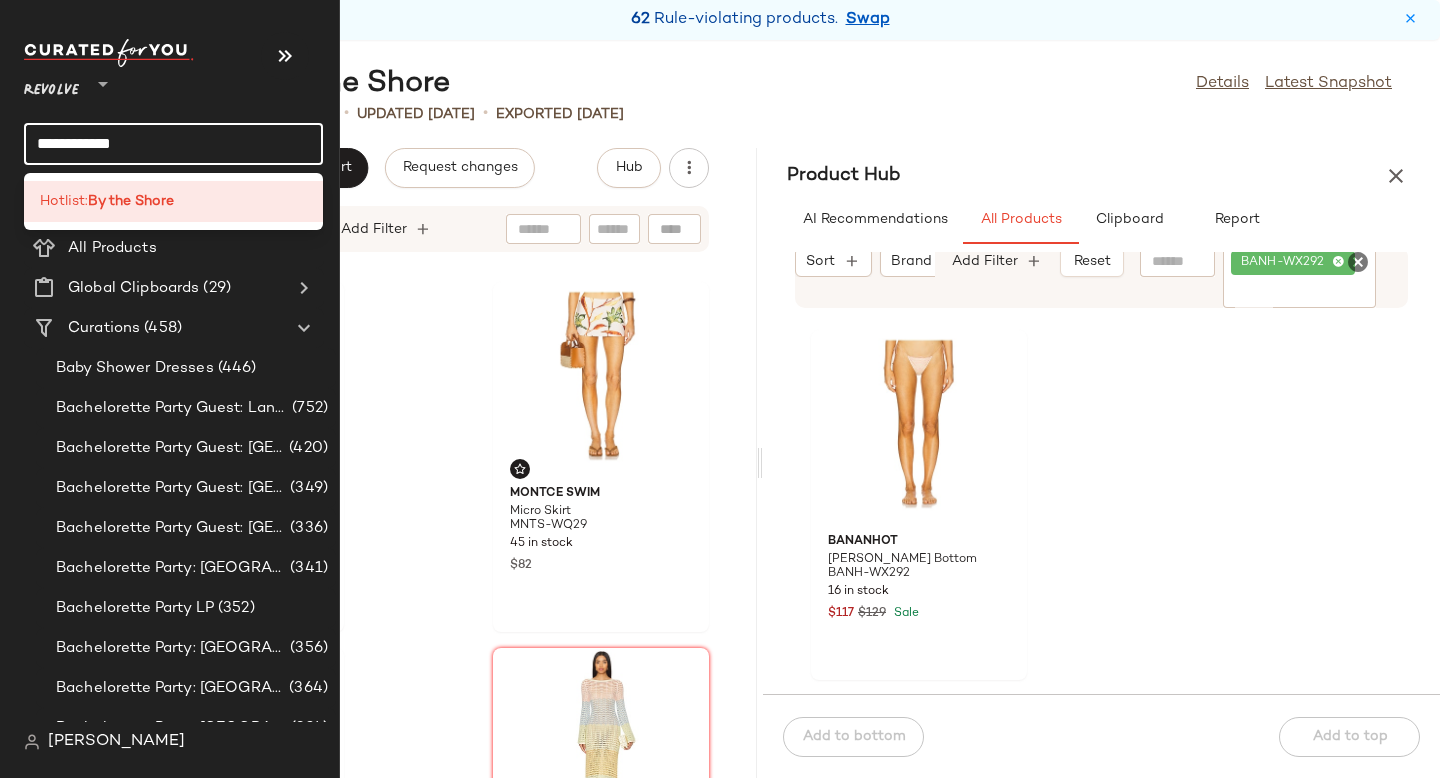 click on "**********" 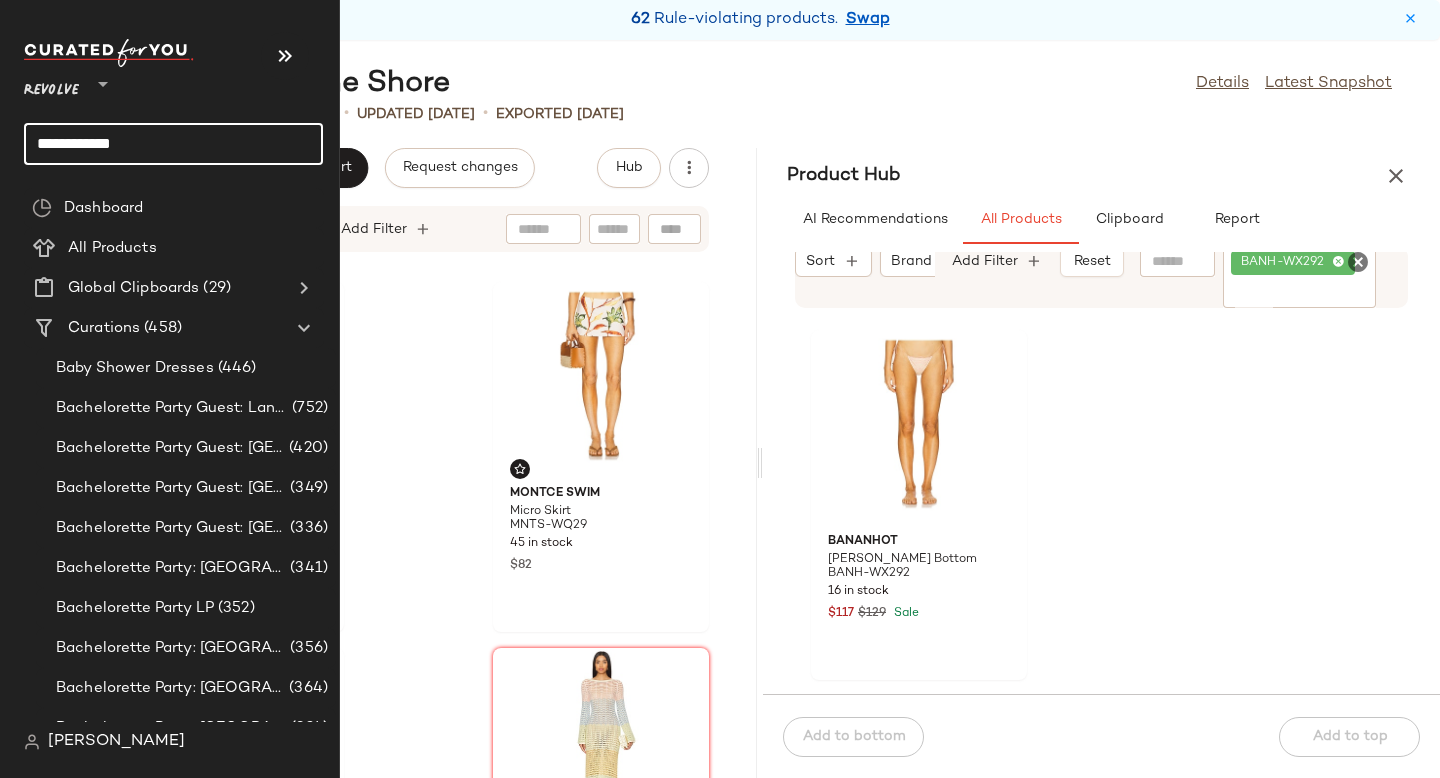 click on "**********" 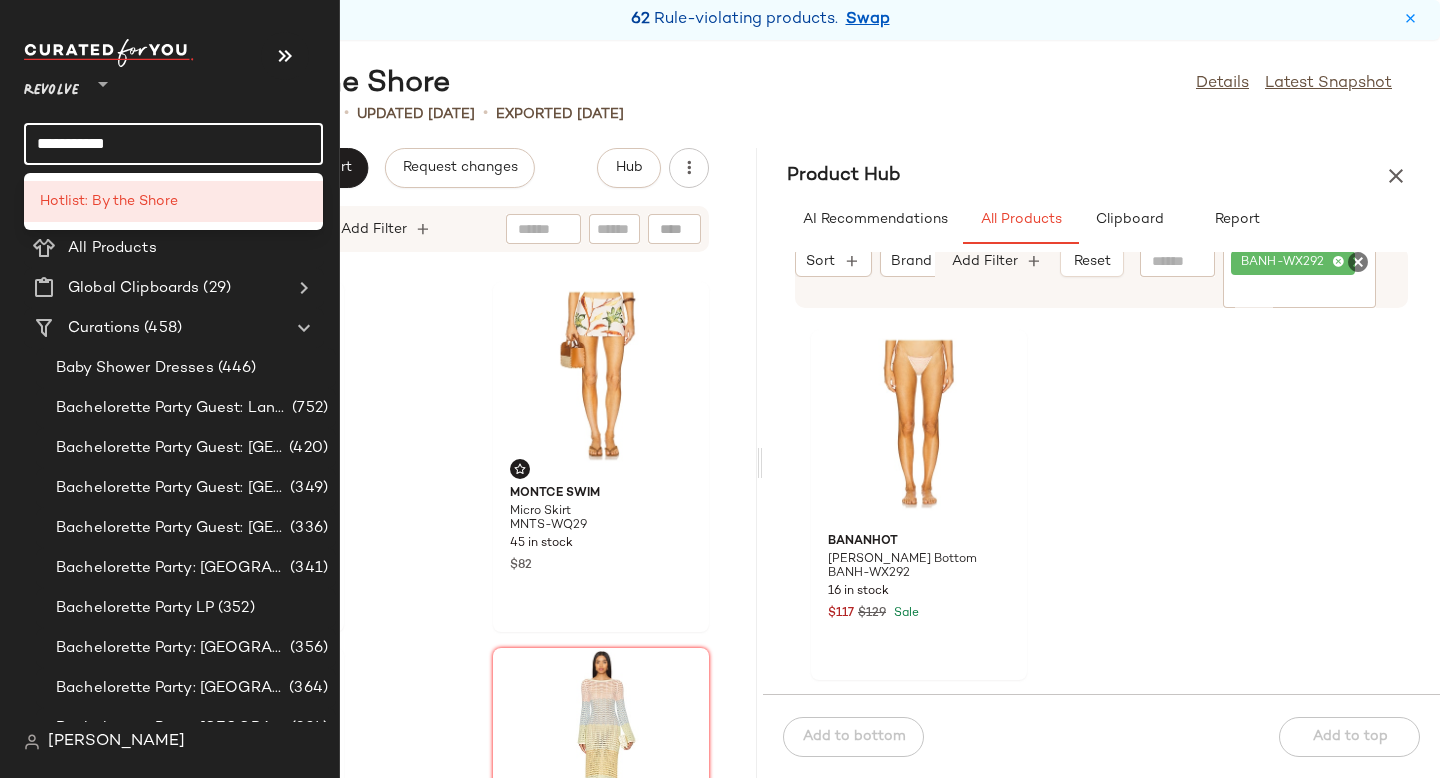 type on "**********" 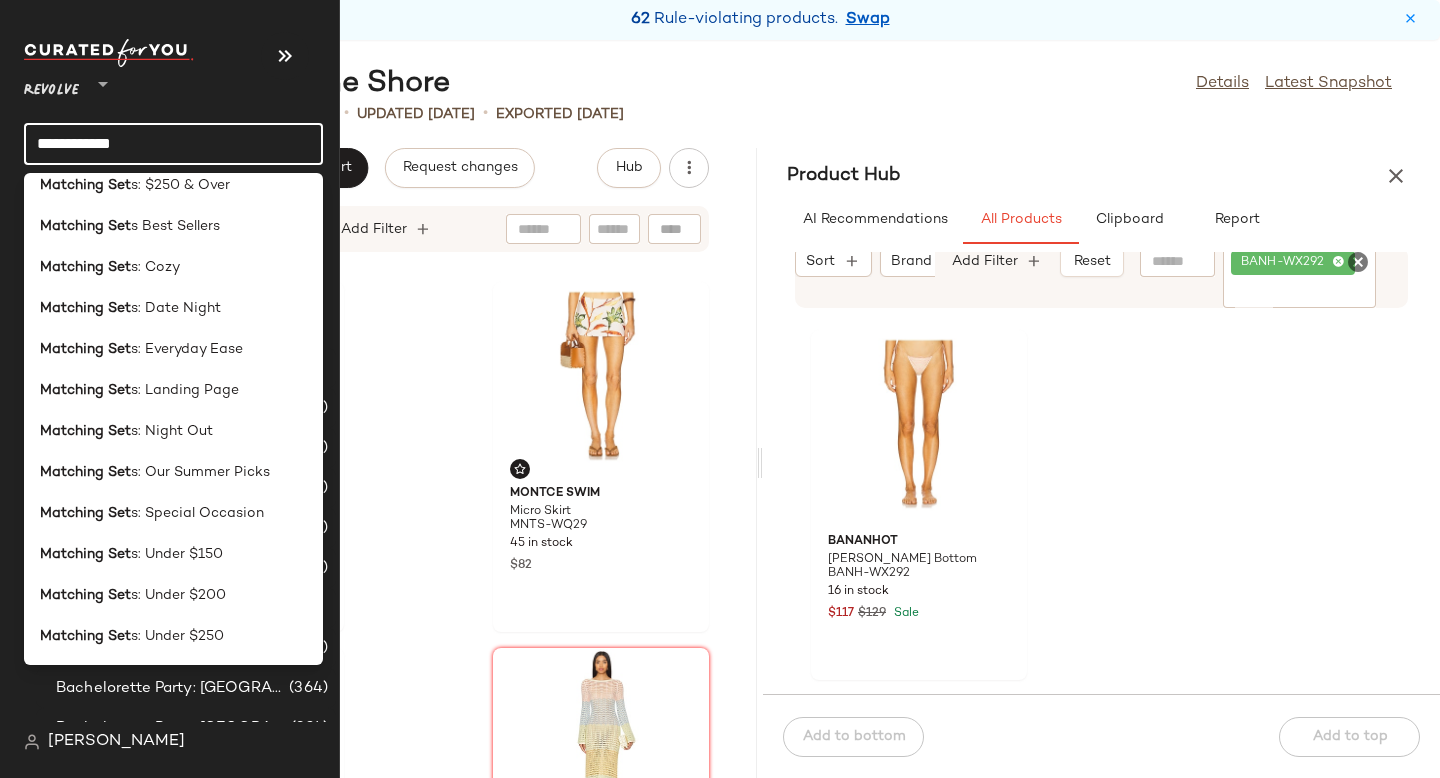 scroll, scrollTop: 177, scrollLeft: 0, axis: vertical 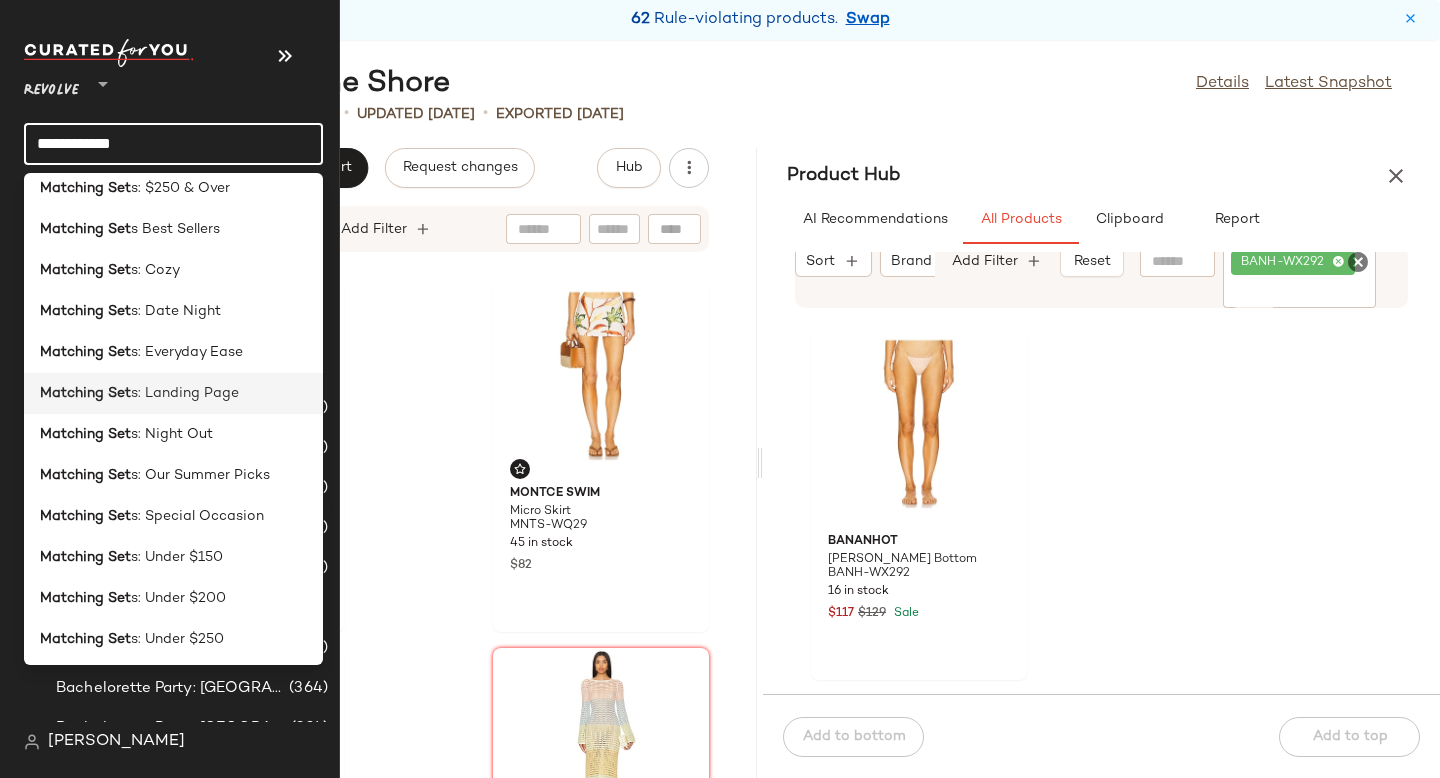 click on "s: Landing Page" at bounding box center [185, 393] 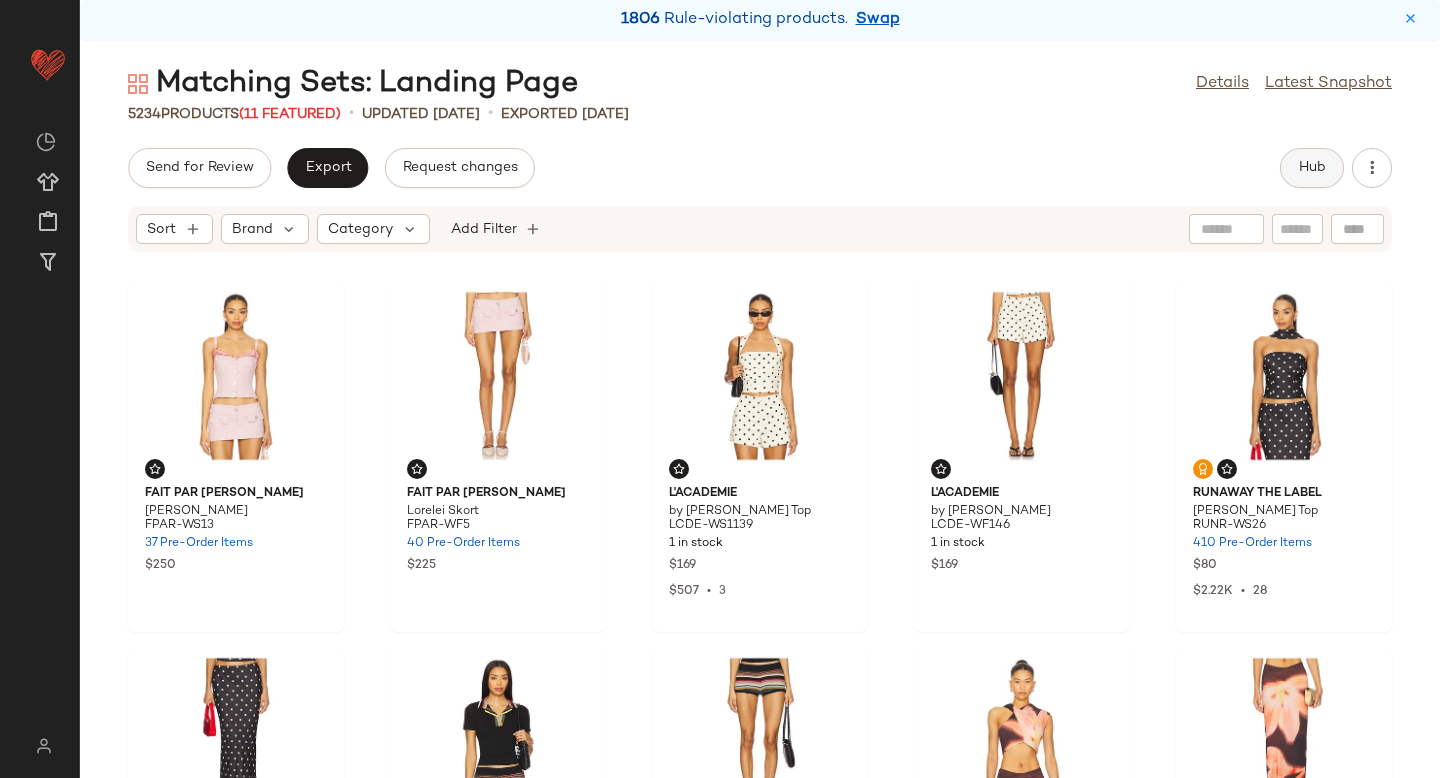 click on "Hub" at bounding box center [1312, 168] 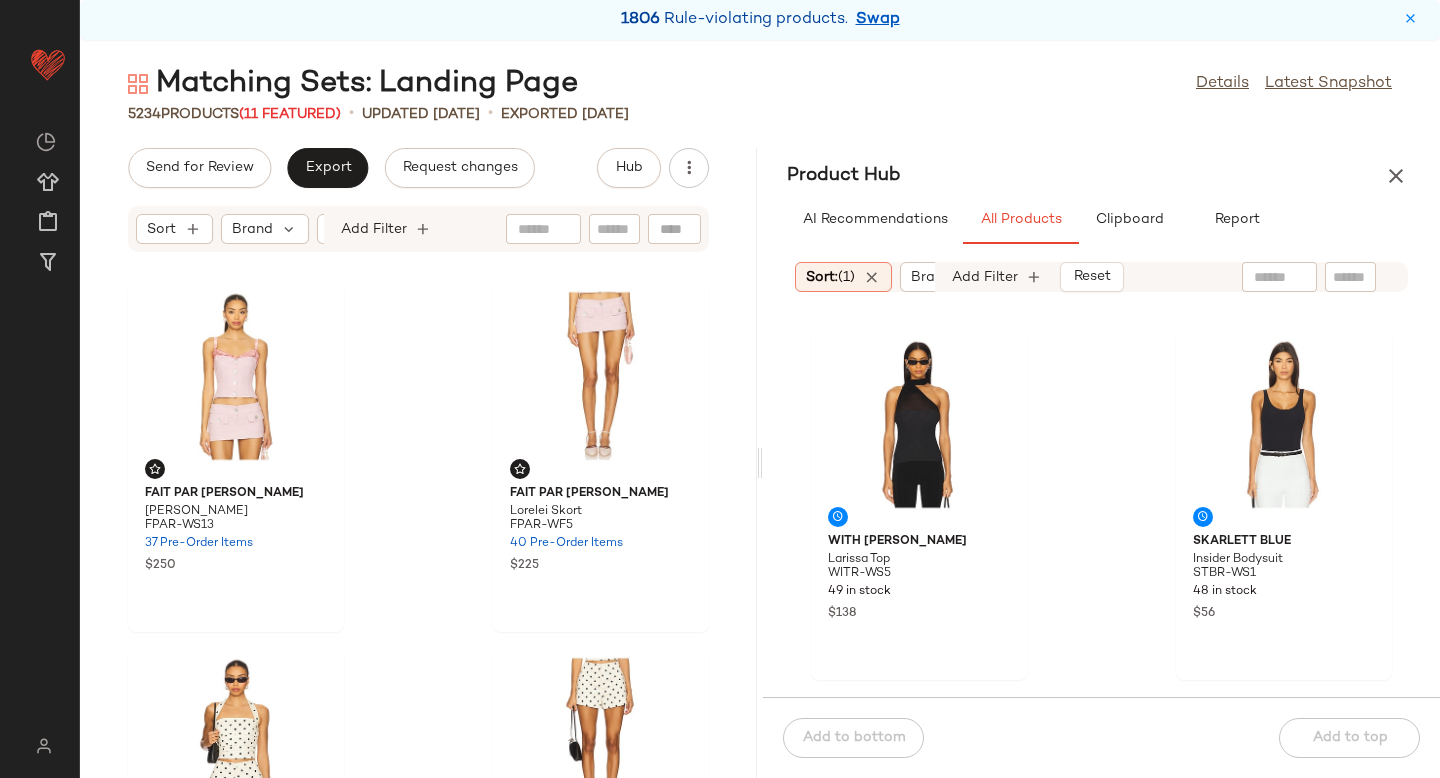 click 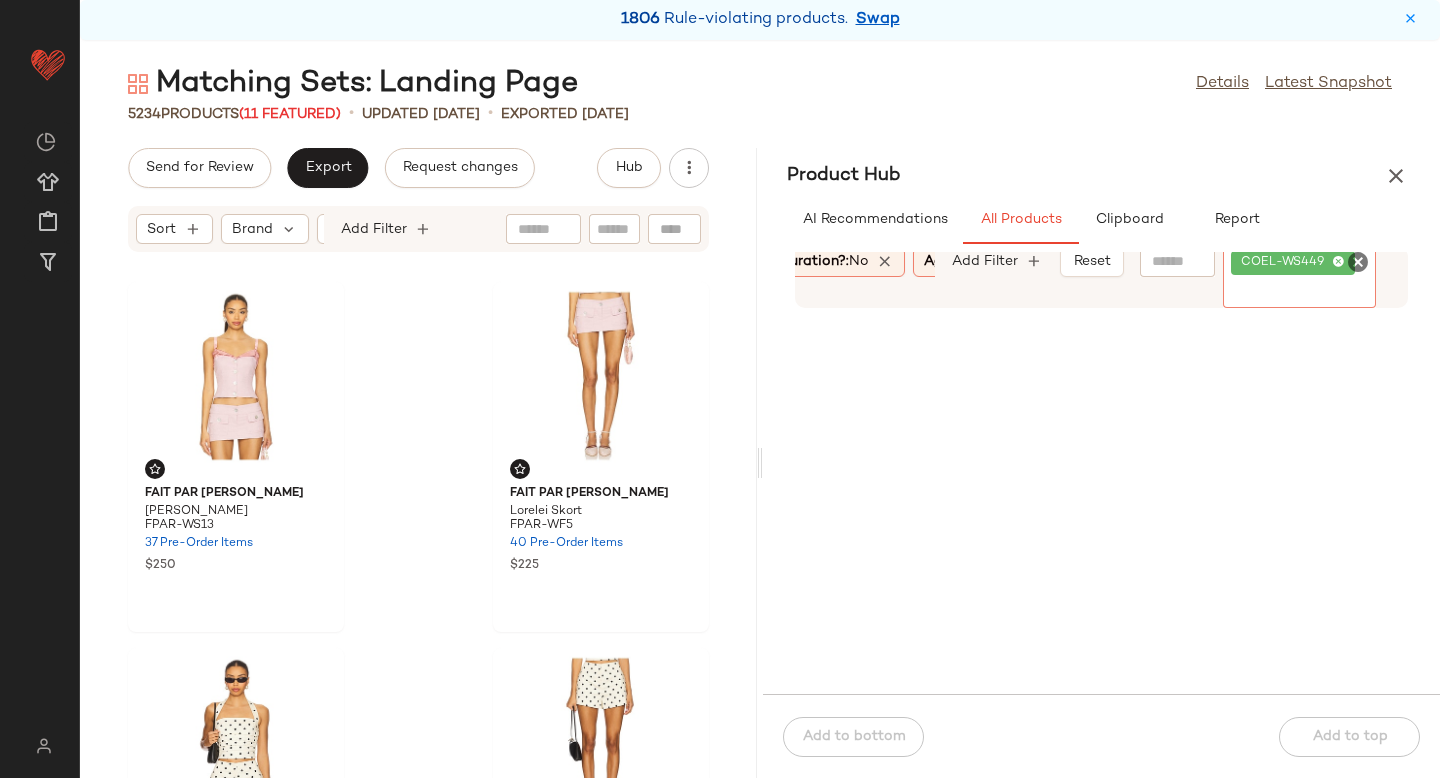 scroll, scrollTop: 0, scrollLeft: 391, axis: horizontal 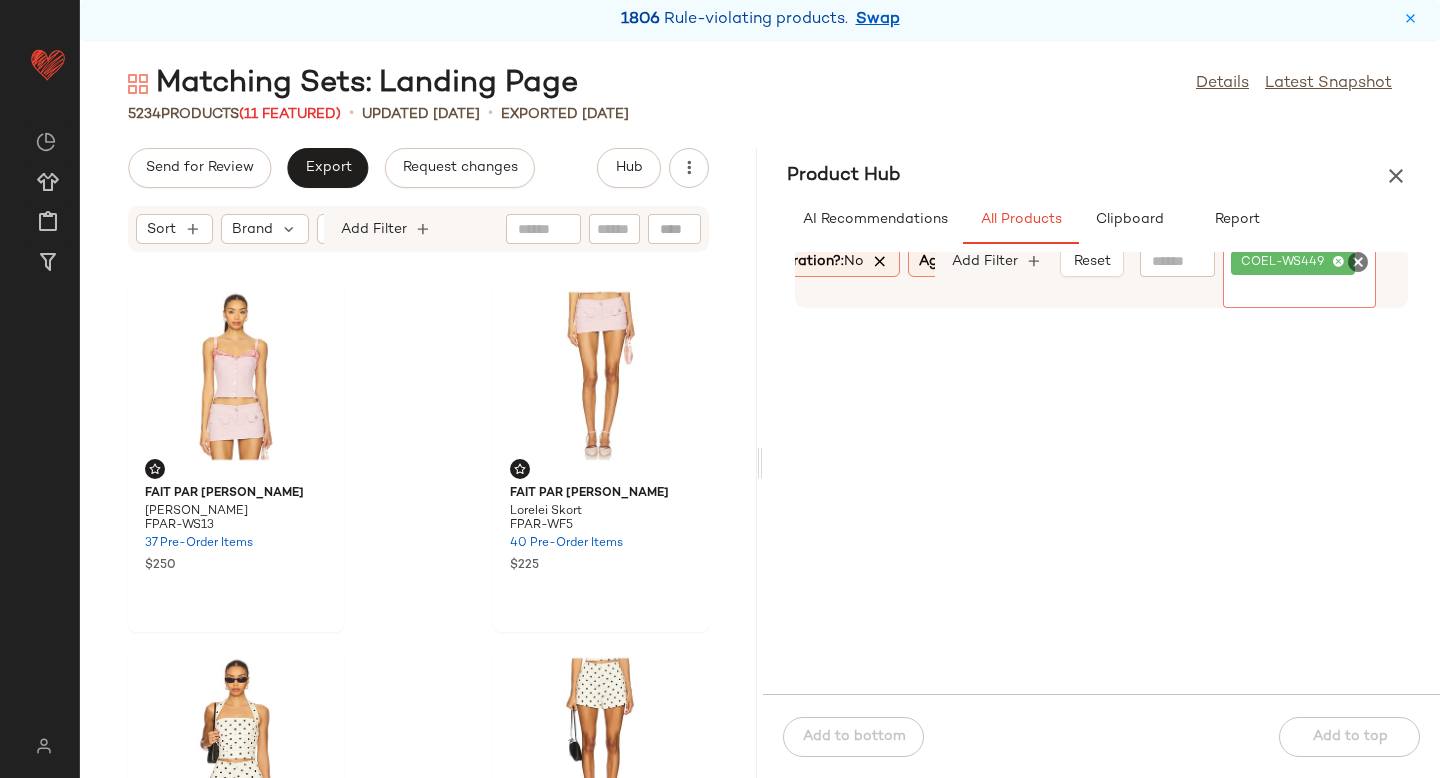 click at bounding box center (881, 262) 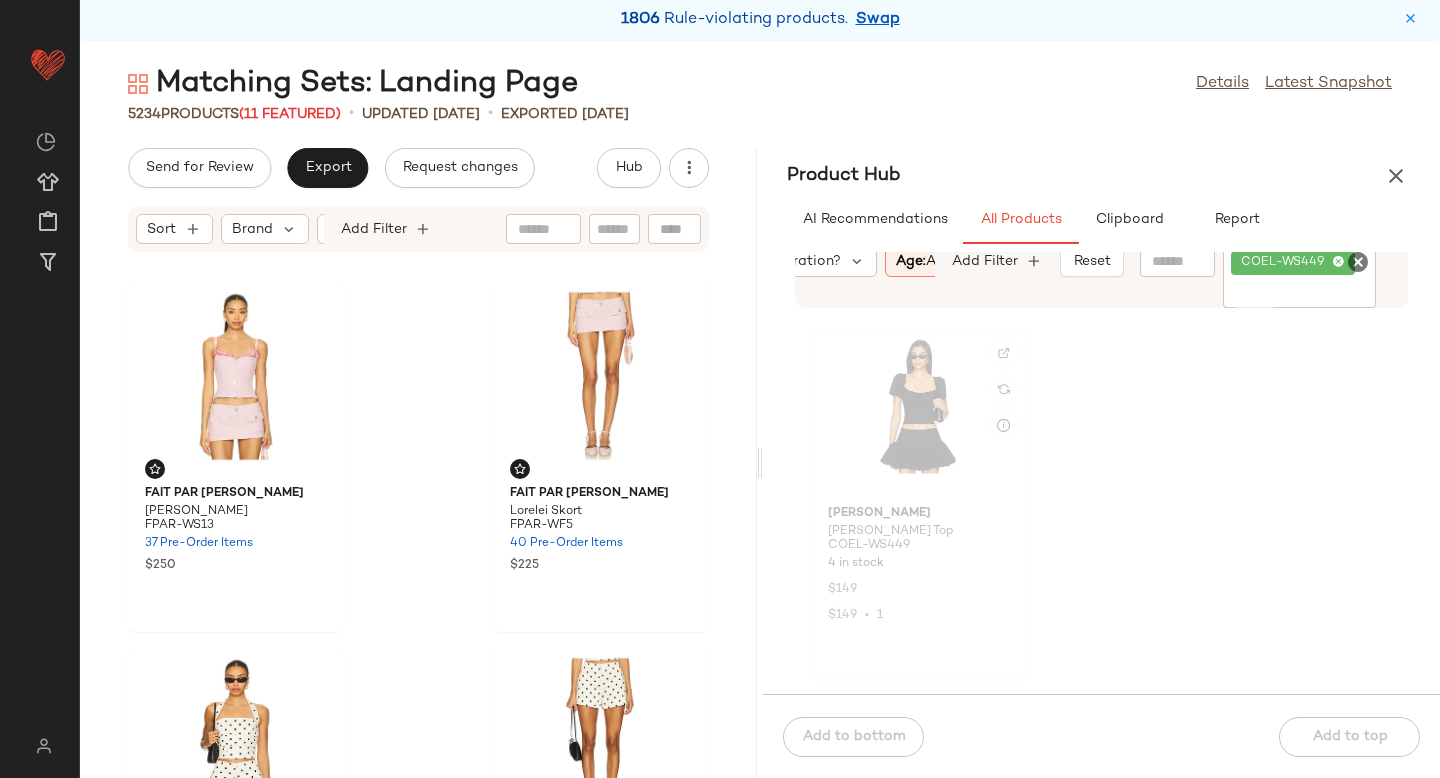 click 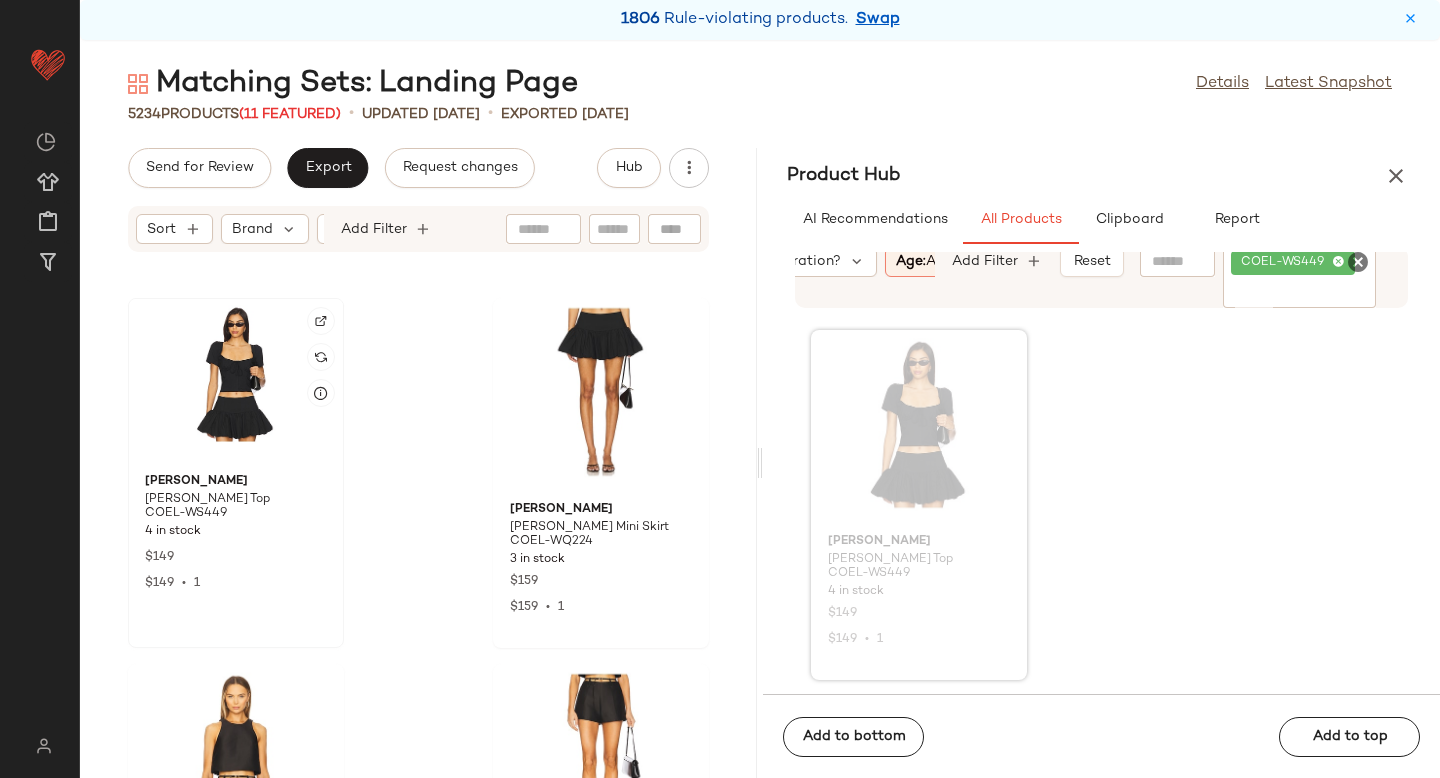 click 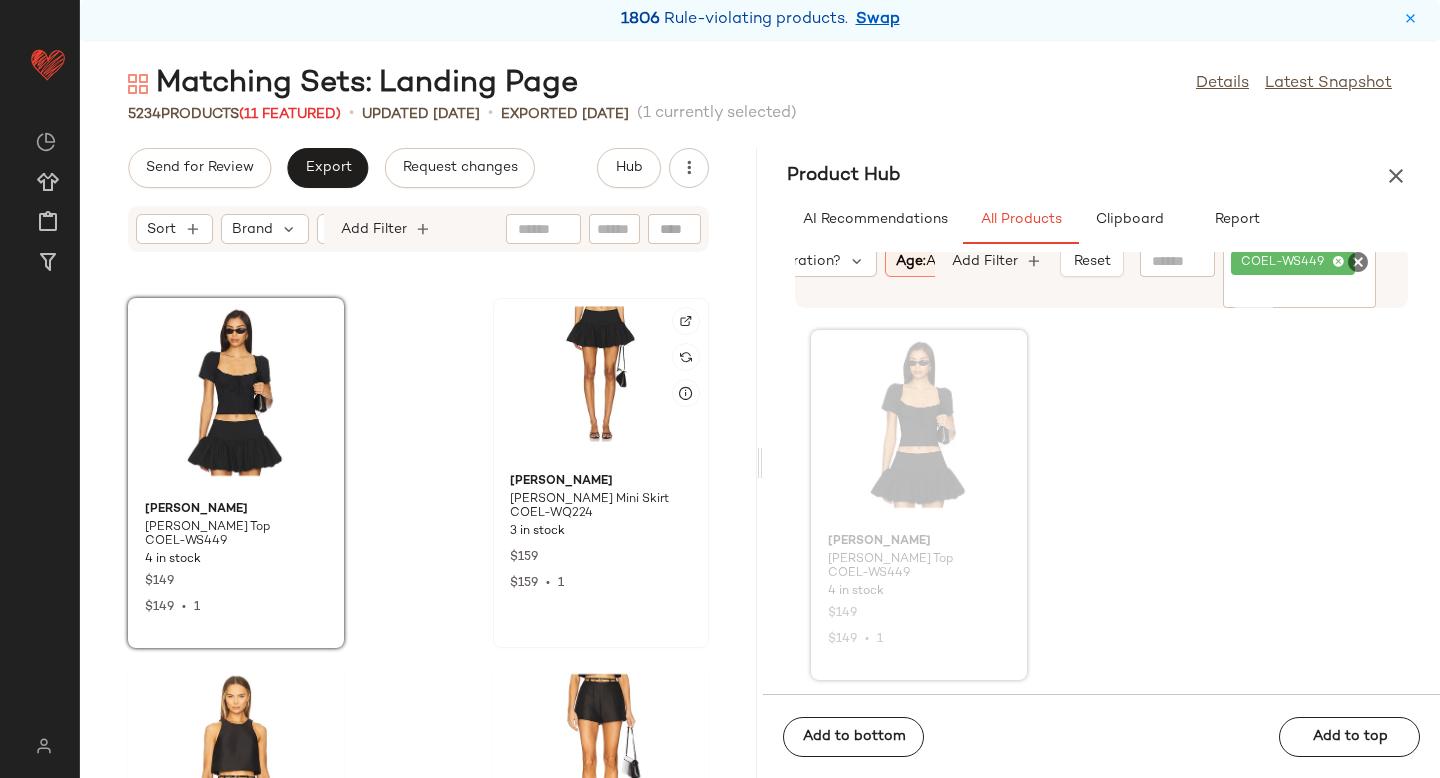 click 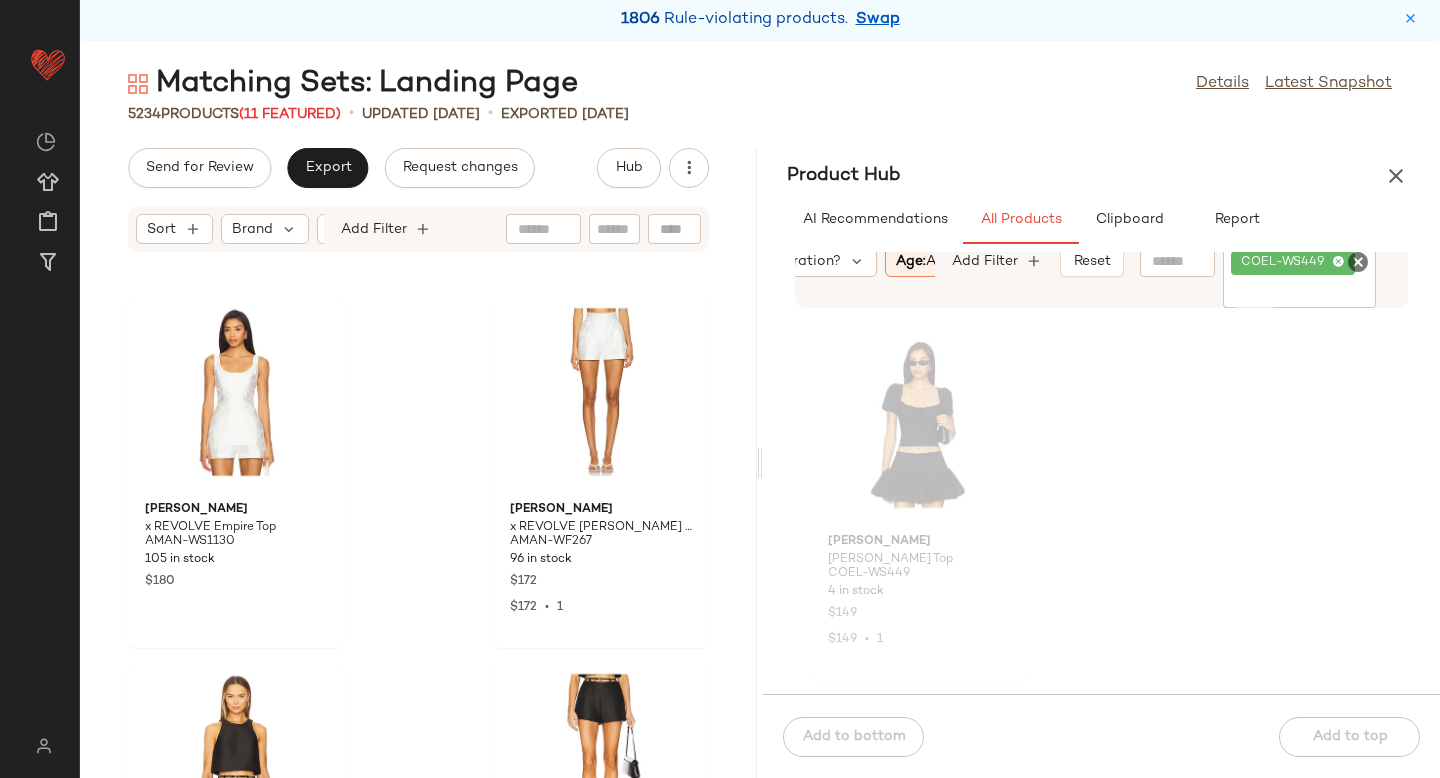 click 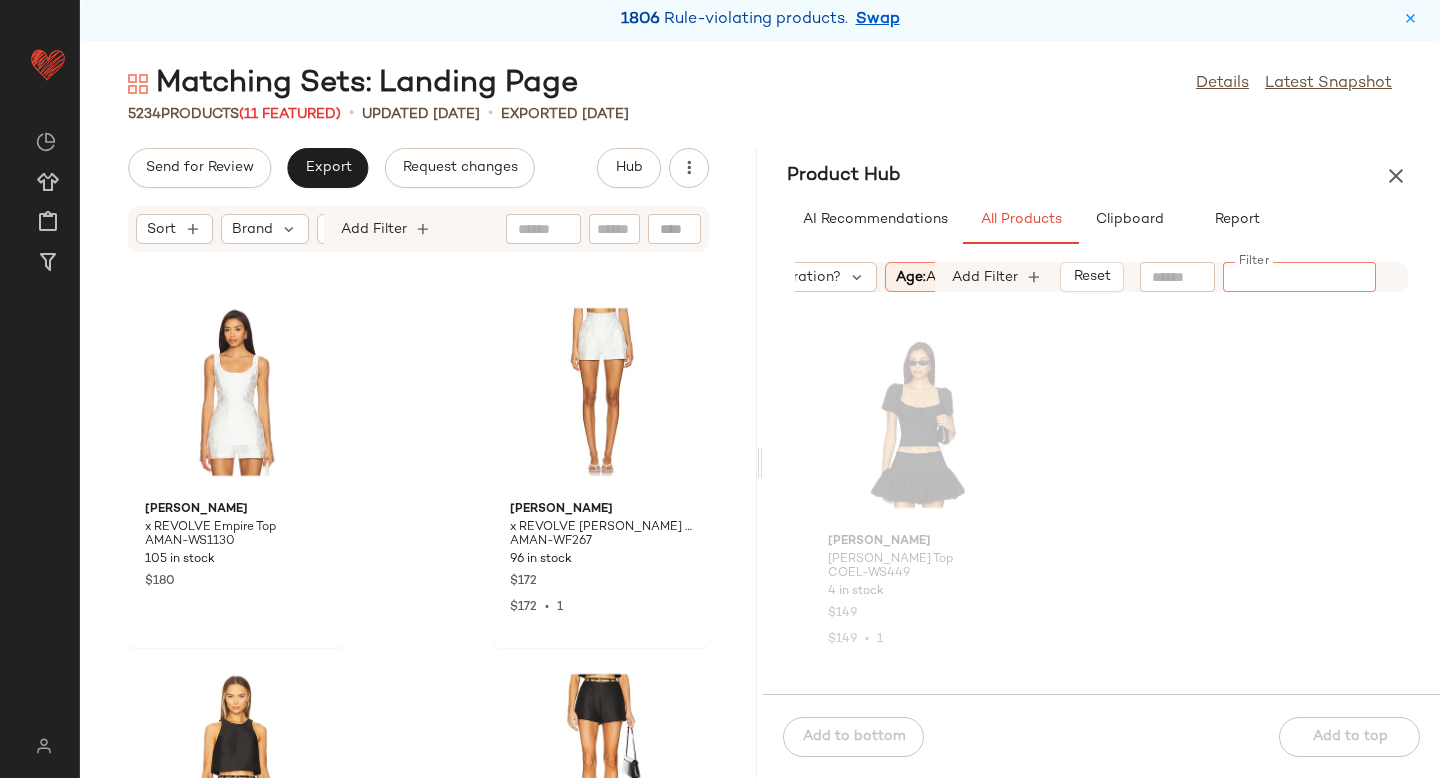 paste on "**********" 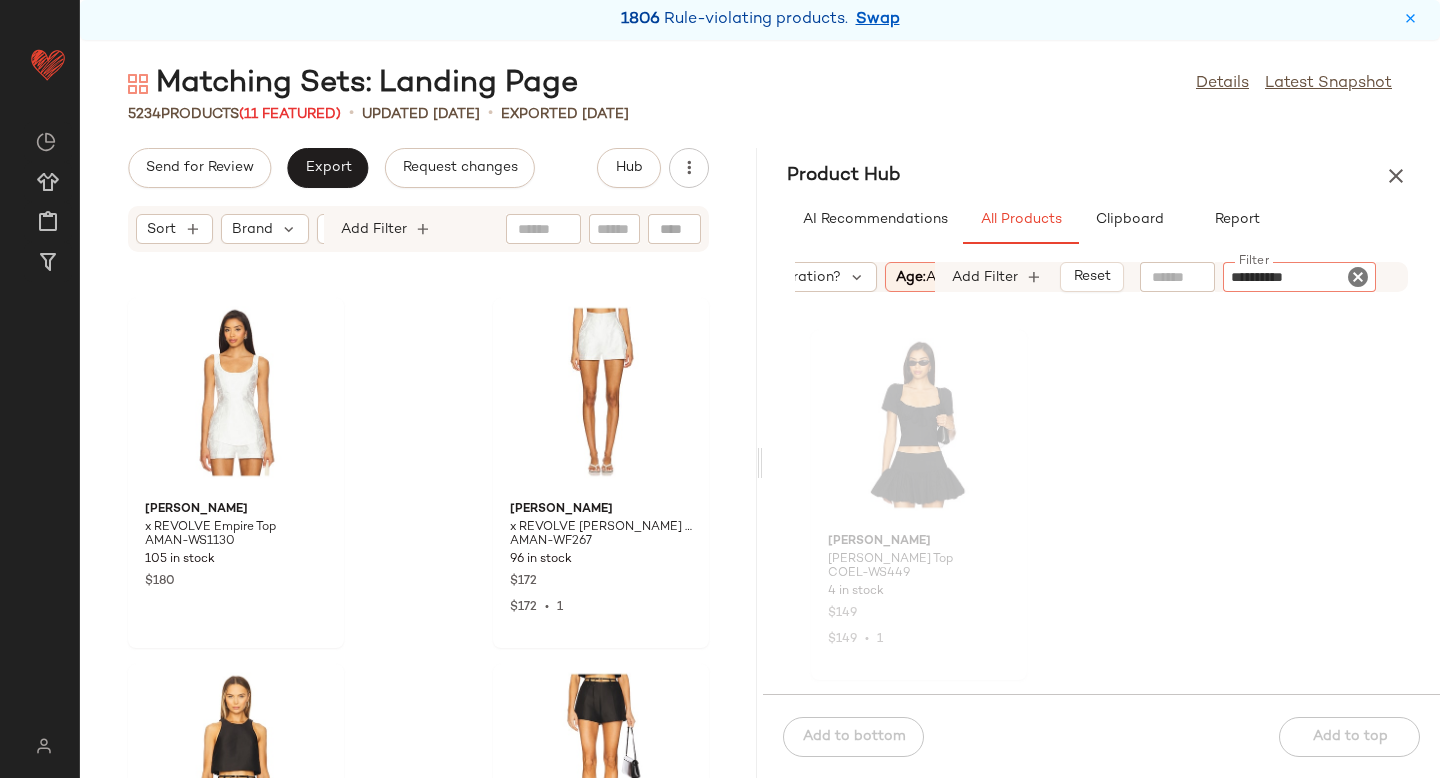 type 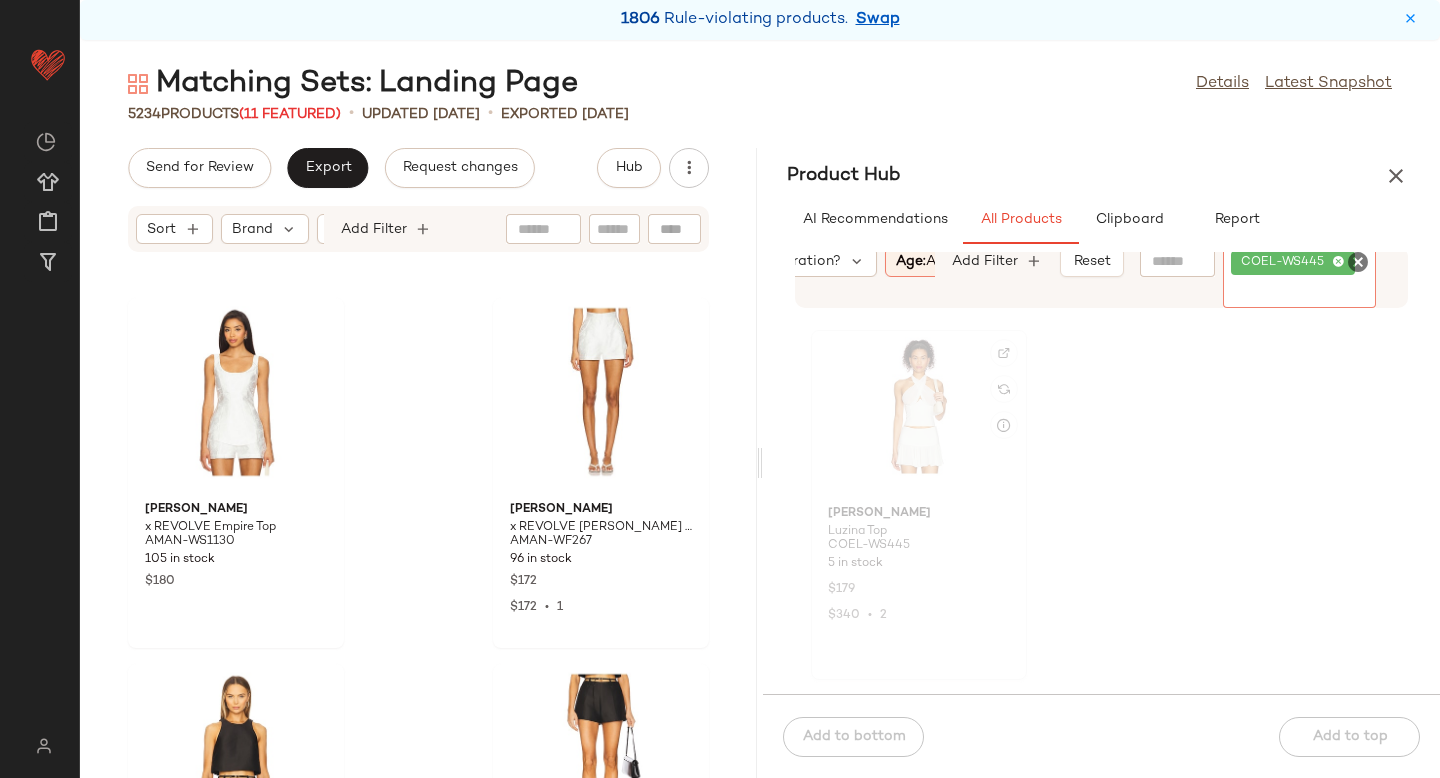 click 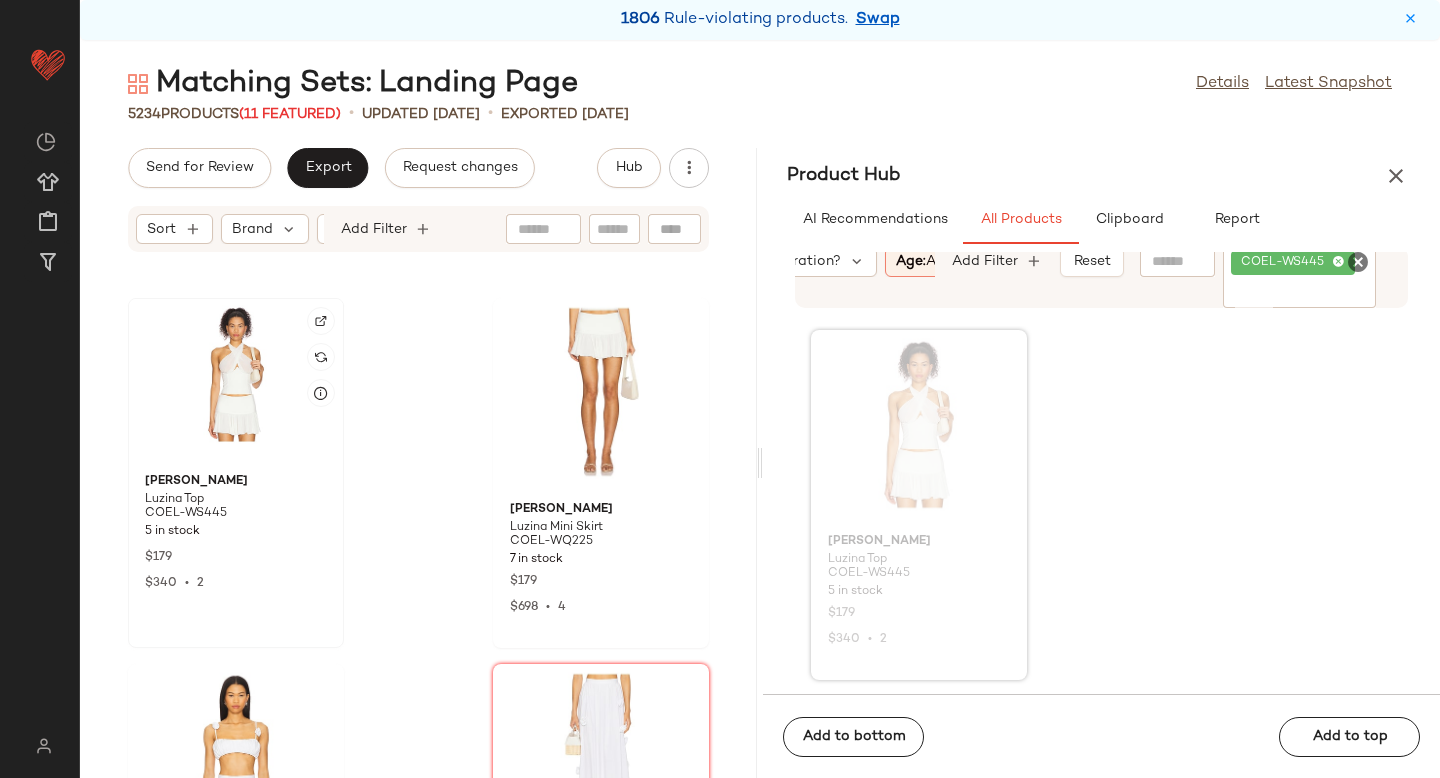 click 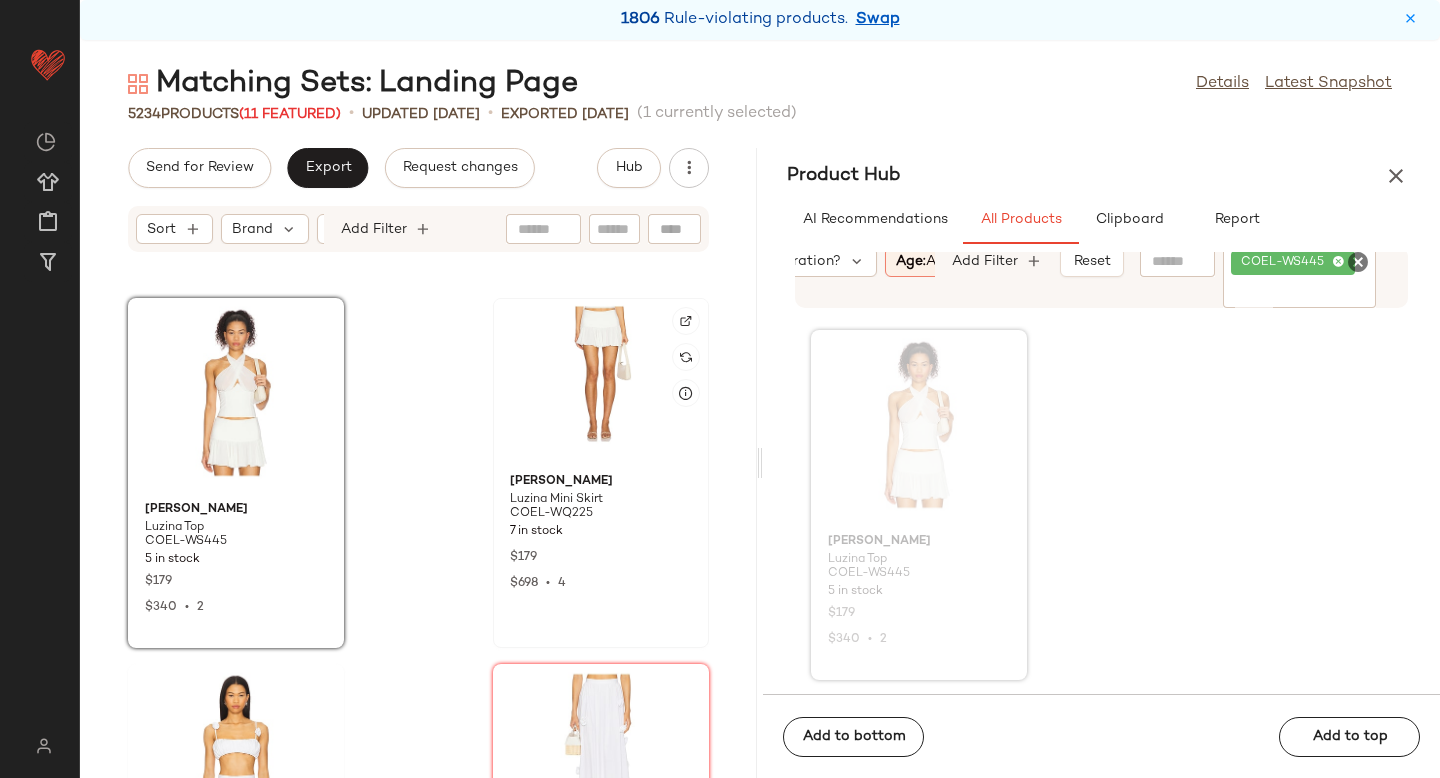 click 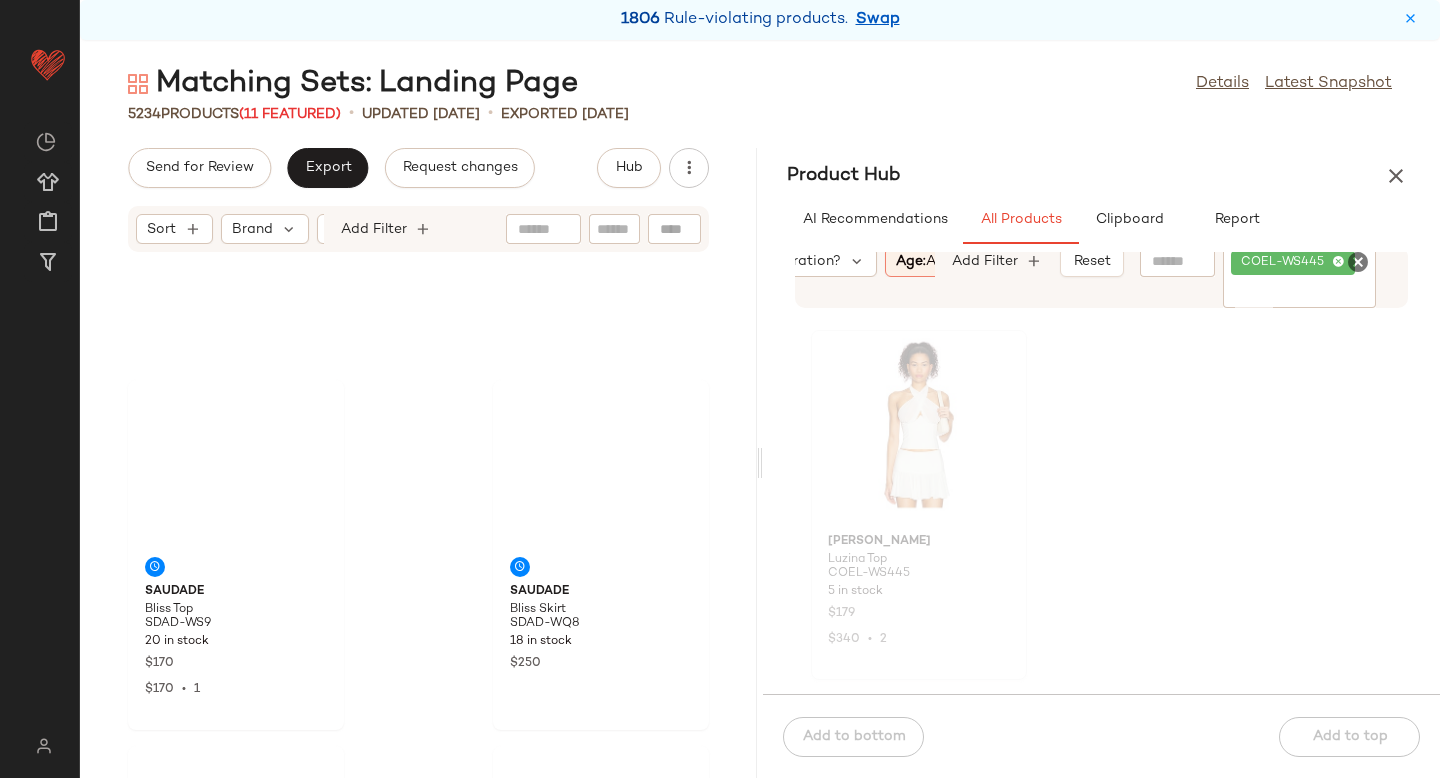 scroll, scrollTop: 138729, scrollLeft: 0, axis: vertical 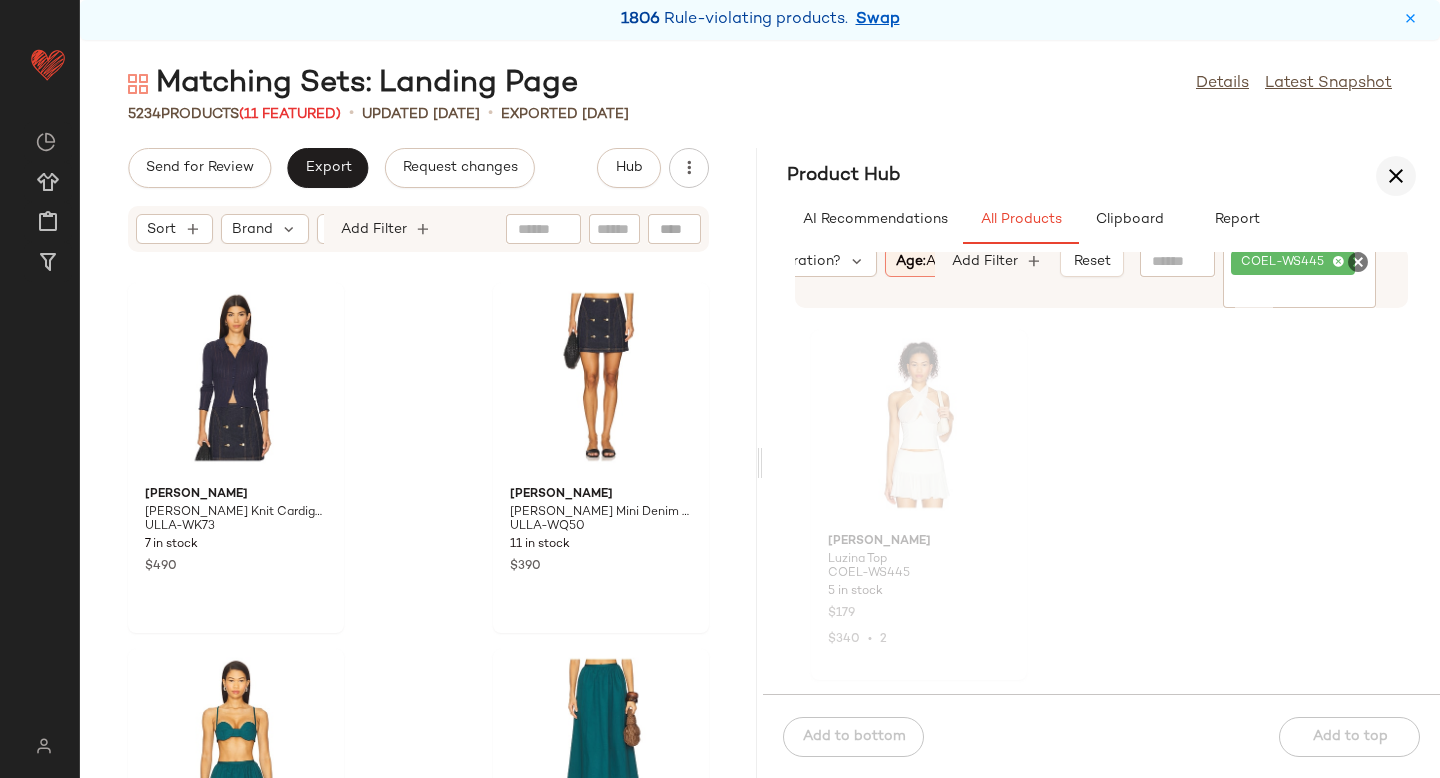 click at bounding box center (1396, 176) 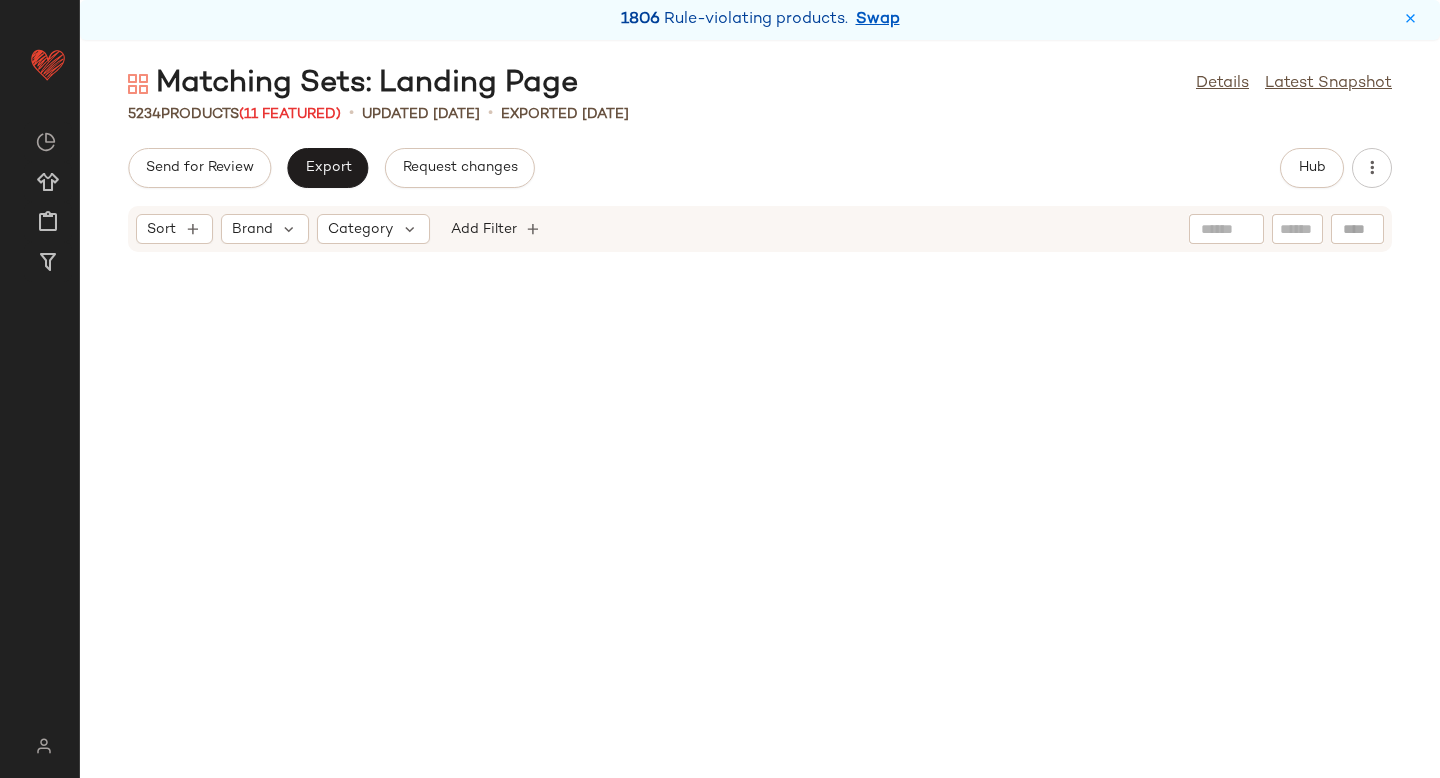 scroll, scrollTop: 0, scrollLeft: 0, axis: both 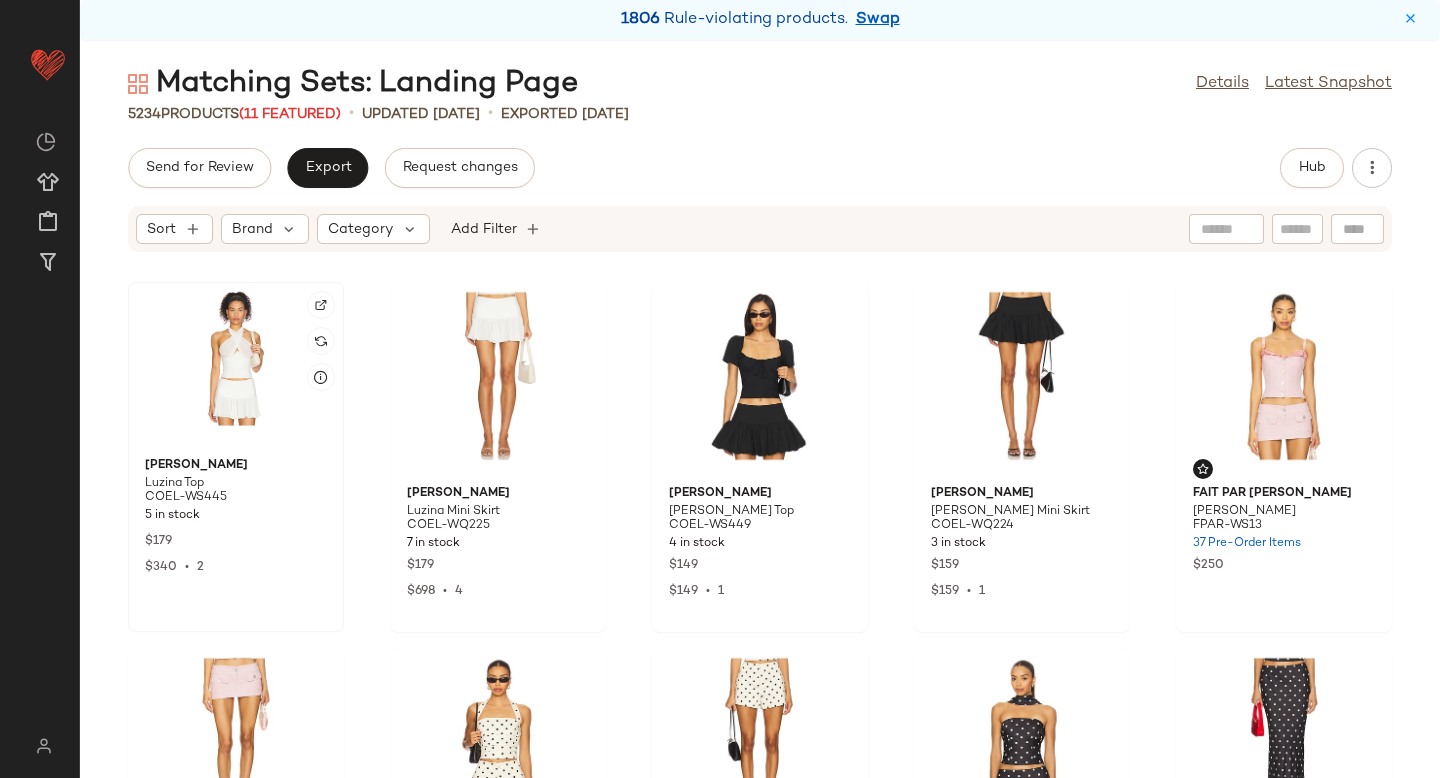 click 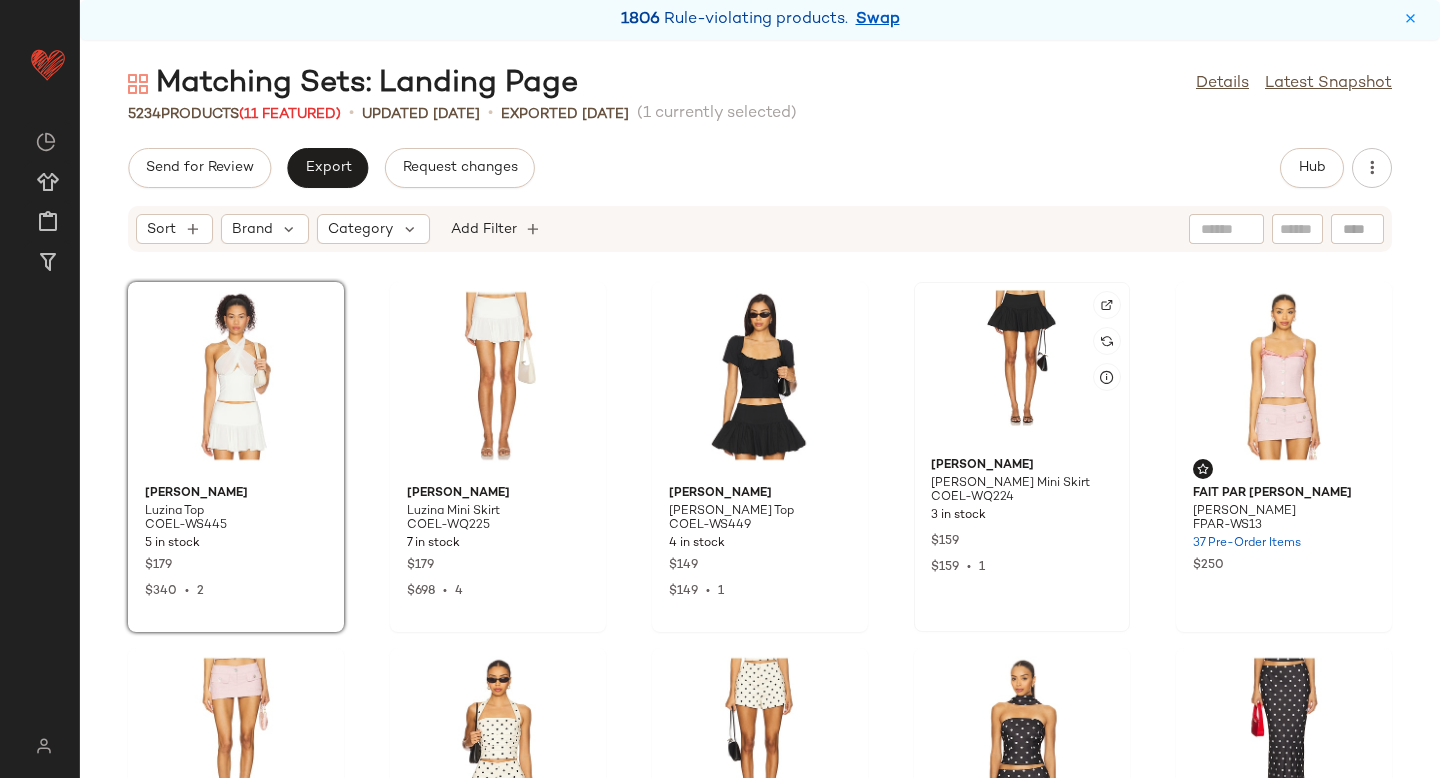 click 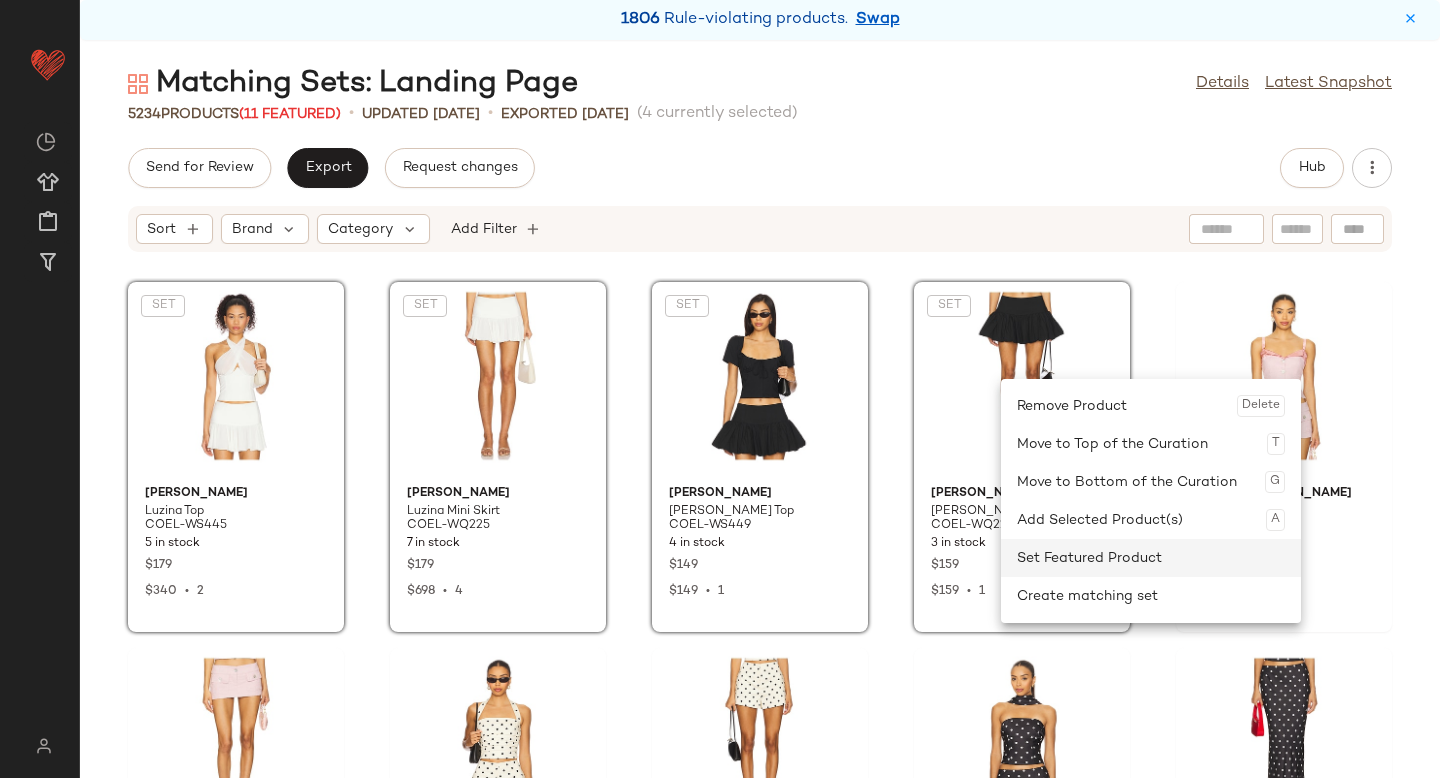 click on "Set Featured Product" 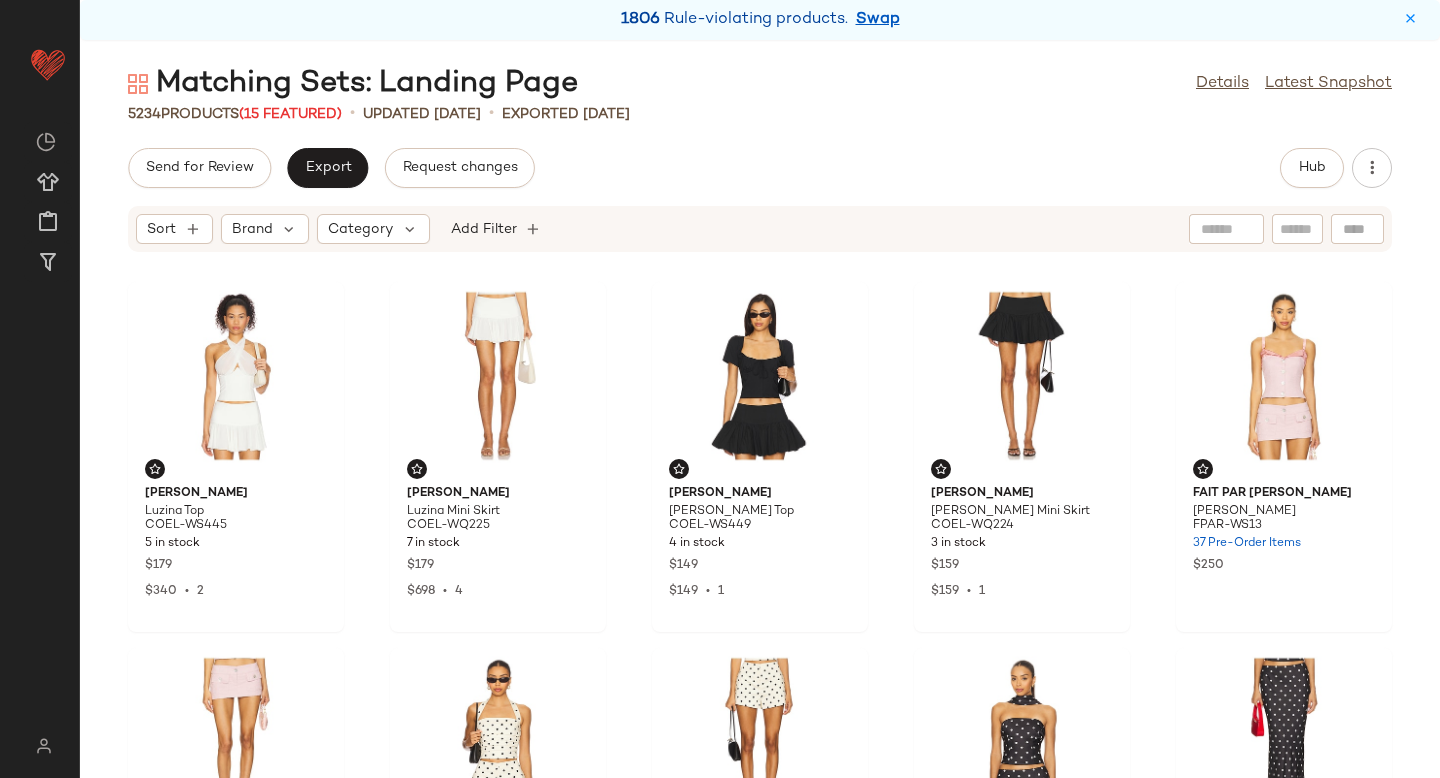 click on "[PERSON_NAME] Top [PERSON_NAME]-WS445 5 in stock $179 $340  •  2 [PERSON_NAME] Luzina Mini Skirt COEL-WQ225 7 in stock $179 $698  •  4 Camila [PERSON_NAME] Top [PERSON_NAME]-WS449 4 in stock $149 $149  •  1 Camila [PERSON_NAME] Mini Skirt COEL-WQ224 3 in stock $159 $159  •  1 Fait Par [PERSON_NAME] Top FPAR-WS13 37 Pre-Order Items $250 Fait Par [PERSON_NAME] Skort FPAR-WF5 40 Pre-Order Items $225 L'Academie by [PERSON_NAME] Top LCDE-WS1139 1 in stock $169 $507  •  3 L'Academie by [PERSON_NAME] Short LCDE-WF146 1 in stock $169 Runaway The Label [PERSON_NAME] Top RUNR-WS26 410 Pre-Order Items $80 $2.22K  •  28 Runaway The Label [PERSON_NAME] Maxi Skirt RUNR-WQ23 415 Pre-Order Items $80 $1.1K  •  14 Fait Par [PERSON_NAME] Polo FPAR-WS12 99 Pre-Order Items $215 Fait Par [PERSON_NAME] Short FPAR-WF4 101 Pre-Order Items $165 $165  •  1 The Wolf Gang Veda Top TWOL-WS2 32 in stock $190 $950  •  5 The Wolf Gang Veda Maxi Skirt TWOL-WQ3 27 in stock $210 $420  •  2 Bec + Bridge [PERSON_NAME] Top BECA-WS155 40 Pre-Order Items" 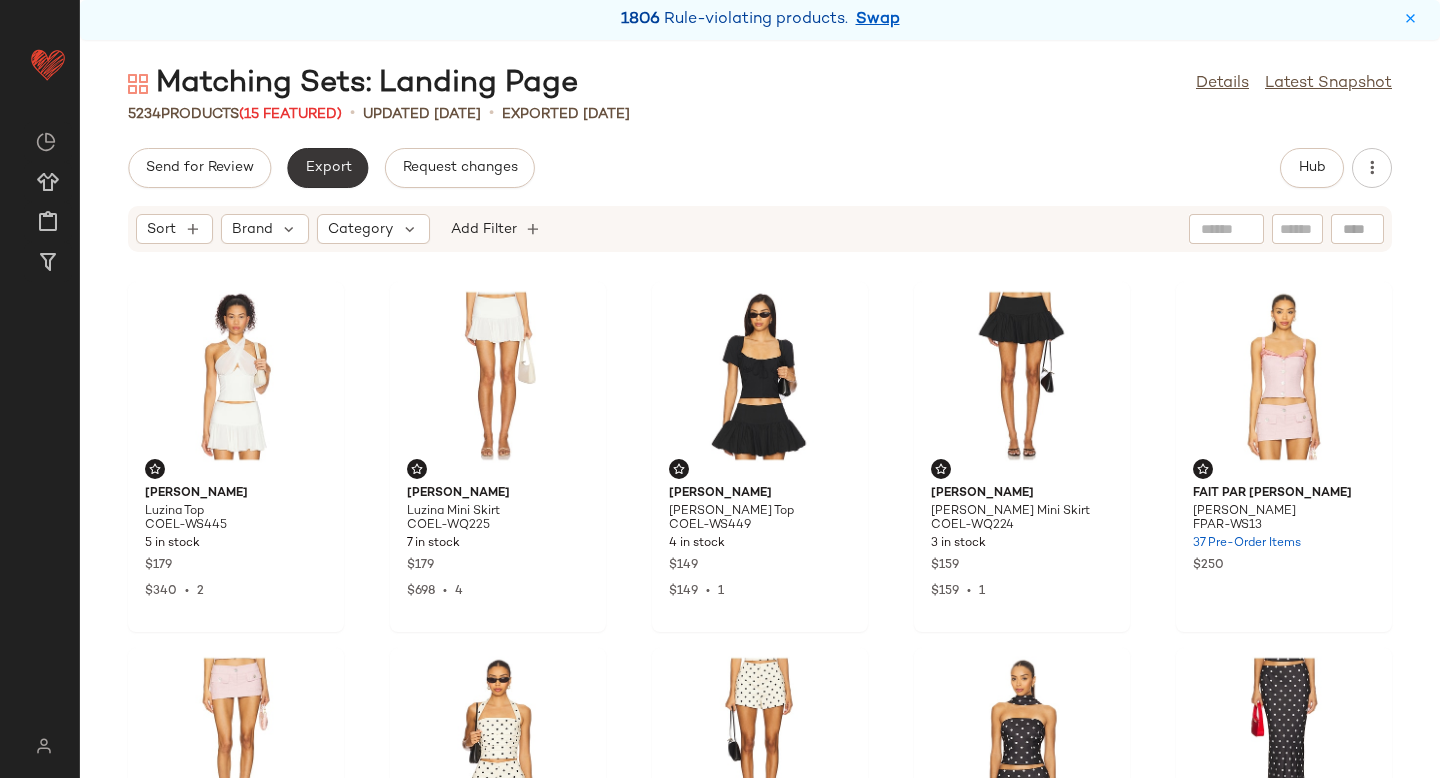 click on "Export" at bounding box center [327, 168] 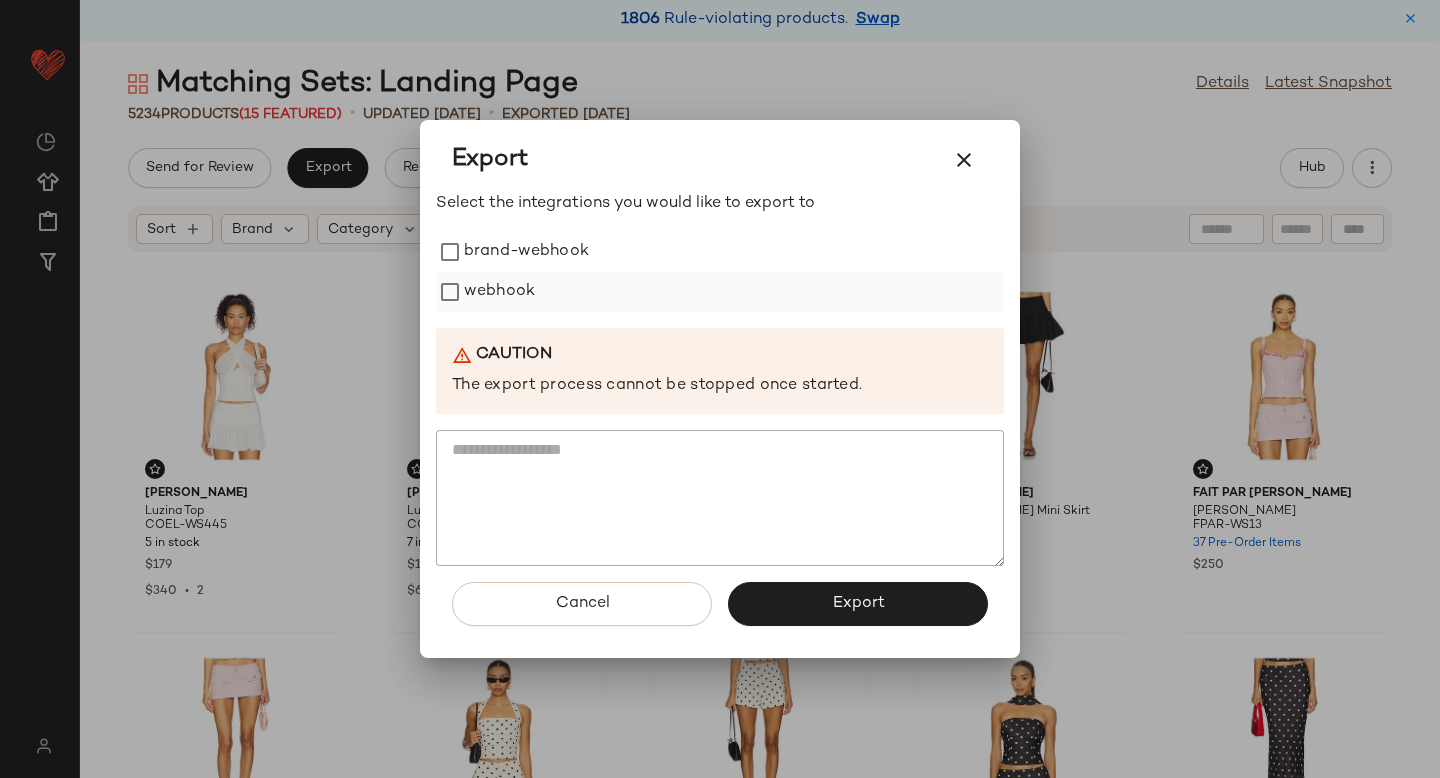 click on "webhook" at bounding box center (499, 292) 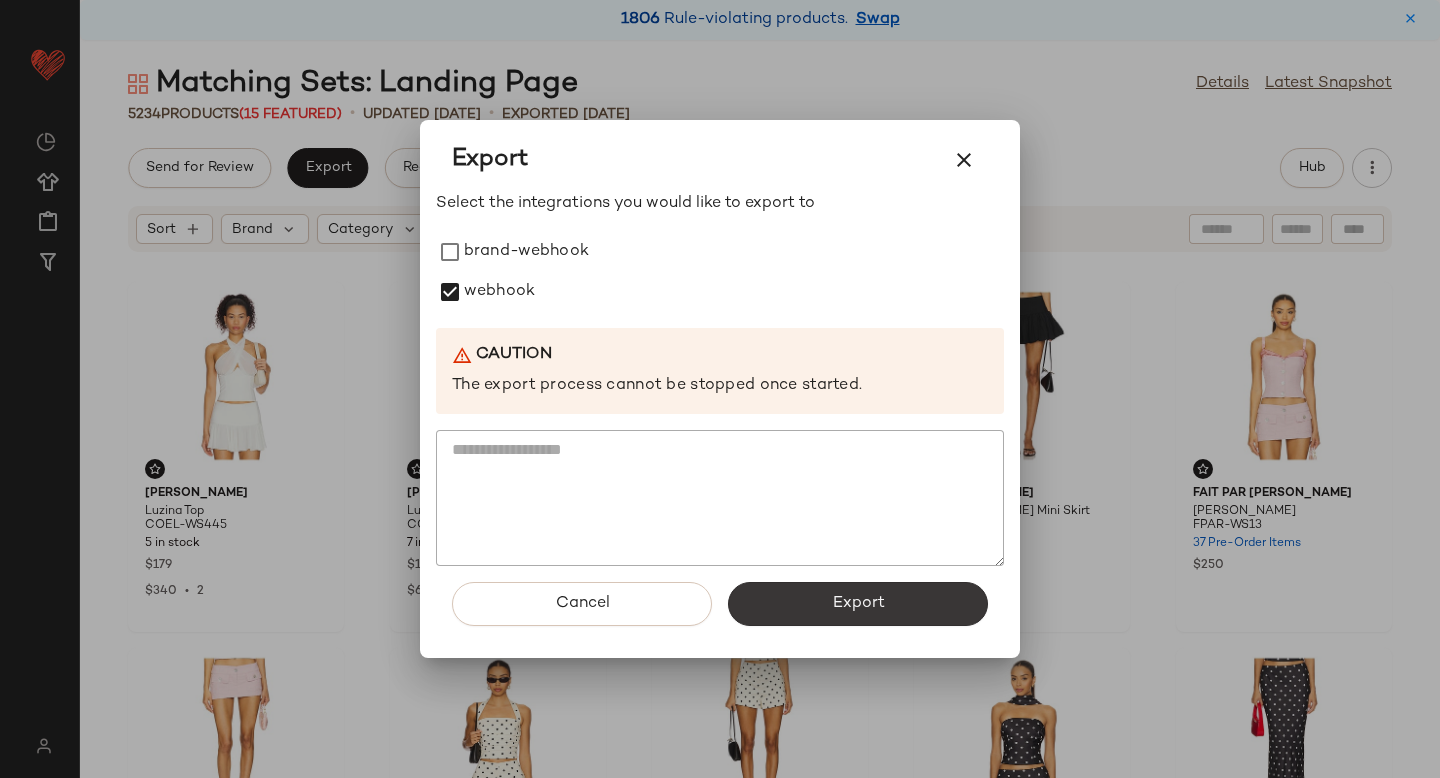 click on "Export" at bounding box center (858, 604) 